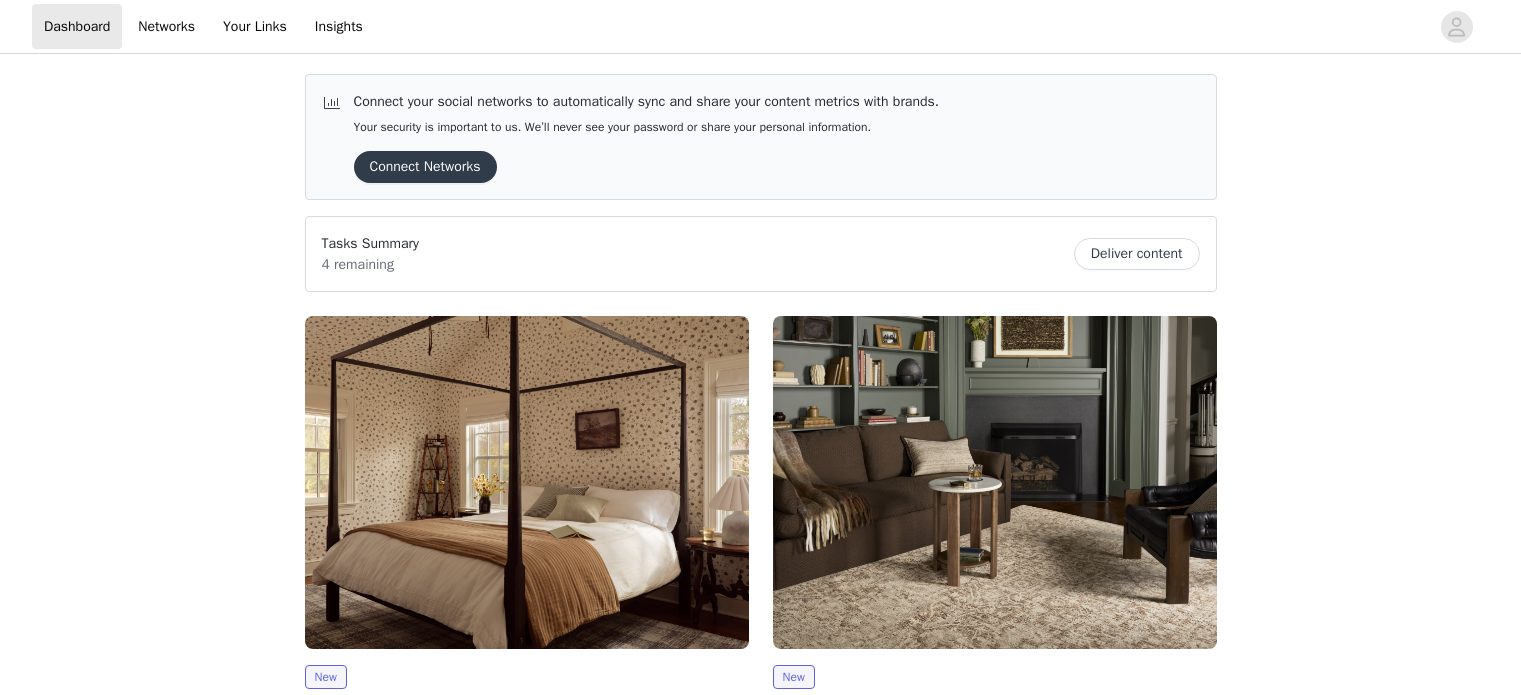 scroll, scrollTop: 0, scrollLeft: 0, axis: both 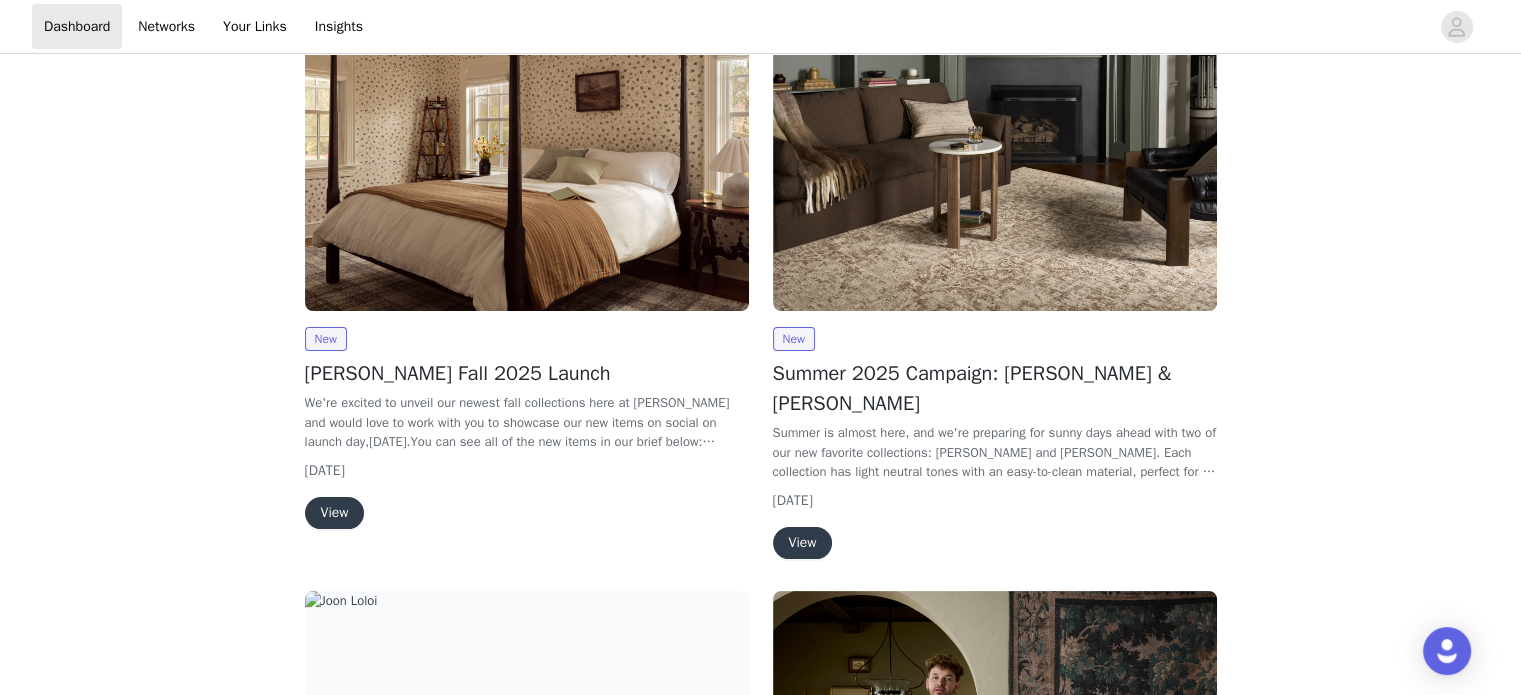 click on "View" at bounding box center (335, 513) 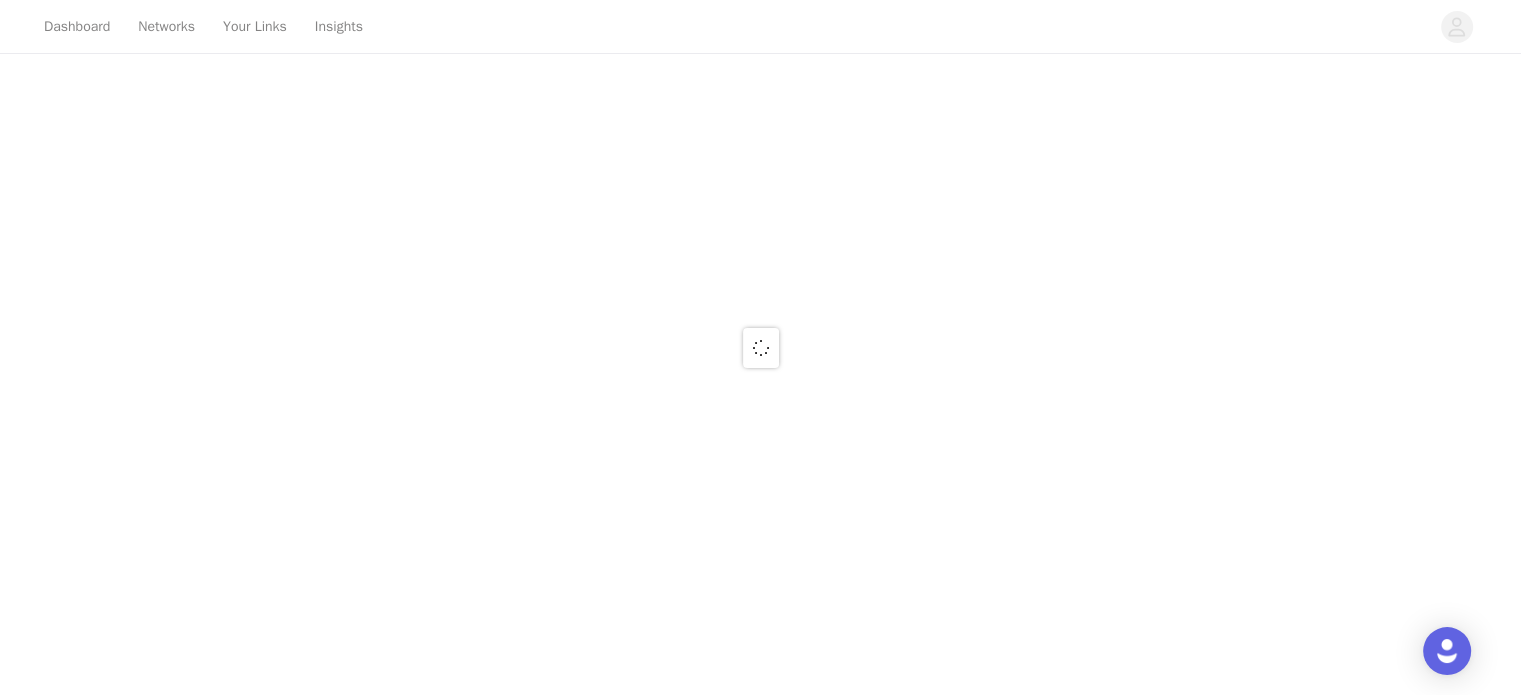 scroll, scrollTop: 0, scrollLeft: 0, axis: both 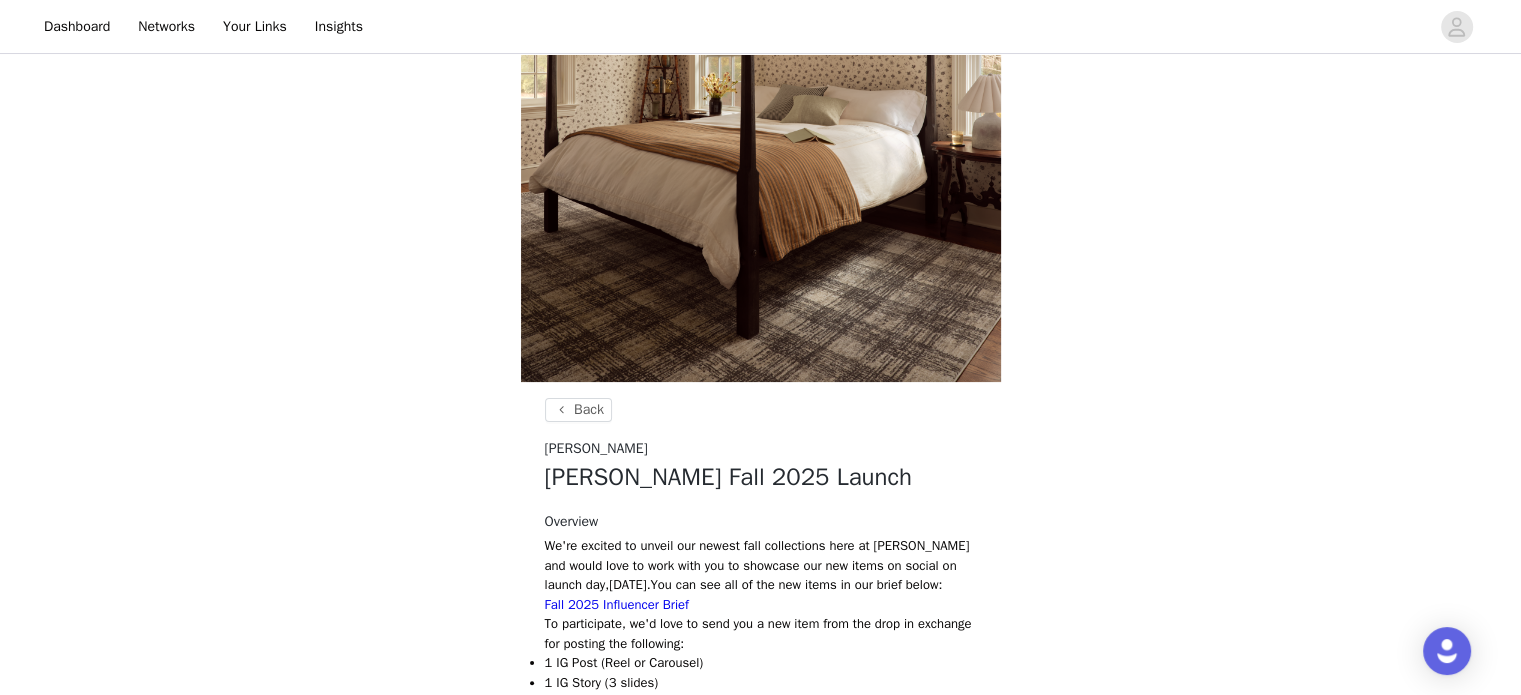 click on "Back     [PERSON_NAME]
[PERSON_NAME] Fall 2025 Launch
Overview   We're excited to unveil our newest fall collections here at [PERSON_NAME] and would love to work with you to showcase our new items on social on launch day,  [DATE].  You can see all of the new items in our brief below:
Fall 2025 Influencer Brief
To participate, we'd love to send you a new item from the drop in exchange for posting the following:
1 IG Post (Reel or Carousel)
1 IG Story (3 slides)
1 TikTok
We are requiring rights to use content on [PERSON_NAME] email, web and social channels, as well as in paid promotion. Please reach out with any questions! If you are interested in working with us, please submit your proposal by  [DATE] 11:59pm ET.   Submit Proposal Start   [DATE]   Submit Proposal End   [DATE]   Deliver Content Start   [DATE]   Deliver Content End   [DATE]   Select Your Product   You will receive 1 product.         IG Story" at bounding box center [761, 773] 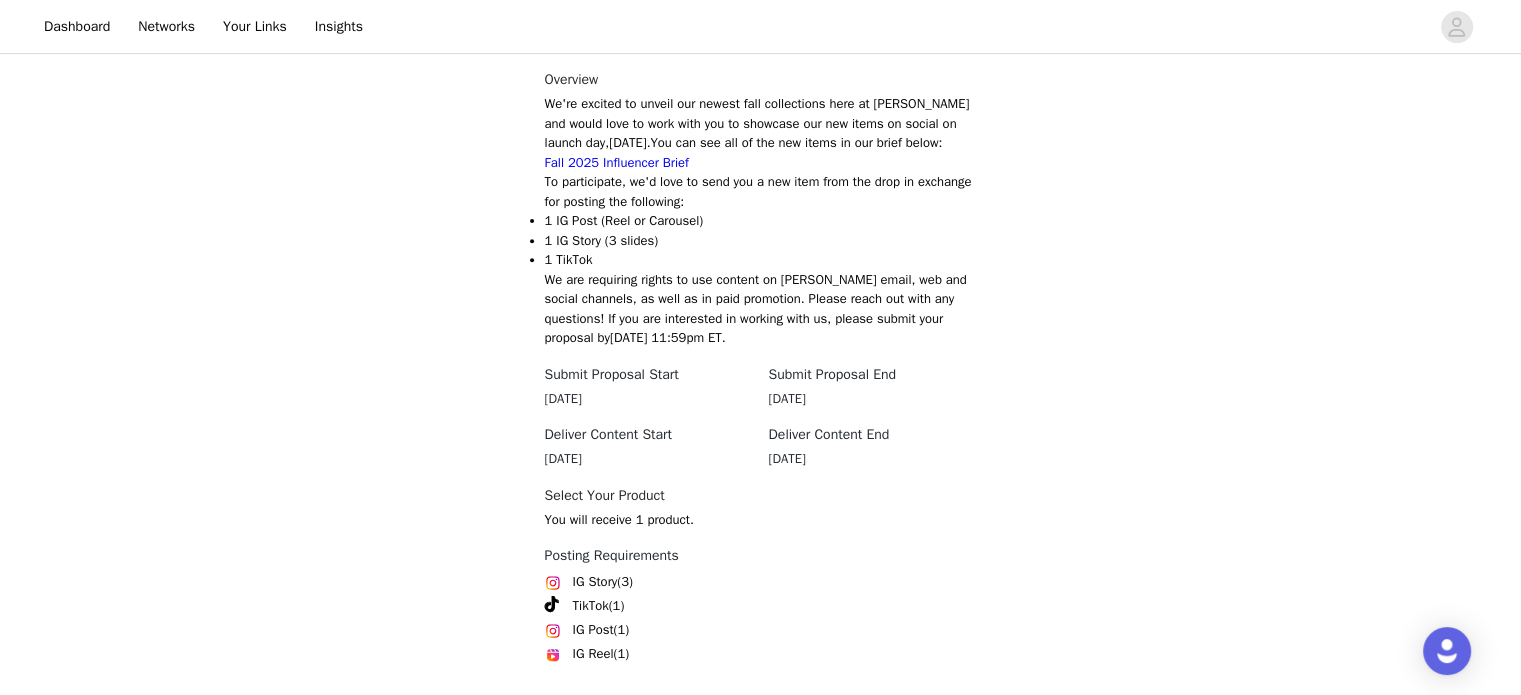scroll, scrollTop: 844, scrollLeft: 0, axis: vertical 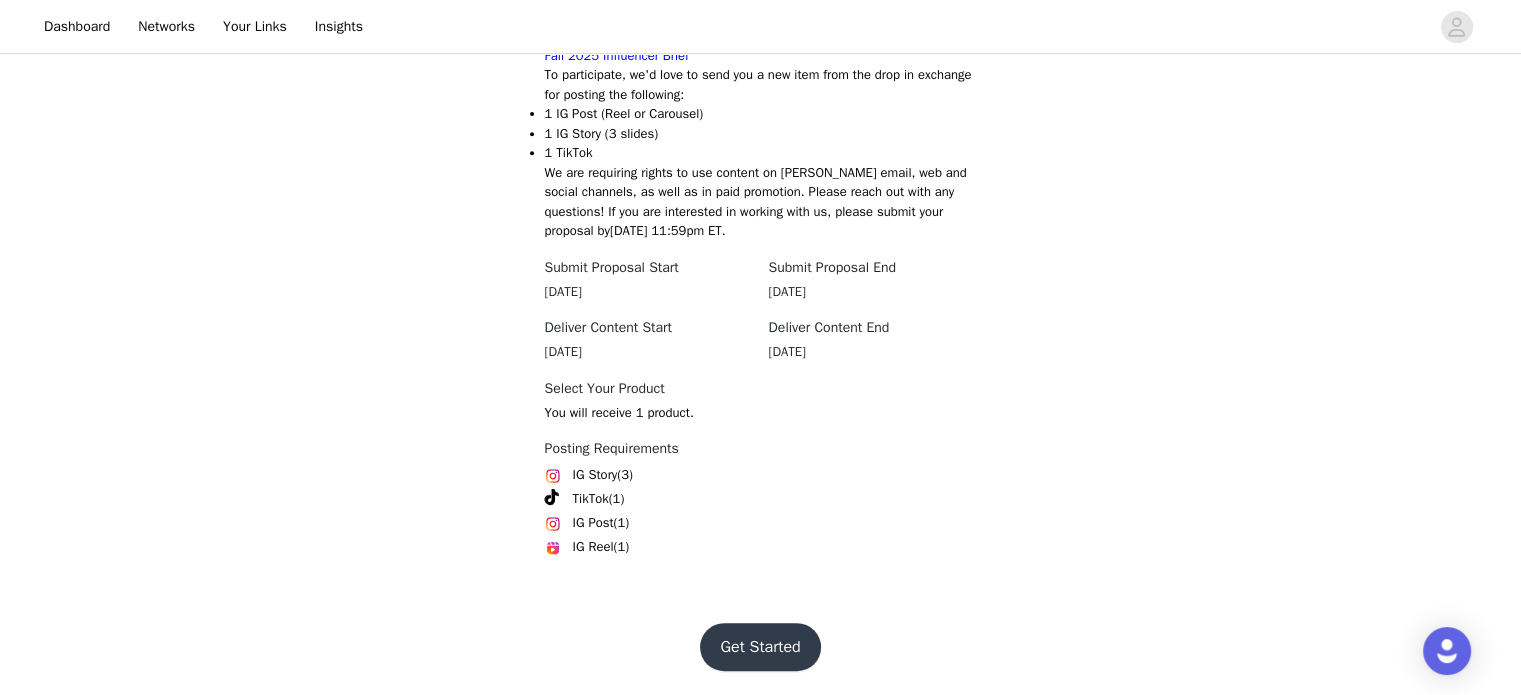 click on "Get Started" at bounding box center (760, 647) 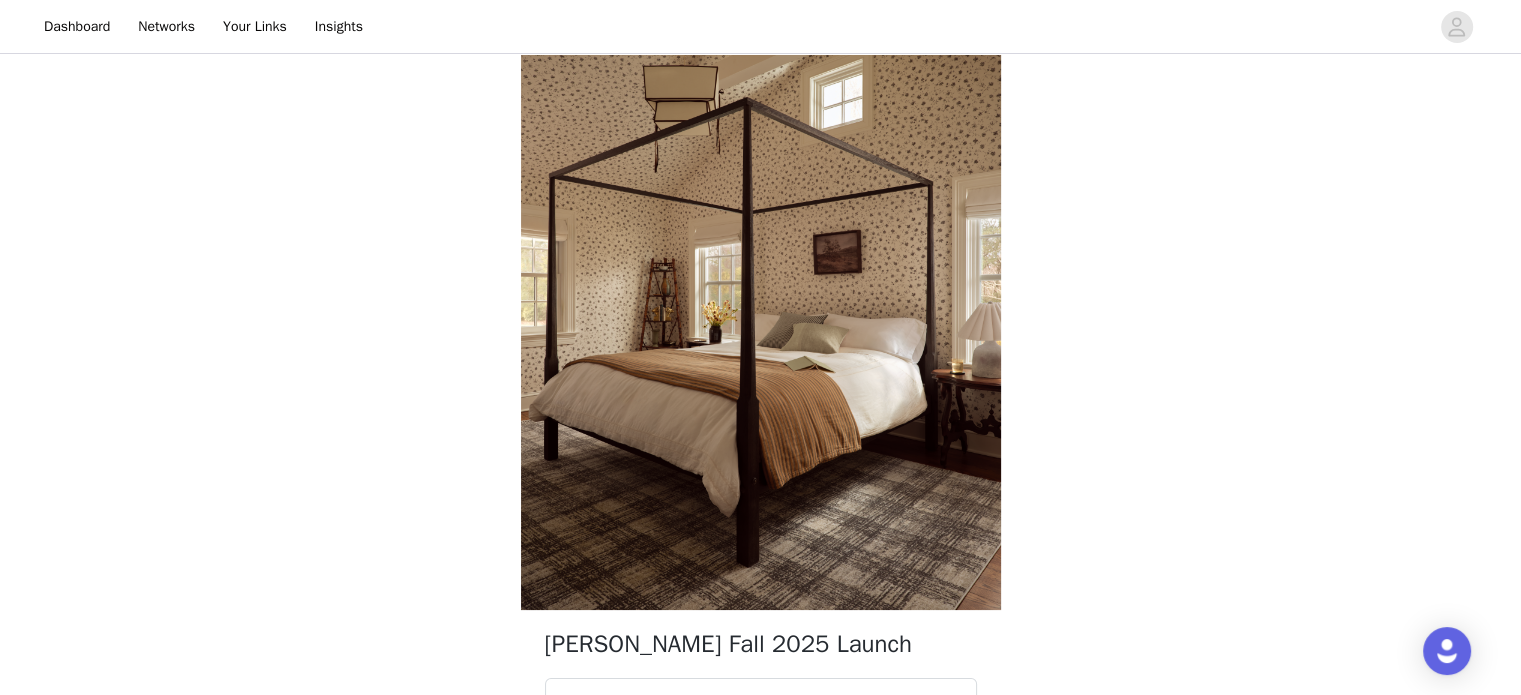click on "[PERSON_NAME] Fall 2025 Launch
Payments   Commission             Select Your Product   You will receive 1 product.                 Posting Requirements   3 required, 1 optional             Networks               Shipping Information             [PERSON_NAME]   [STREET_ADDRESS][PERSON_NAME]         Content Rights
Posting to [PERSON_NAME] social media platforms
Paid support of [PERSON_NAME] social media posts
Publishing to the [PERSON_NAME] website
This includes, but is not limited to, our 'How You Styled It' gallery on the product detail page.
Use in [PERSON_NAME] digital, email, or text message communications
Use in online advertising within social media platforms ("partnership ads," "whitelist ads," or "darkposting" on IG, "Spark Ads" on TikTok), with an unlimited timeline
Amplification rights can include:
Whitelisting (IG) and Spark Ads (TikTok)
Darkposting (IG)" at bounding box center (760, 965) 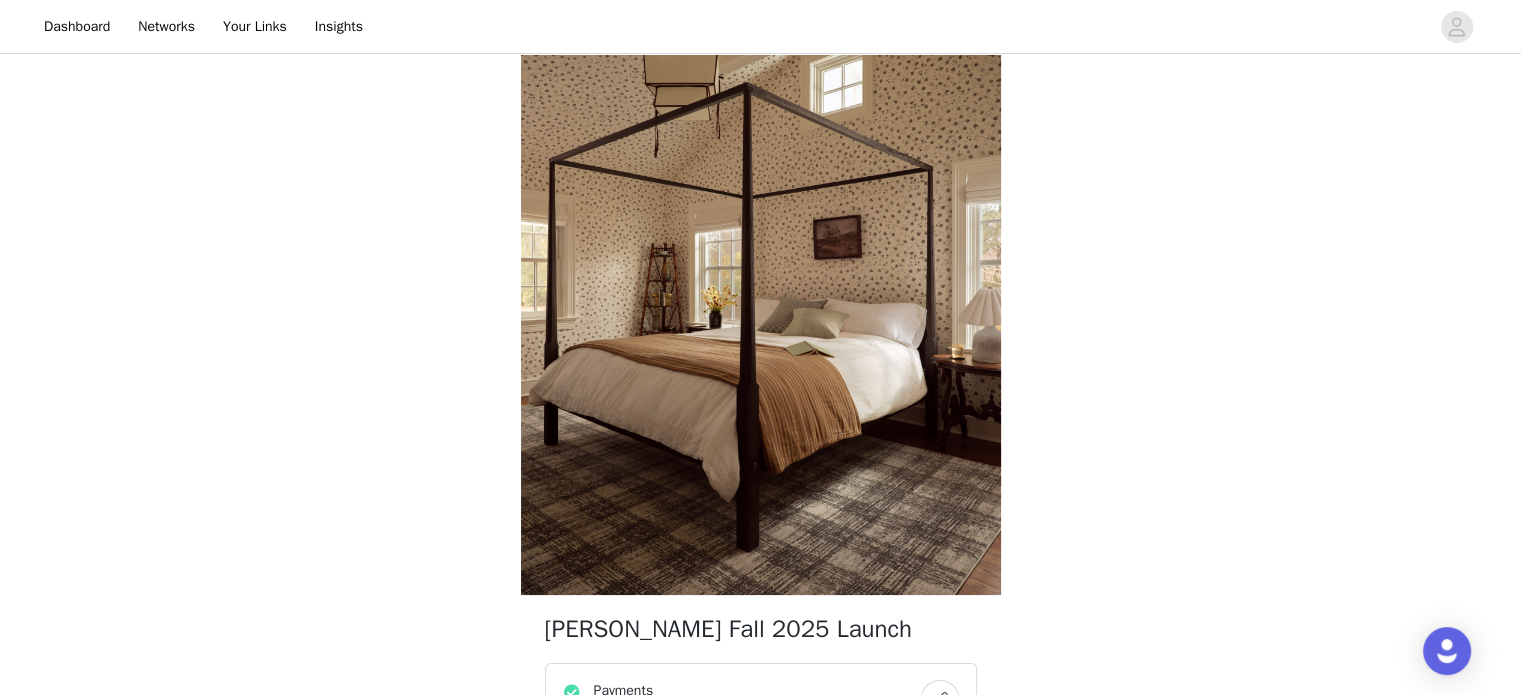 click on "[PERSON_NAME] Fall 2025 Launch
Payments   Commission             Select Your Product   You will receive 1 product.                 Posting Requirements   3 required, 1 optional             Networks               Shipping Information             [PERSON_NAME]   [STREET_ADDRESS][PERSON_NAME]         Content Rights
Posting to [PERSON_NAME] social media platforms
Paid support of [PERSON_NAME] social media posts
Publishing to the [PERSON_NAME] website
This includes, but is not limited to, our 'How You Styled It' gallery on the product detail page.
Use in [PERSON_NAME] digital, email, or text message communications
Use in online advertising within social media platforms ("partnership ads," "whitelist ads," or "darkposting" on IG, "Spark Ads" on TikTok), with an unlimited timeline
Amplification rights can include:
Whitelisting (IG) and Spark Ads (TikTok)
Darkposting (IG)" at bounding box center [760, 950] 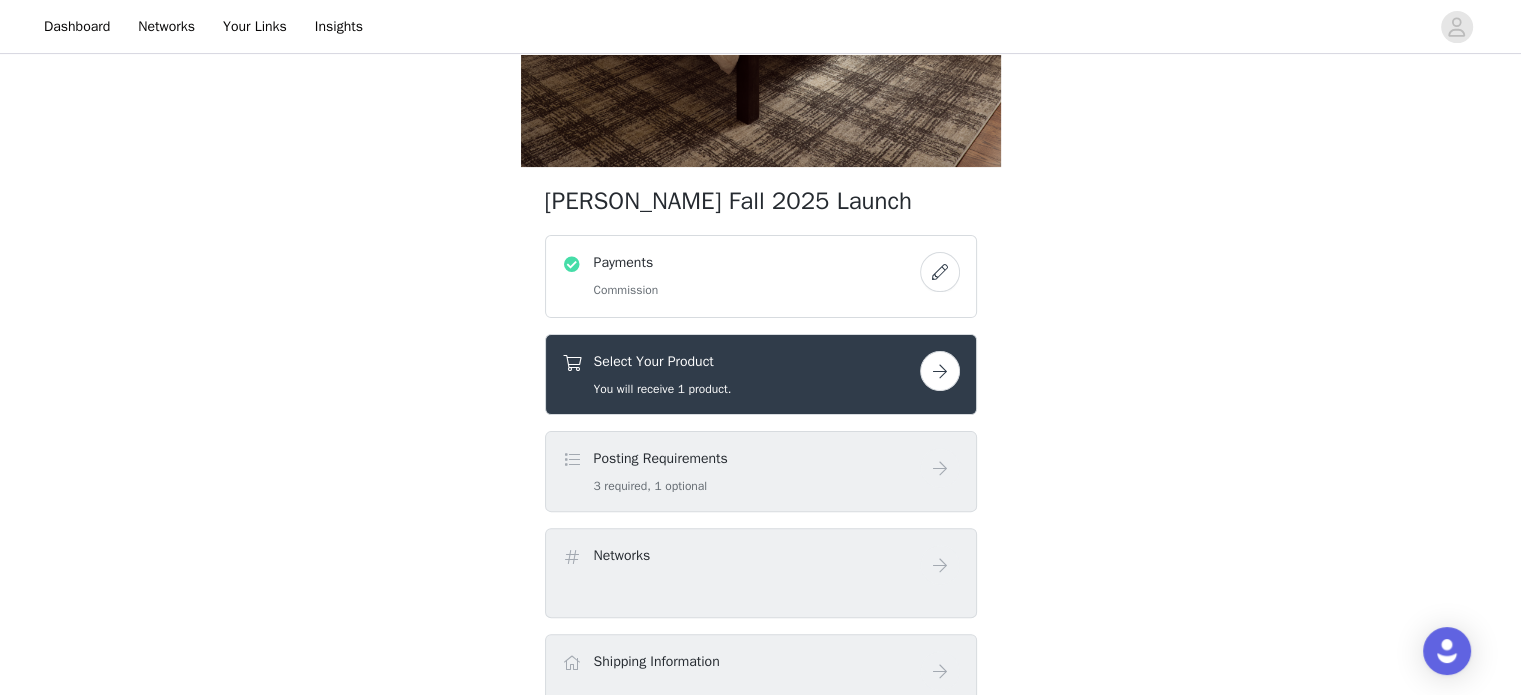 scroll, scrollTop: 503, scrollLeft: 0, axis: vertical 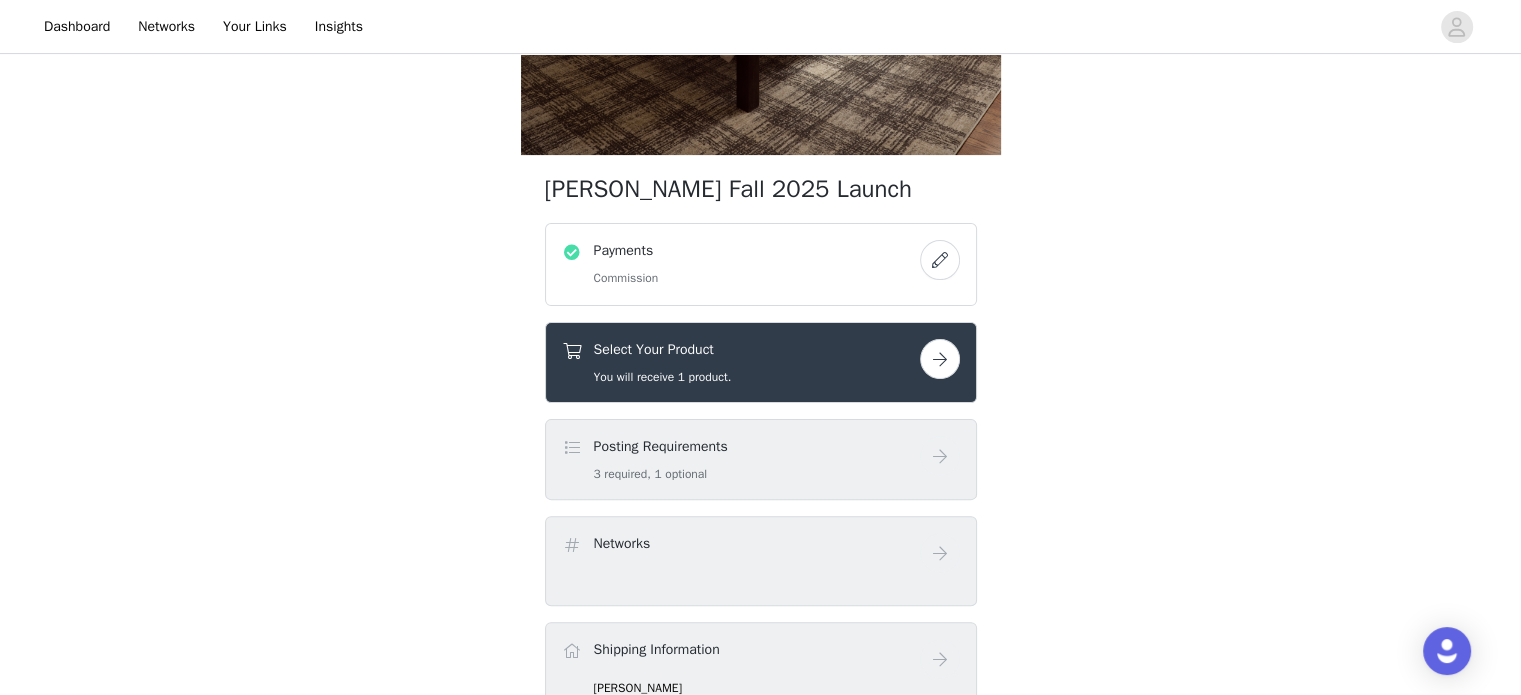 click at bounding box center (940, 359) 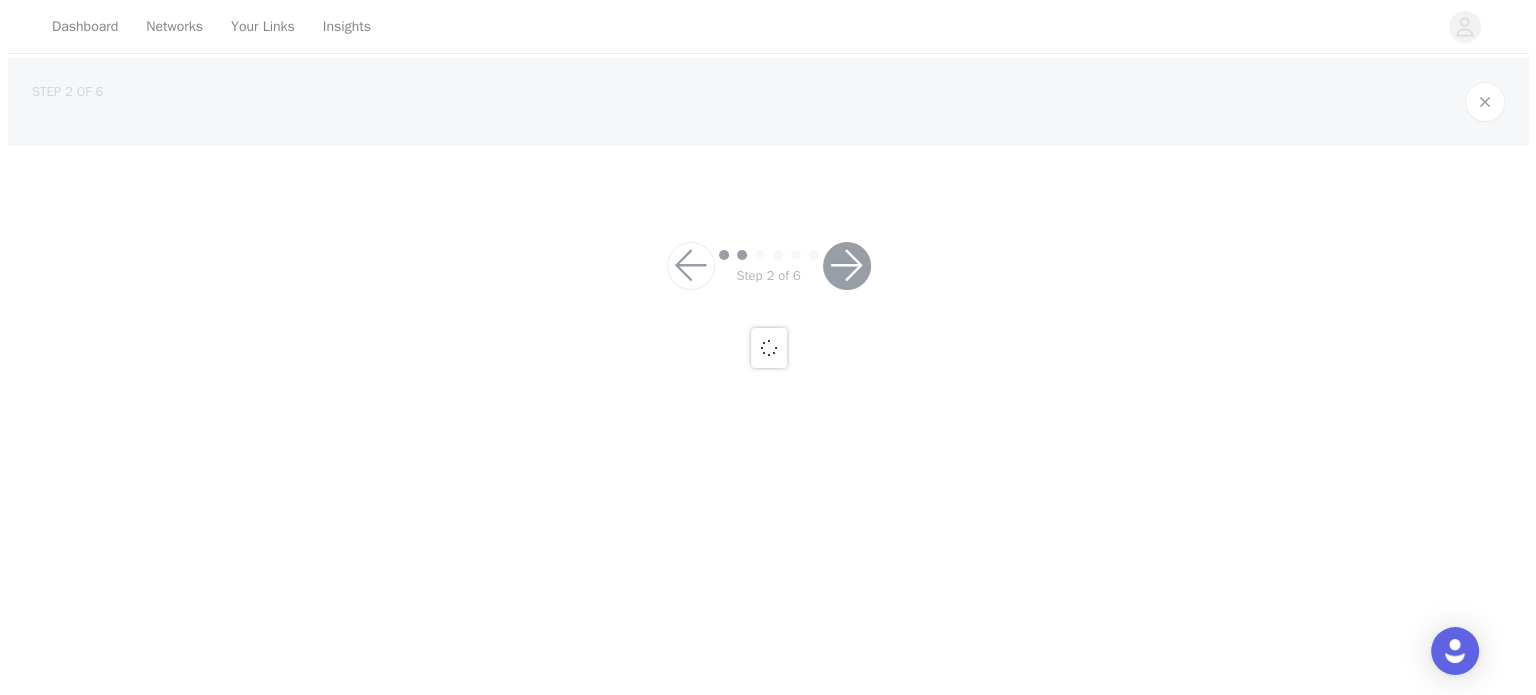 scroll, scrollTop: 0, scrollLeft: 0, axis: both 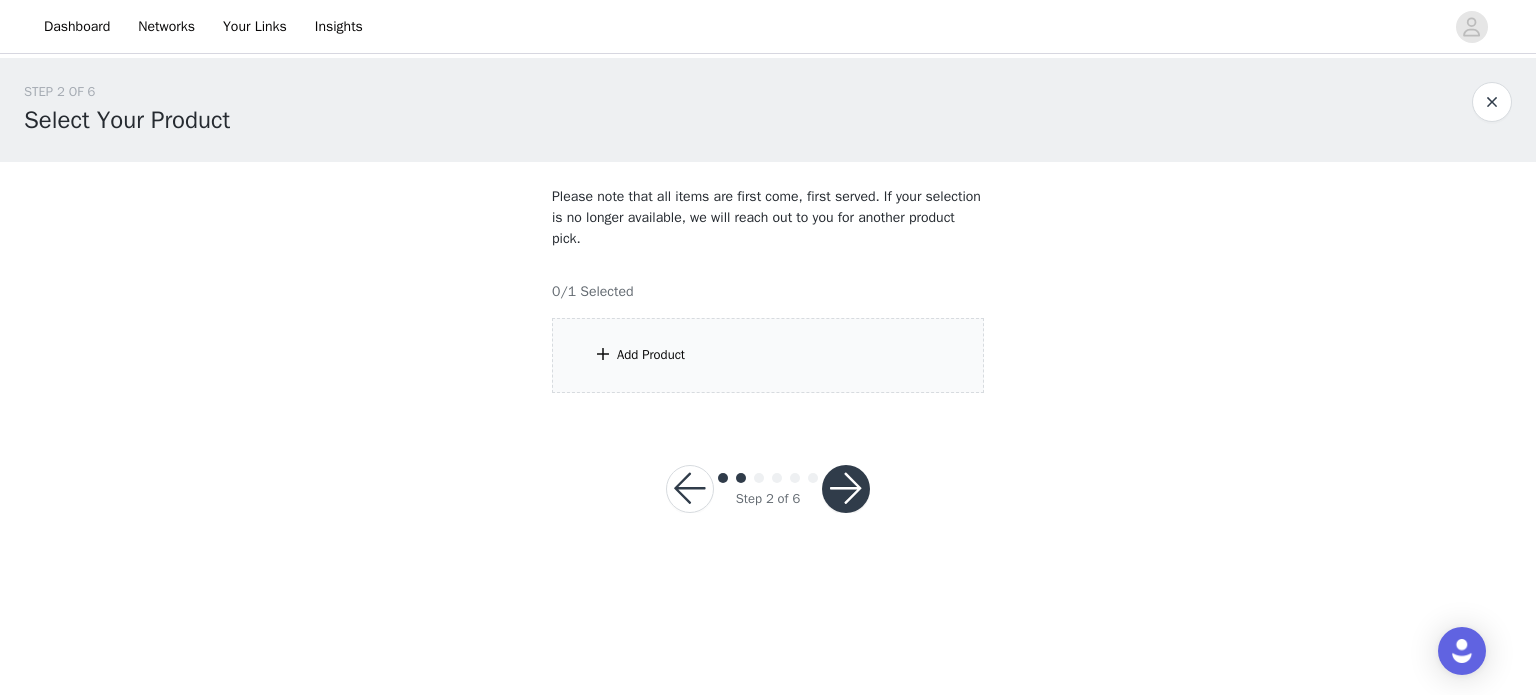 click on "Add Product" at bounding box center (651, 355) 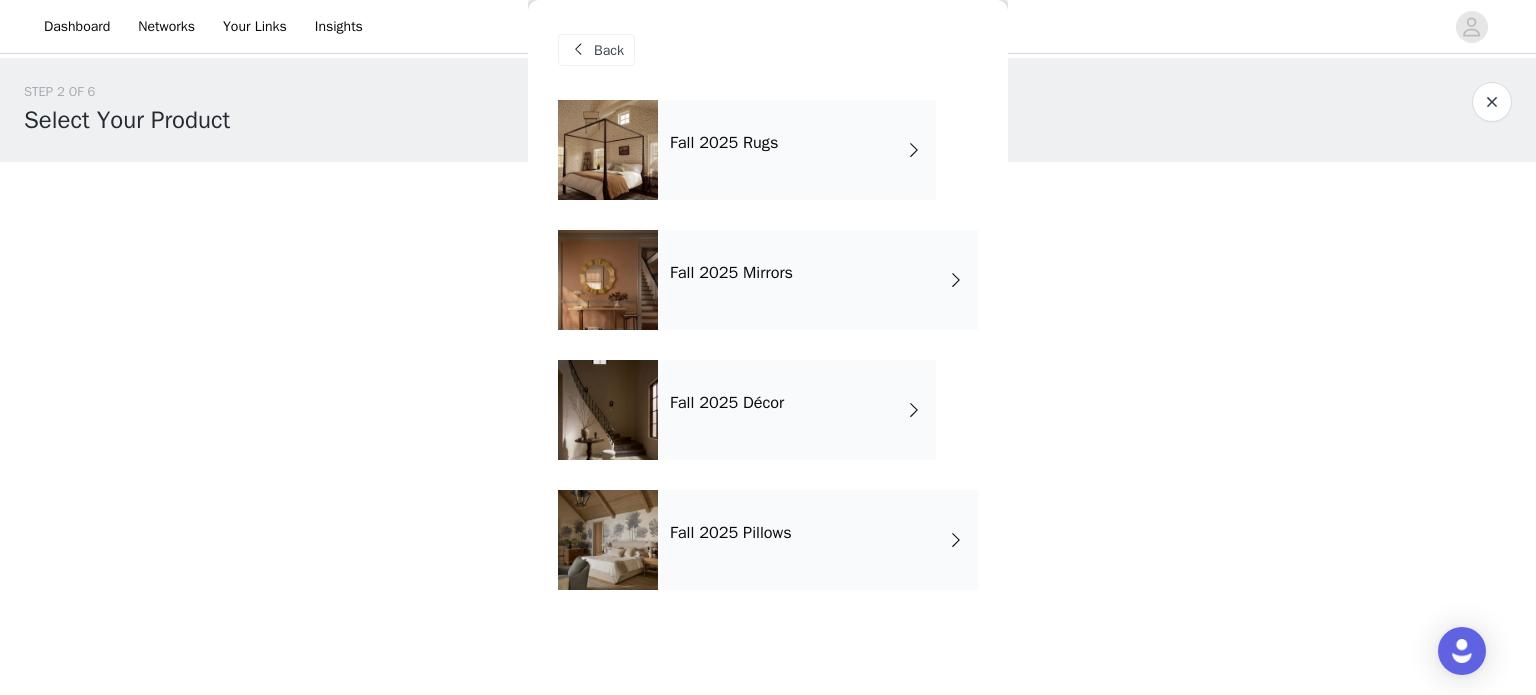 click on "Fall 2025 Rugs" at bounding box center [797, 150] 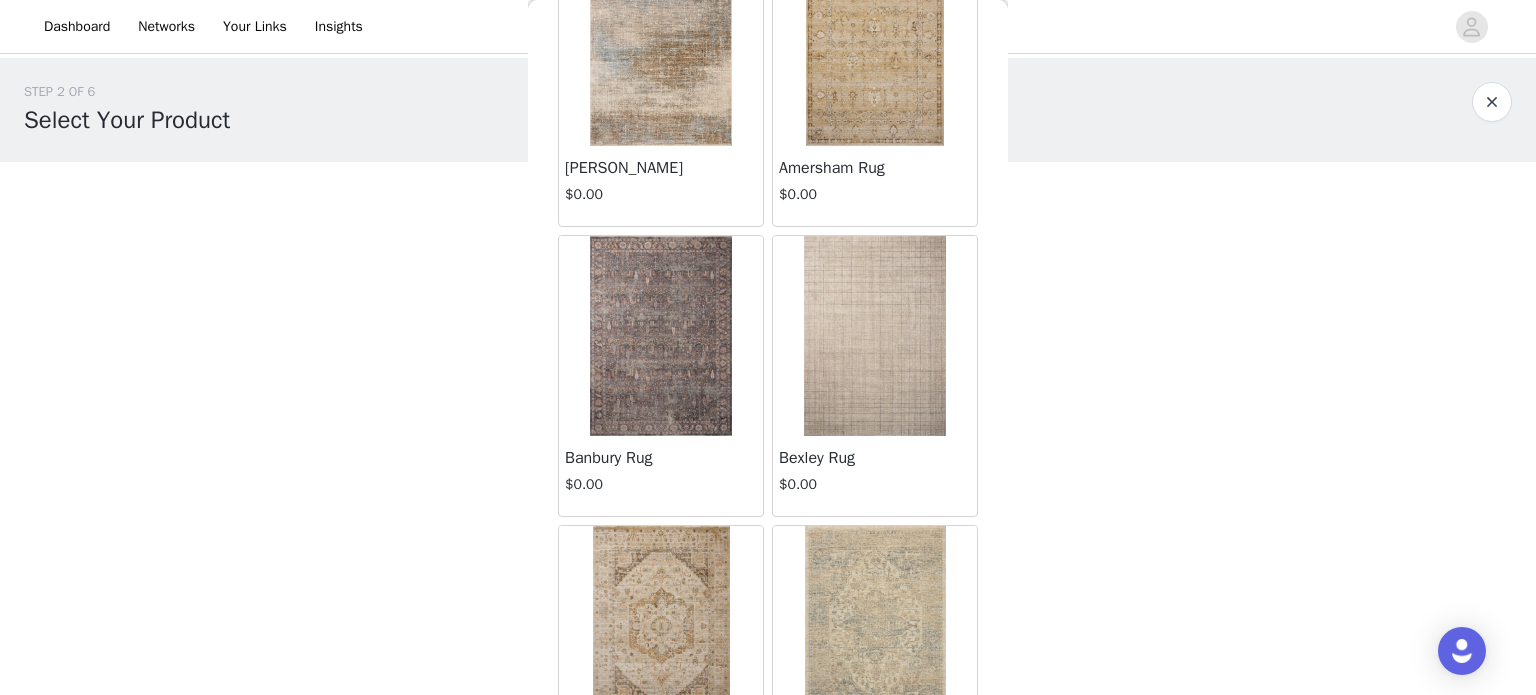 click at bounding box center [875, 336] 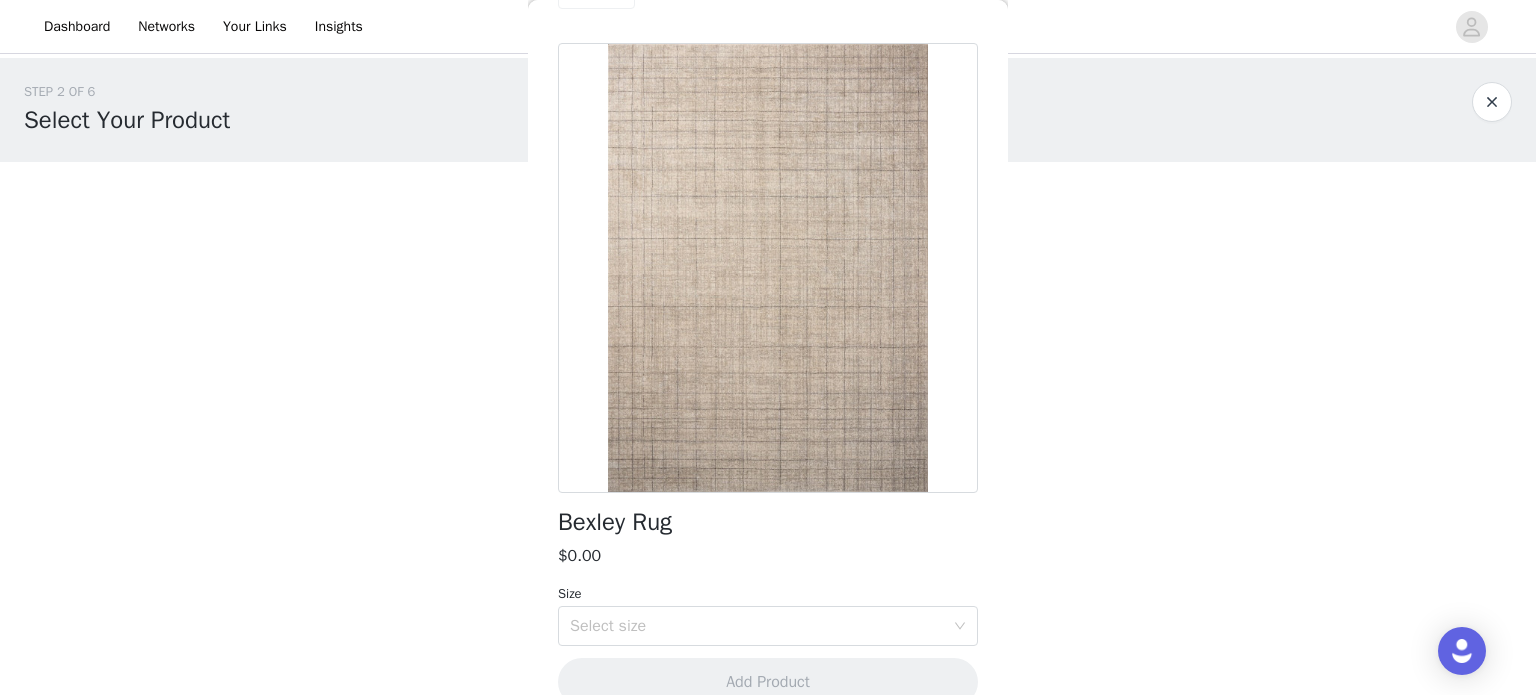 scroll, scrollTop: 68, scrollLeft: 0, axis: vertical 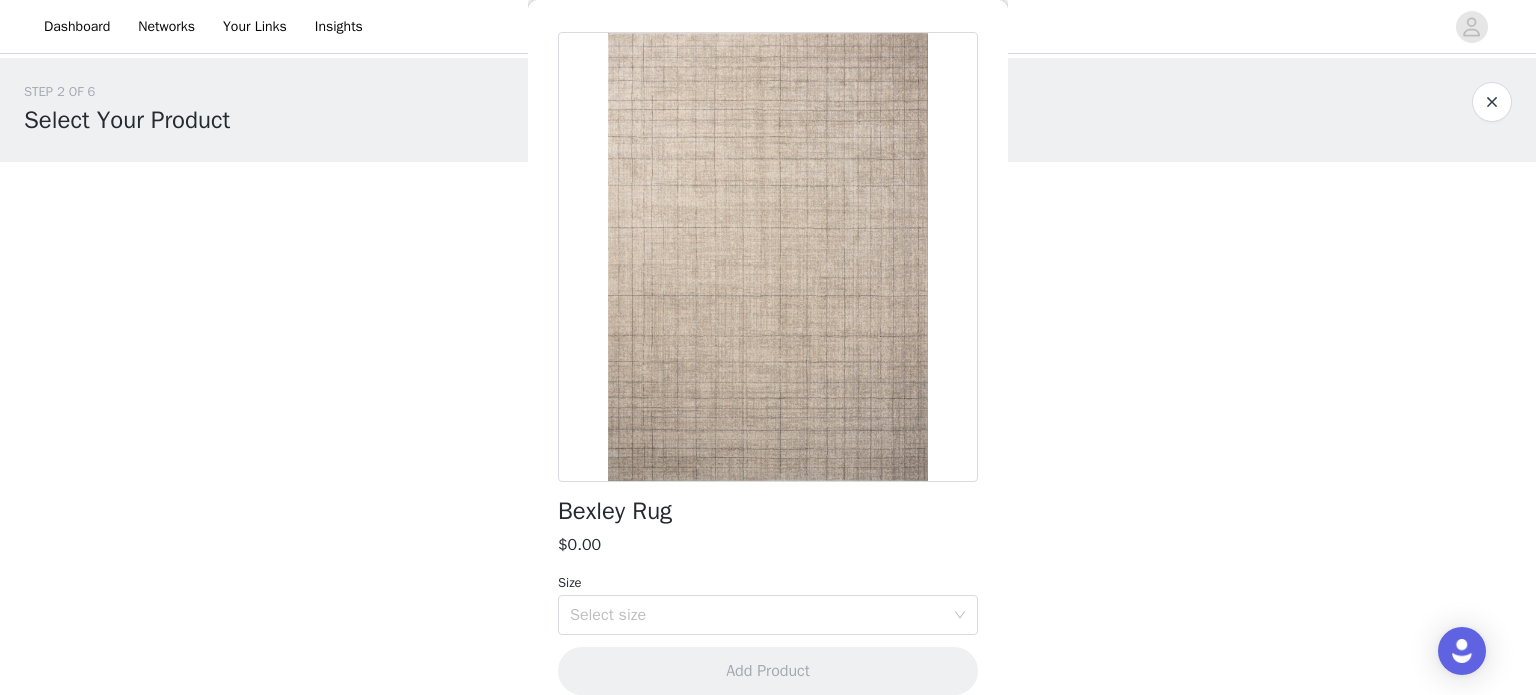 click at bounding box center [768, 257] 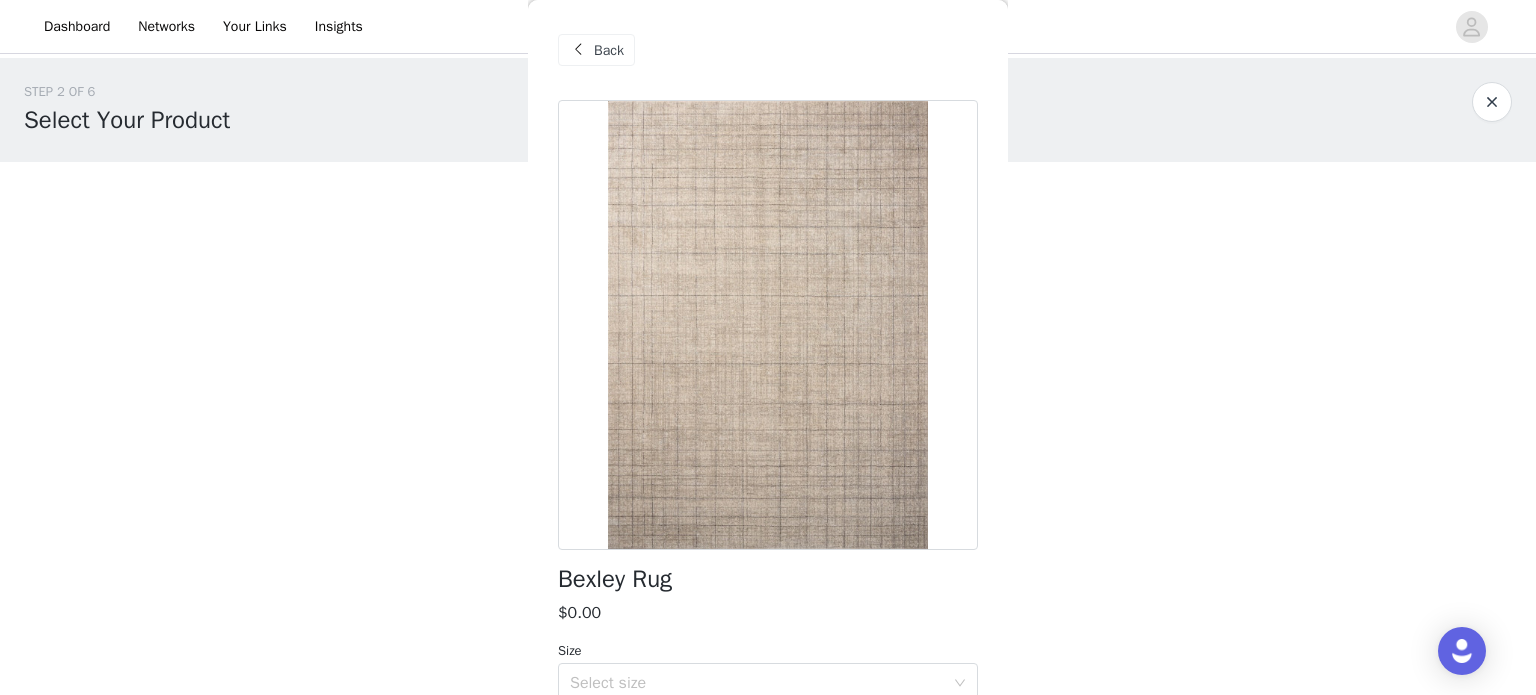 click on "Back" at bounding box center [609, 50] 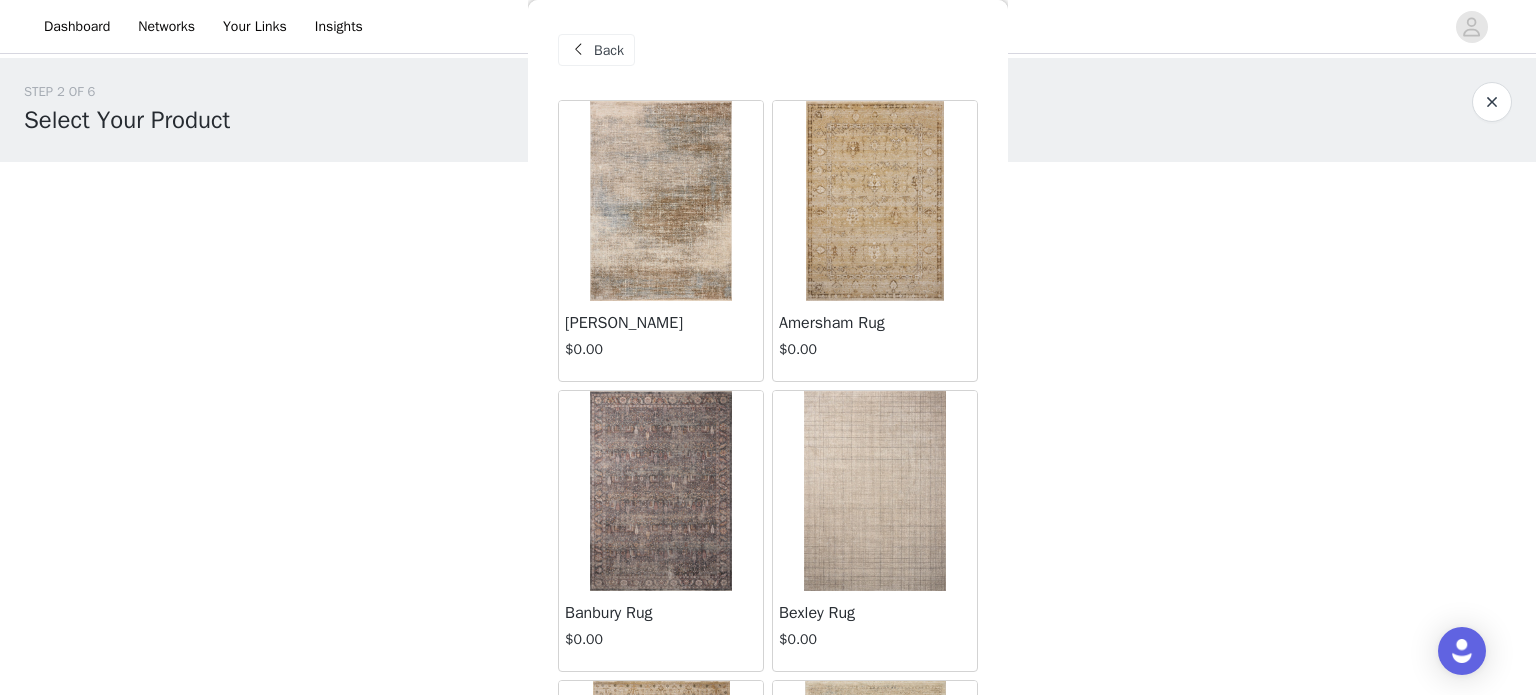 click at bounding box center [875, 491] 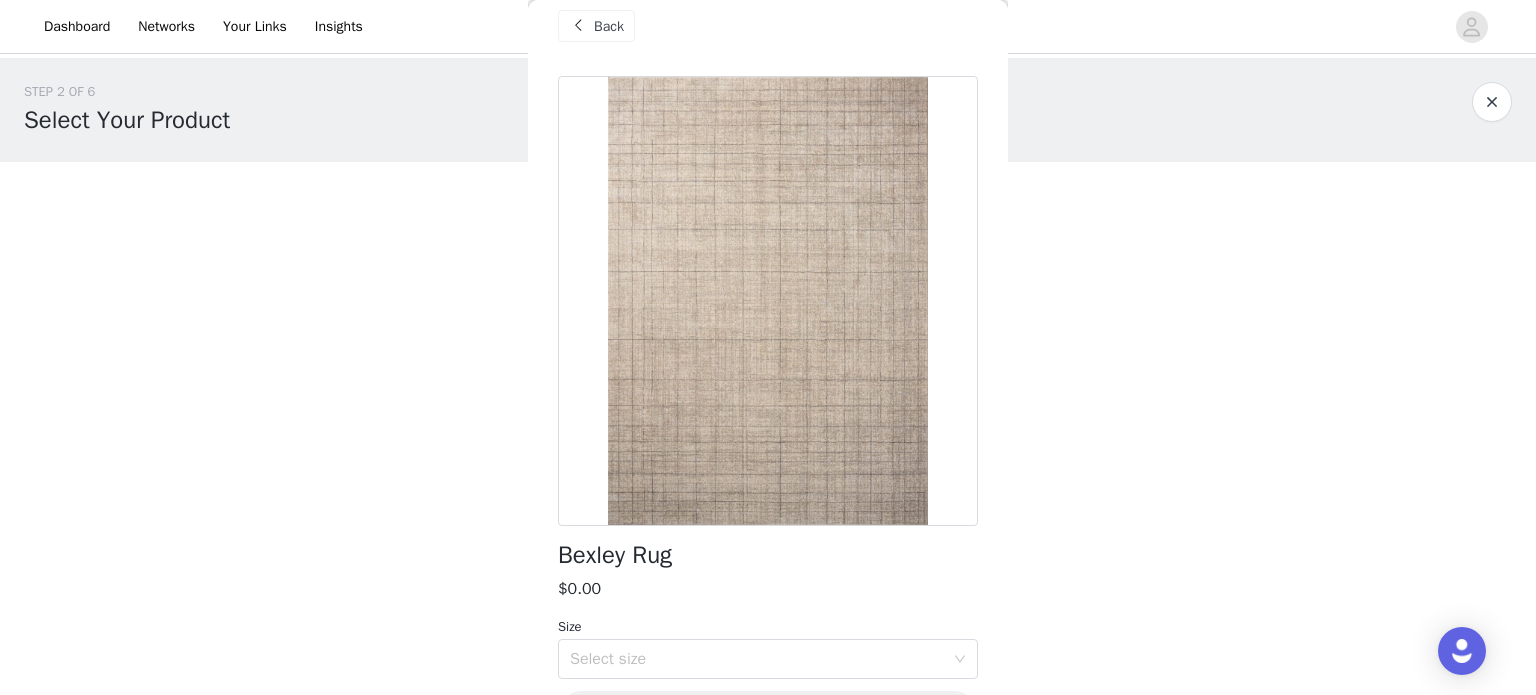 scroll, scrollTop: 2, scrollLeft: 0, axis: vertical 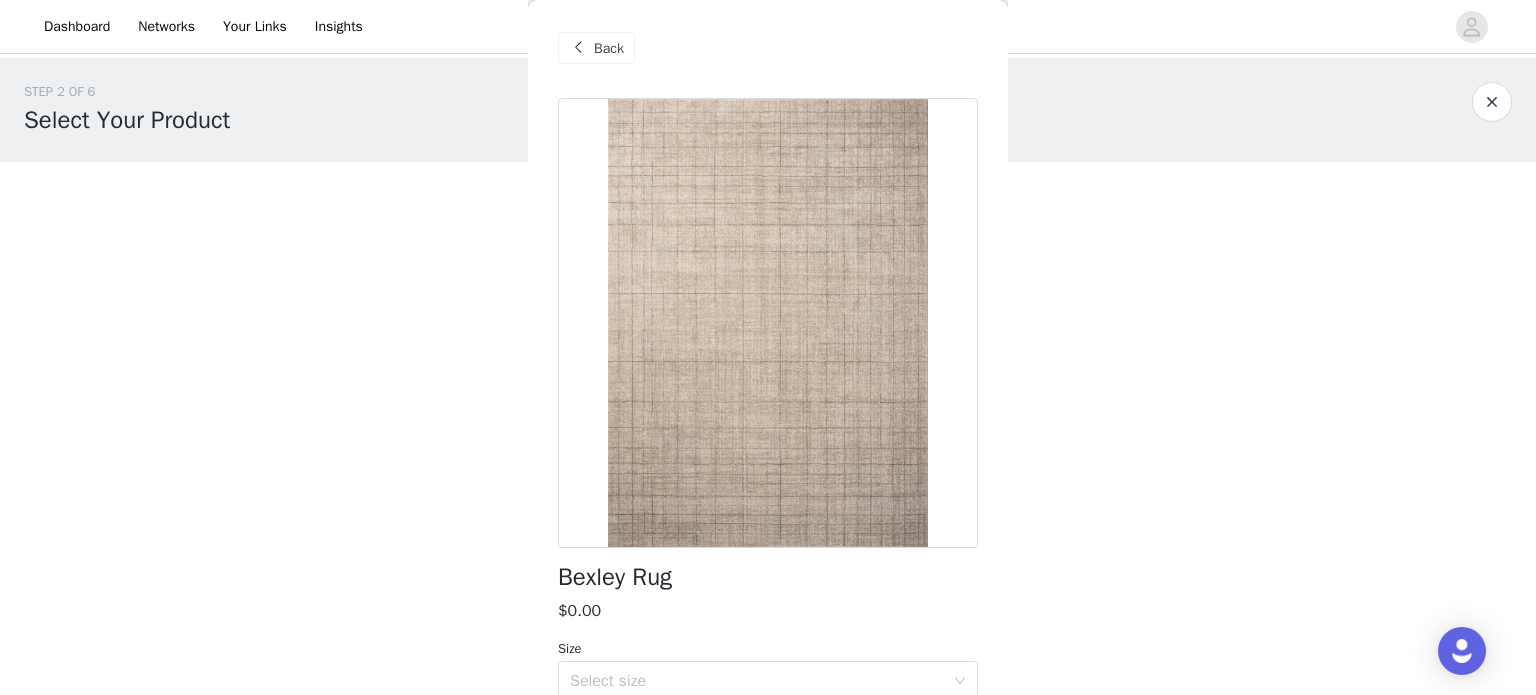 click on "Back" at bounding box center [609, 48] 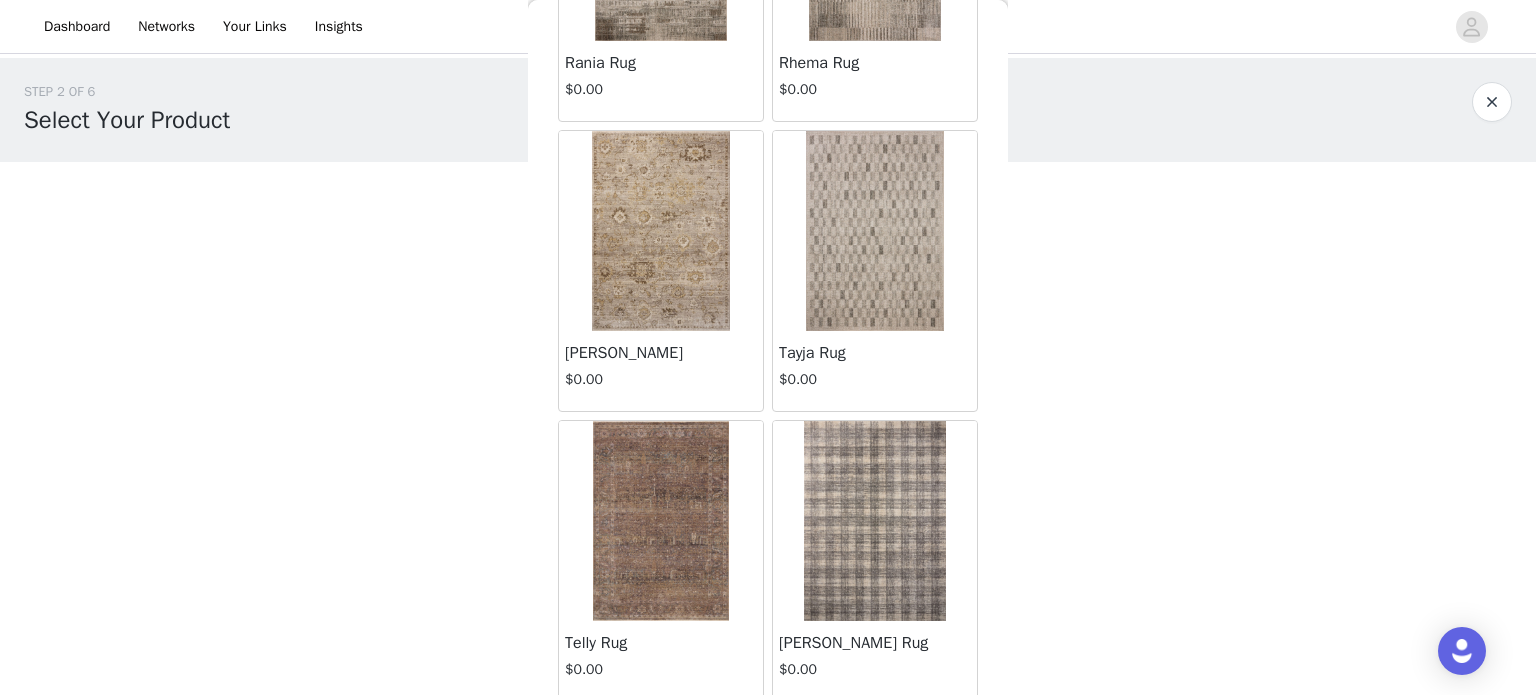 scroll, scrollTop: 1428, scrollLeft: 0, axis: vertical 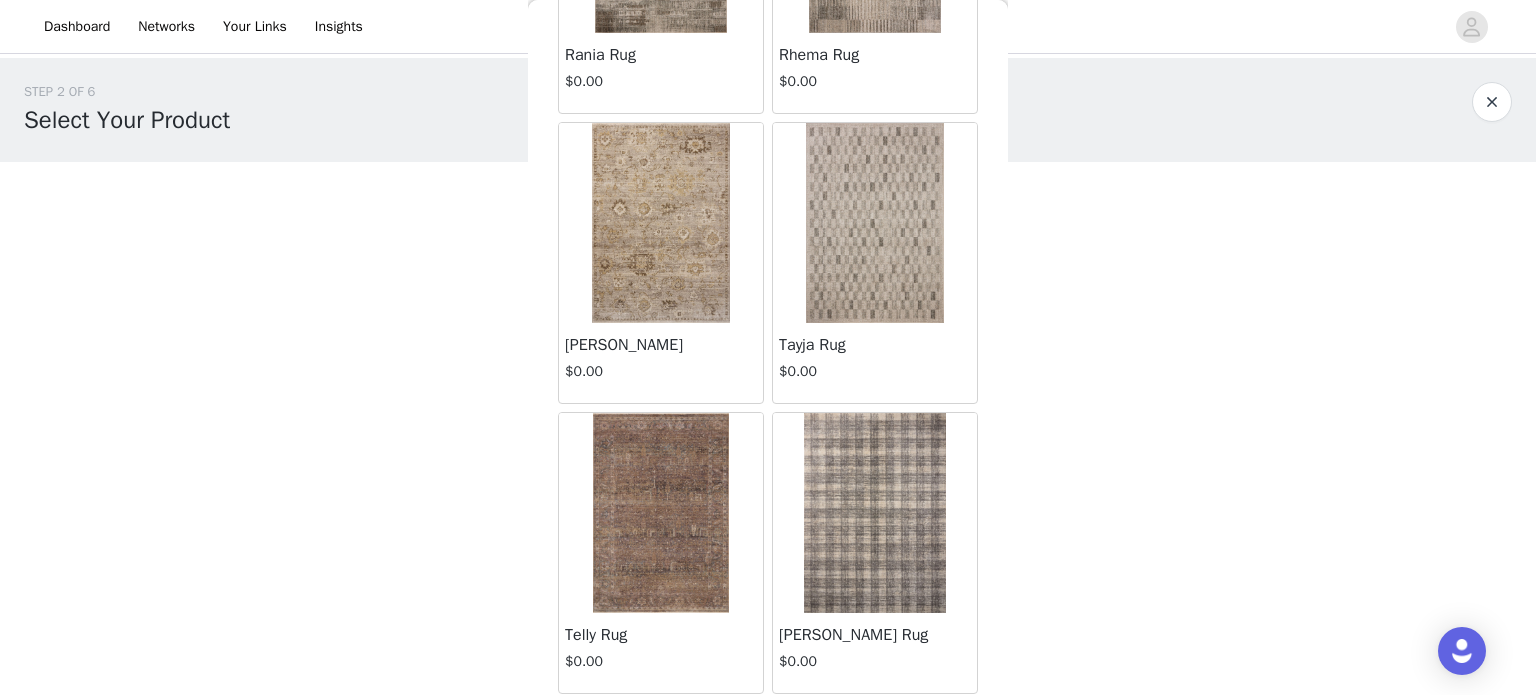 click at bounding box center (661, 513) 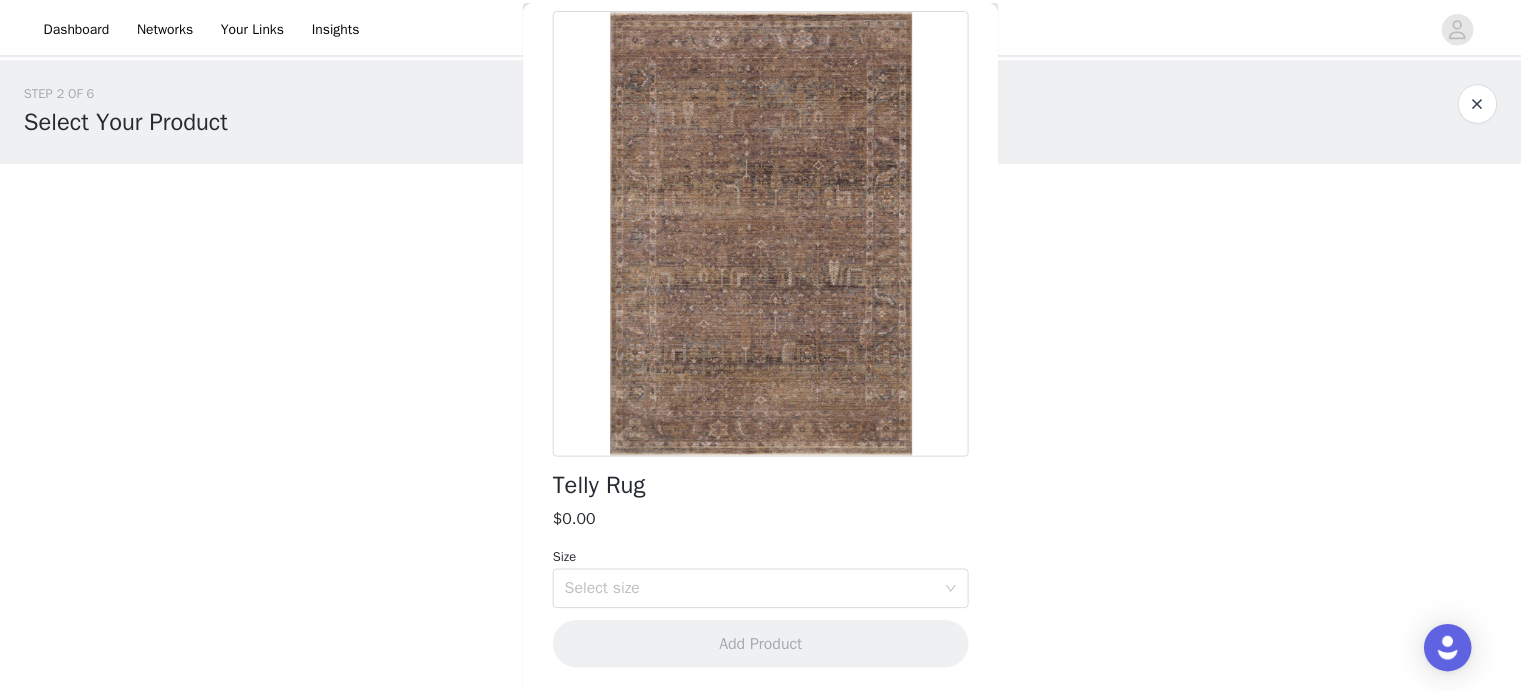 scroll, scrollTop: 91, scrollLeft: 0, axis: vertical 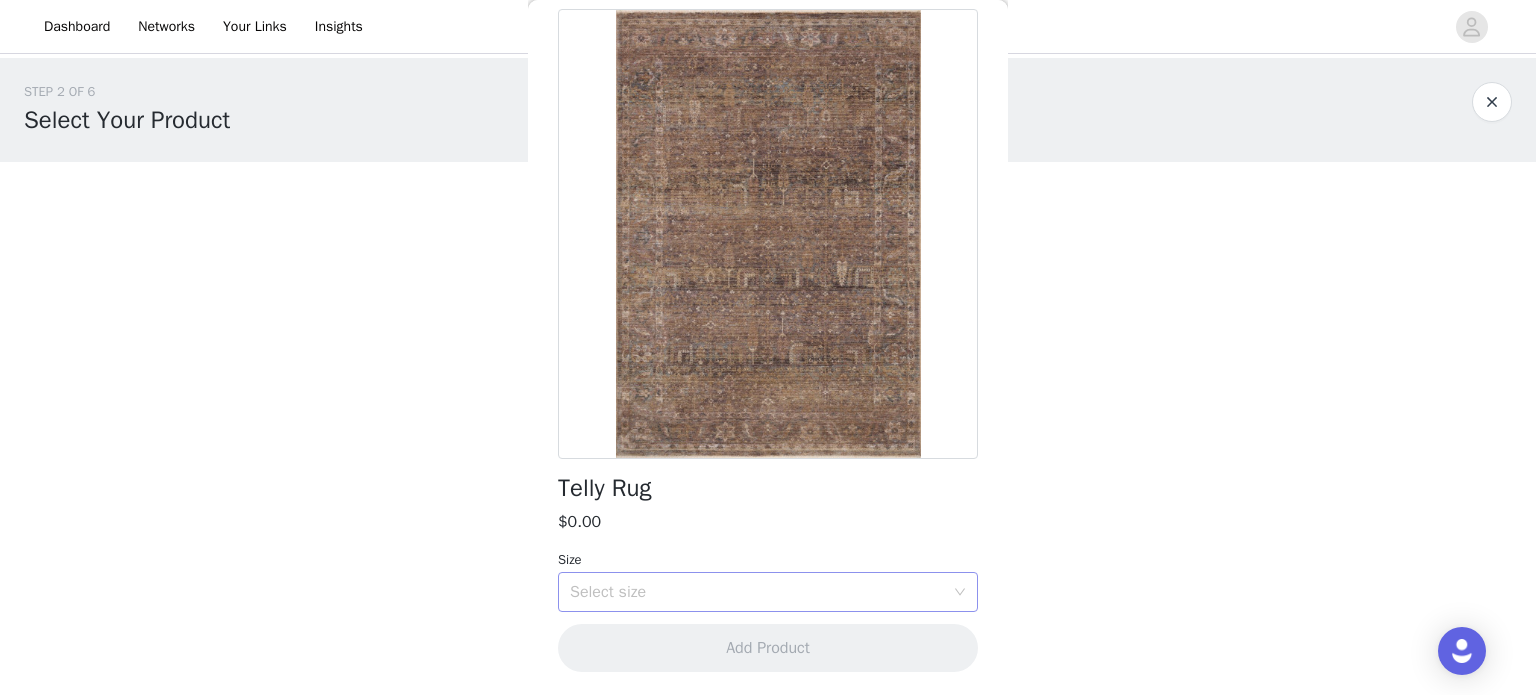 click 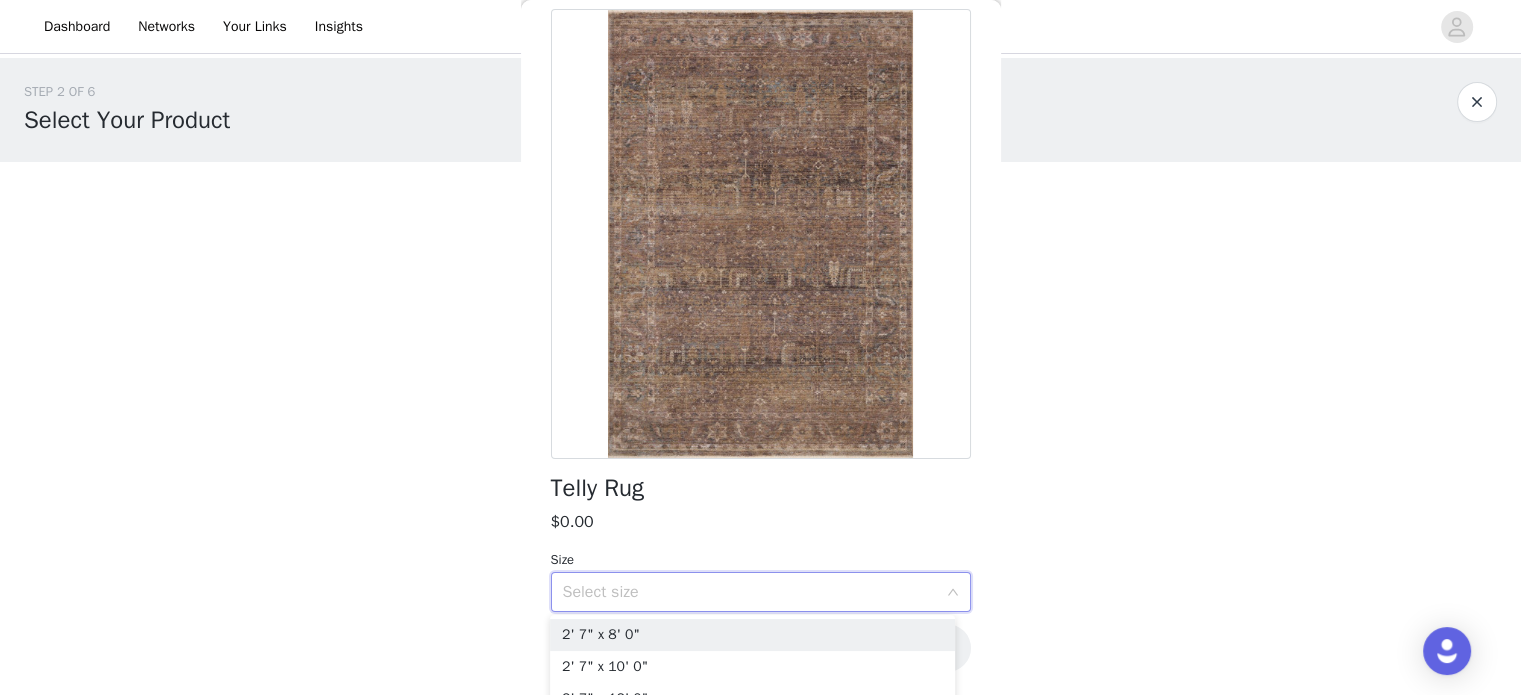 scroll, scrollTop: 13, scrollLeft: 0, axis: vertical 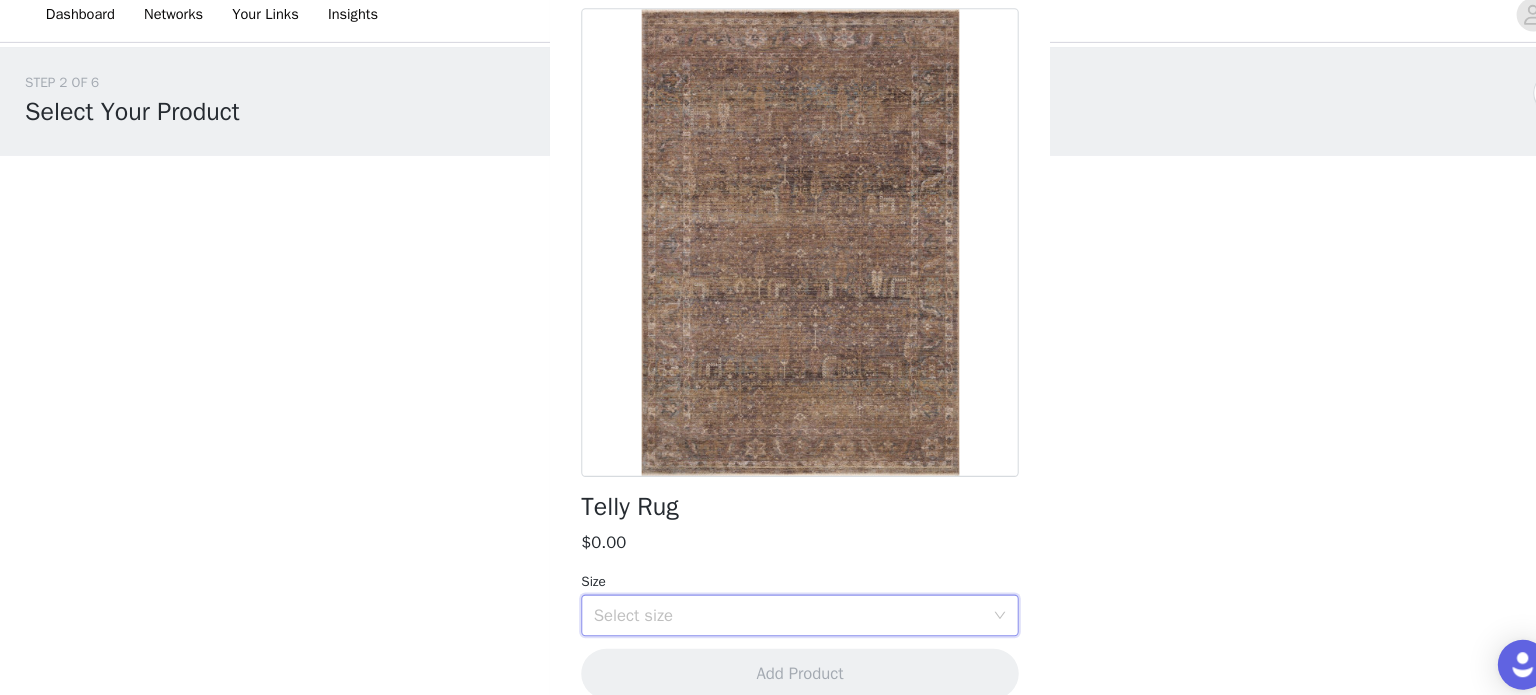 click at bounding box center (768, 246) 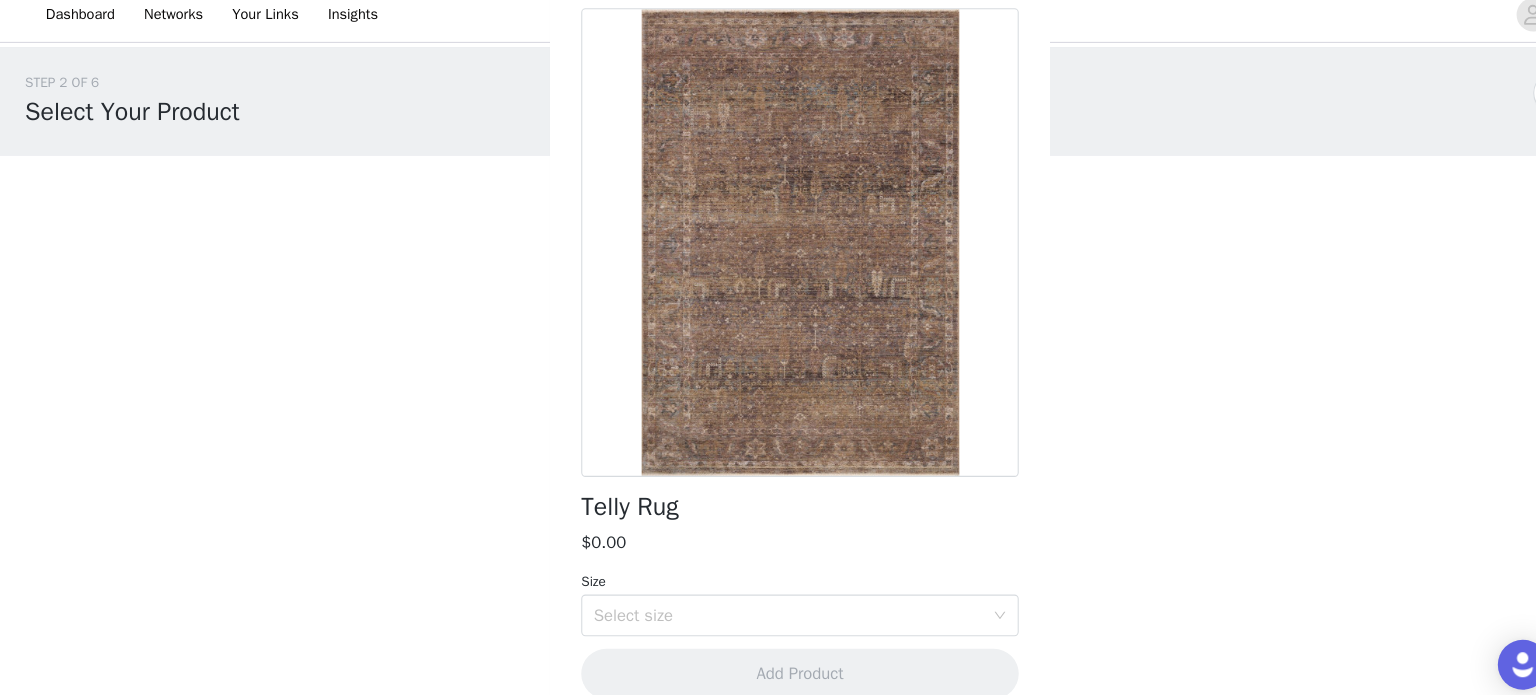 scroll, scrollTop: 72, scrollLeft: 0, axis: vertical 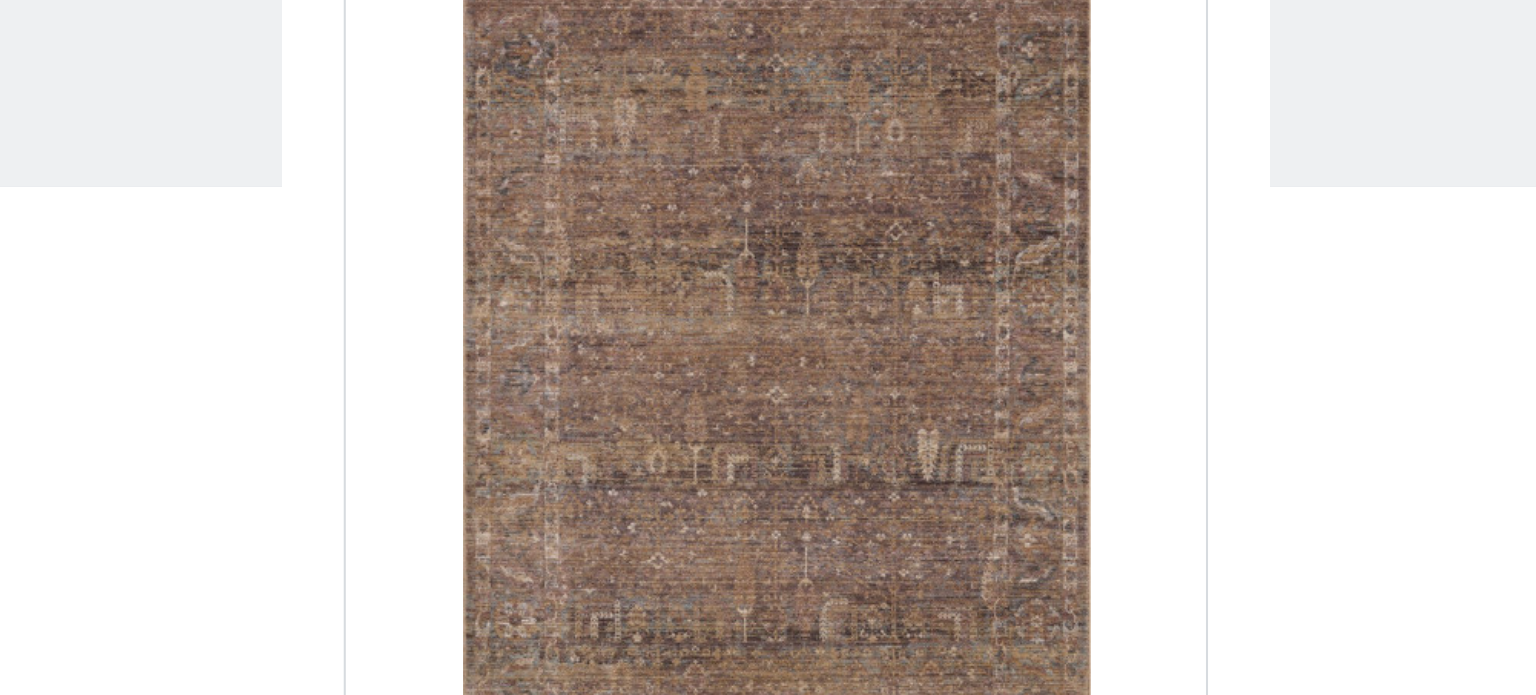 click at bounding box center (768, 253) 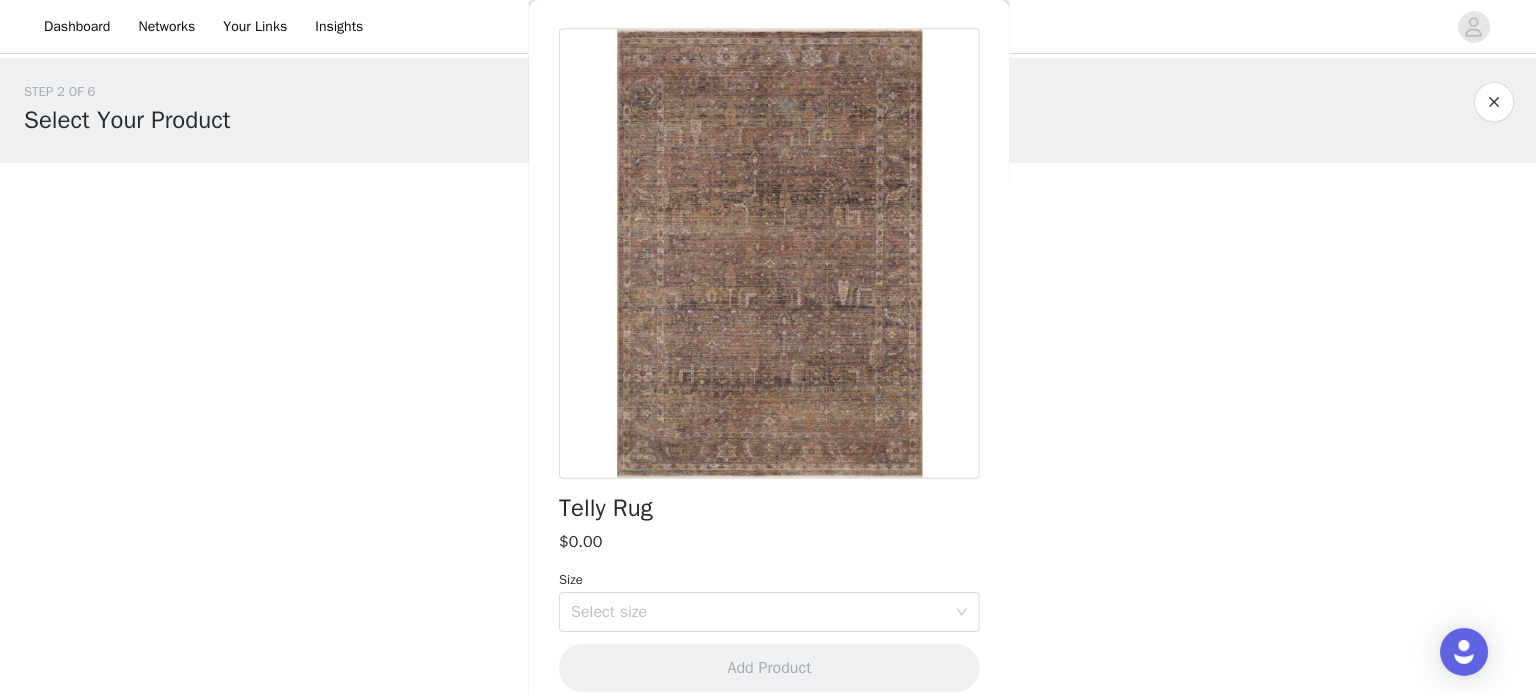 scroll, scrollTop: 67, scrollLeft: 0, axis: vertical 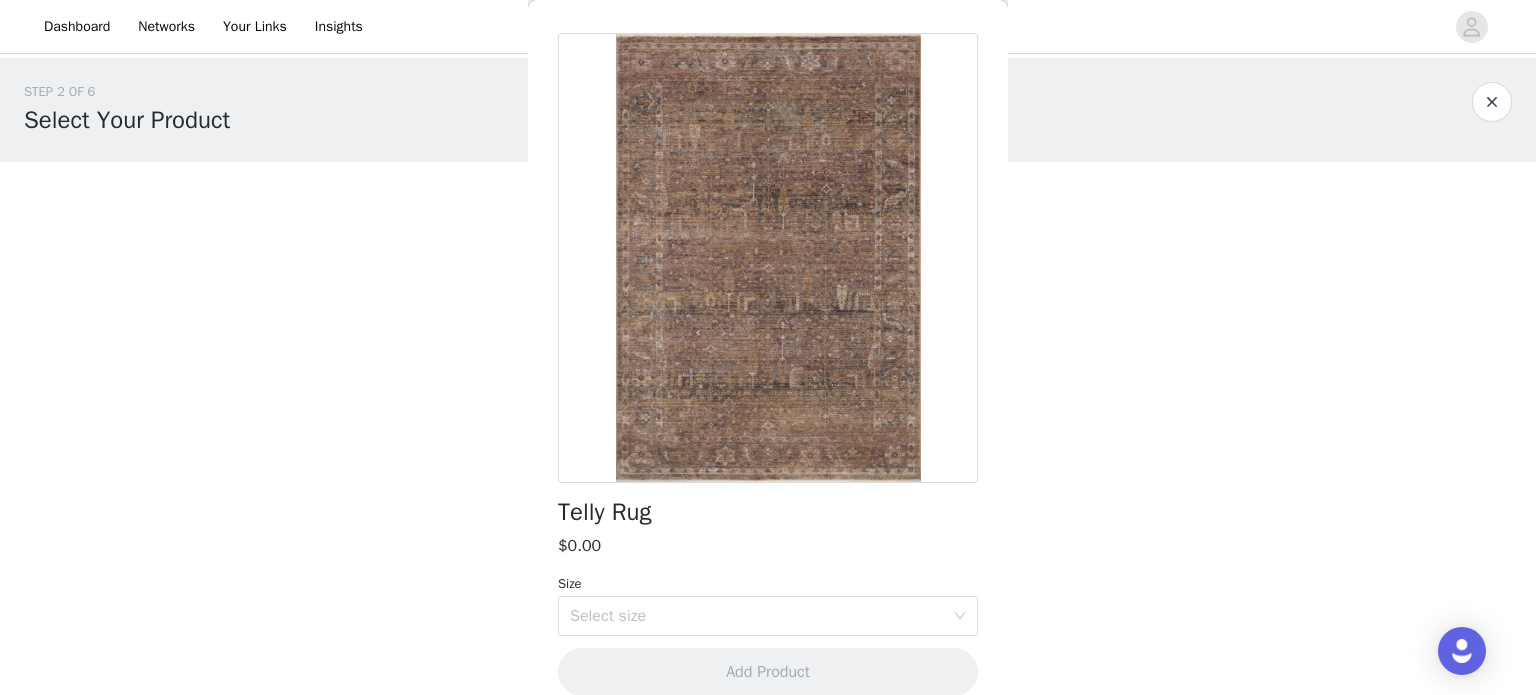 click on "STEP 2 OF 6
Select Your Product
Please note that all items are first come, first served. If your selection is no longer available, we will reach out to you for another product pick.       0/1 Selected           Add Product       Back     Telly Rug       $0.00         Size   Select size     Add Product" at bounding box center (768, 237) 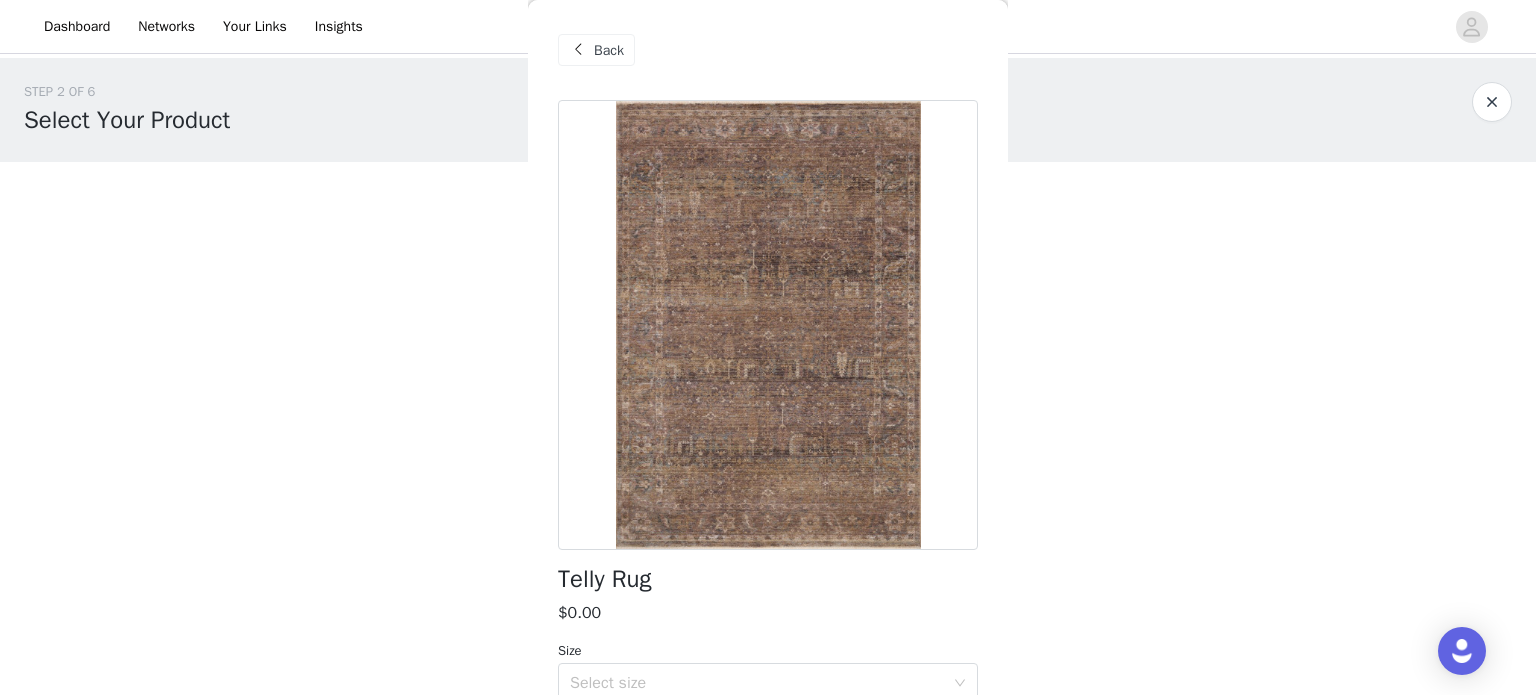 click on "Back" at bounding box center (596, 50) 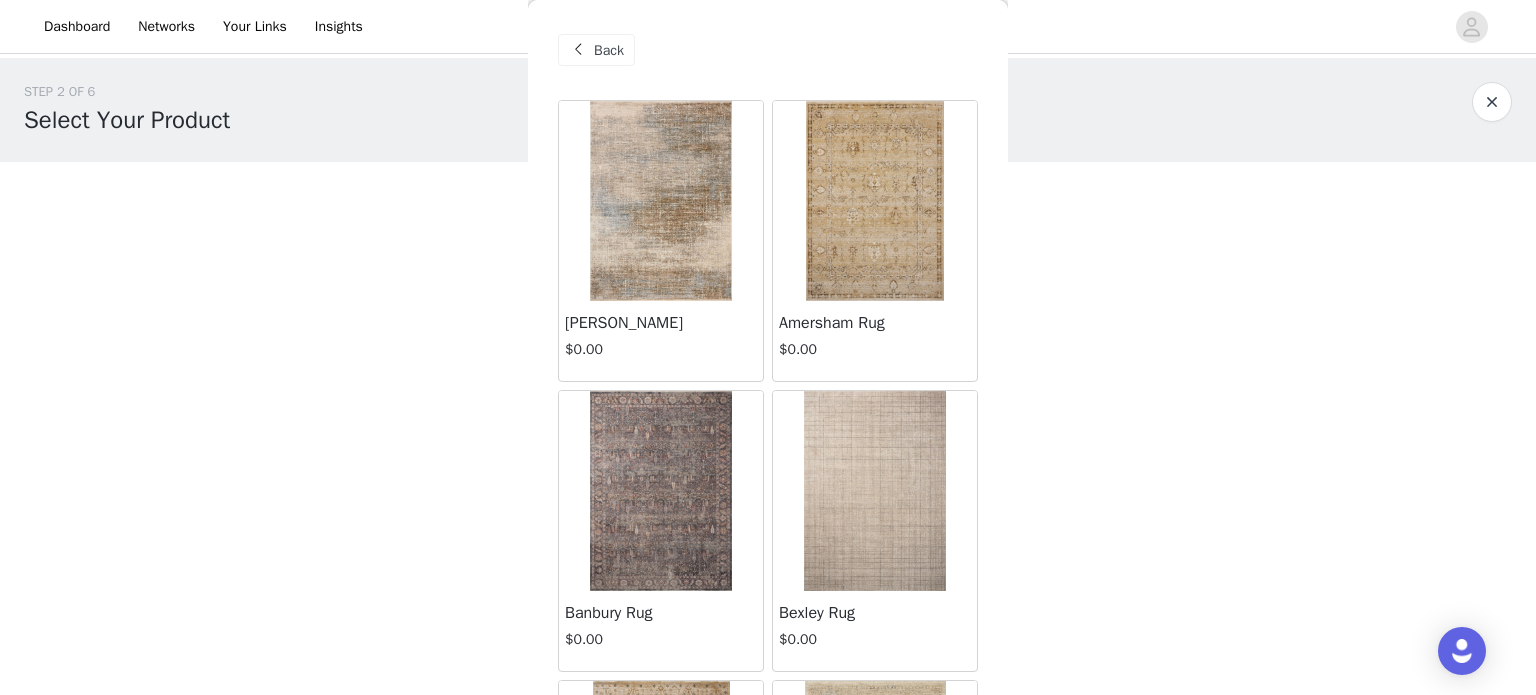 click at bounding box center (875, 201) 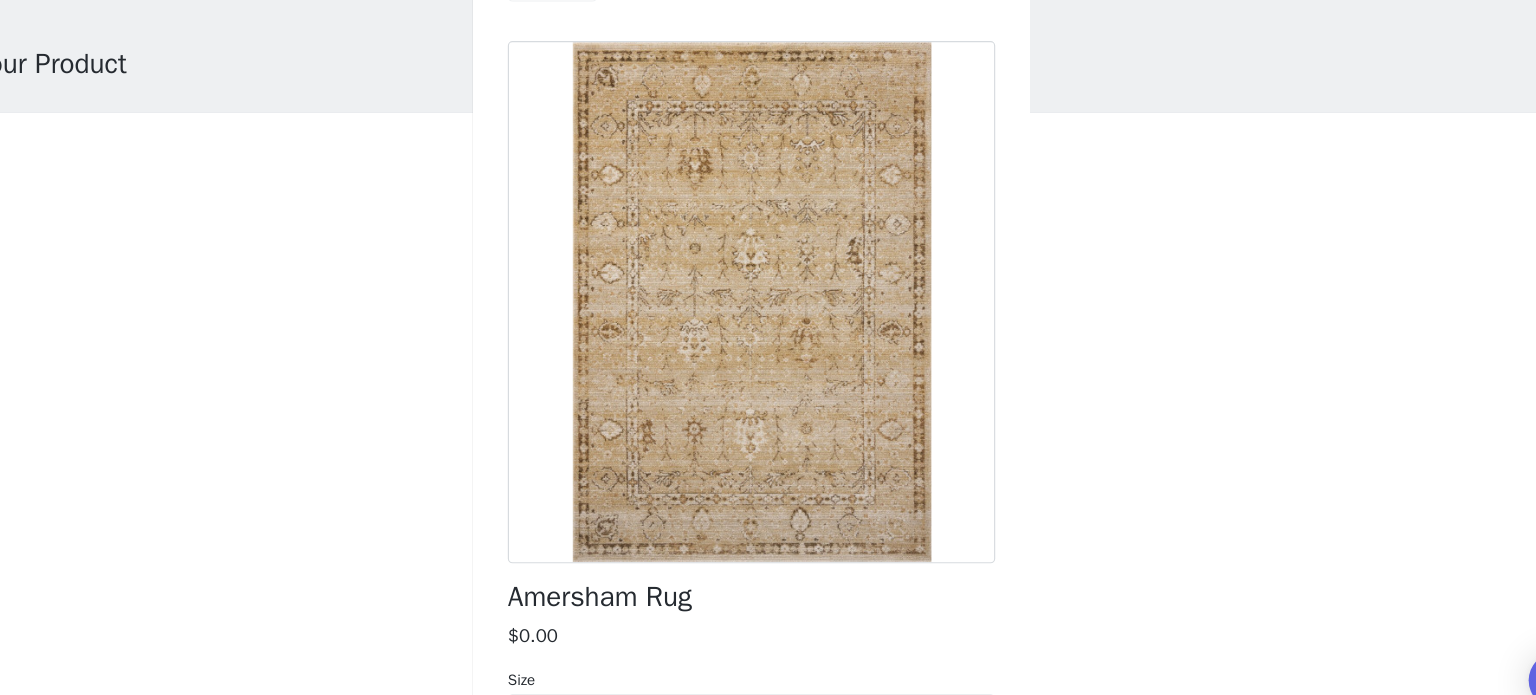 scroll, scrollTop: 4, scrollLeft: 0, axis: vertical 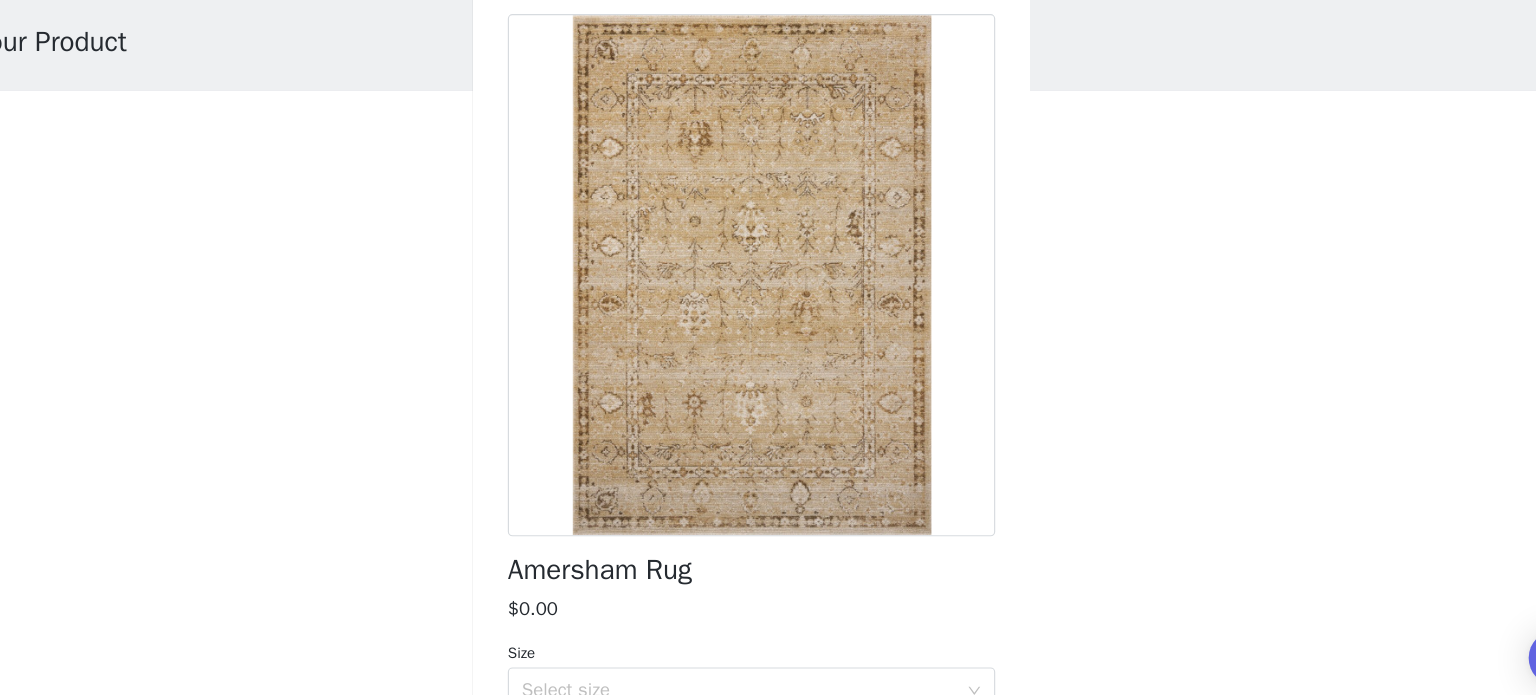 click at bounding box center (768, 321) 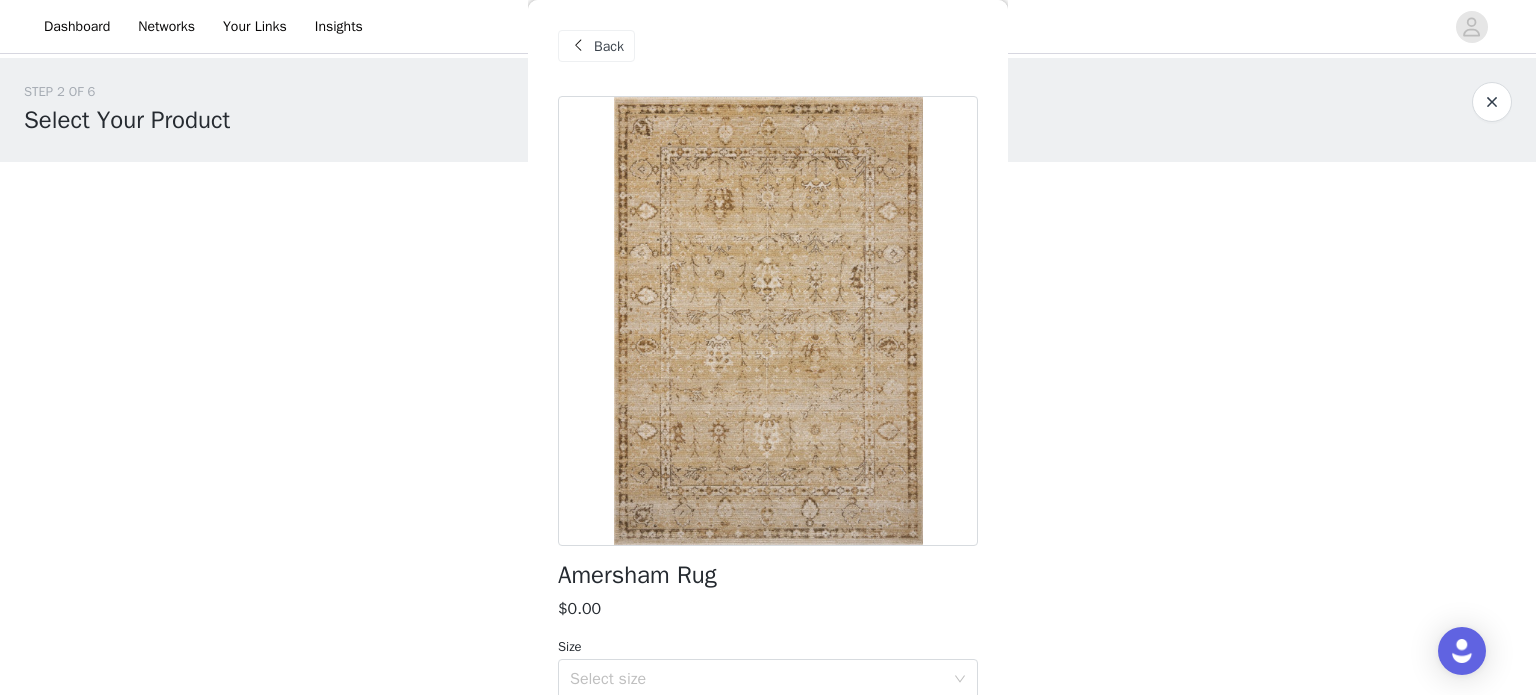 scroll, scrollTop: 0, scrollLeft: 0, axis: both 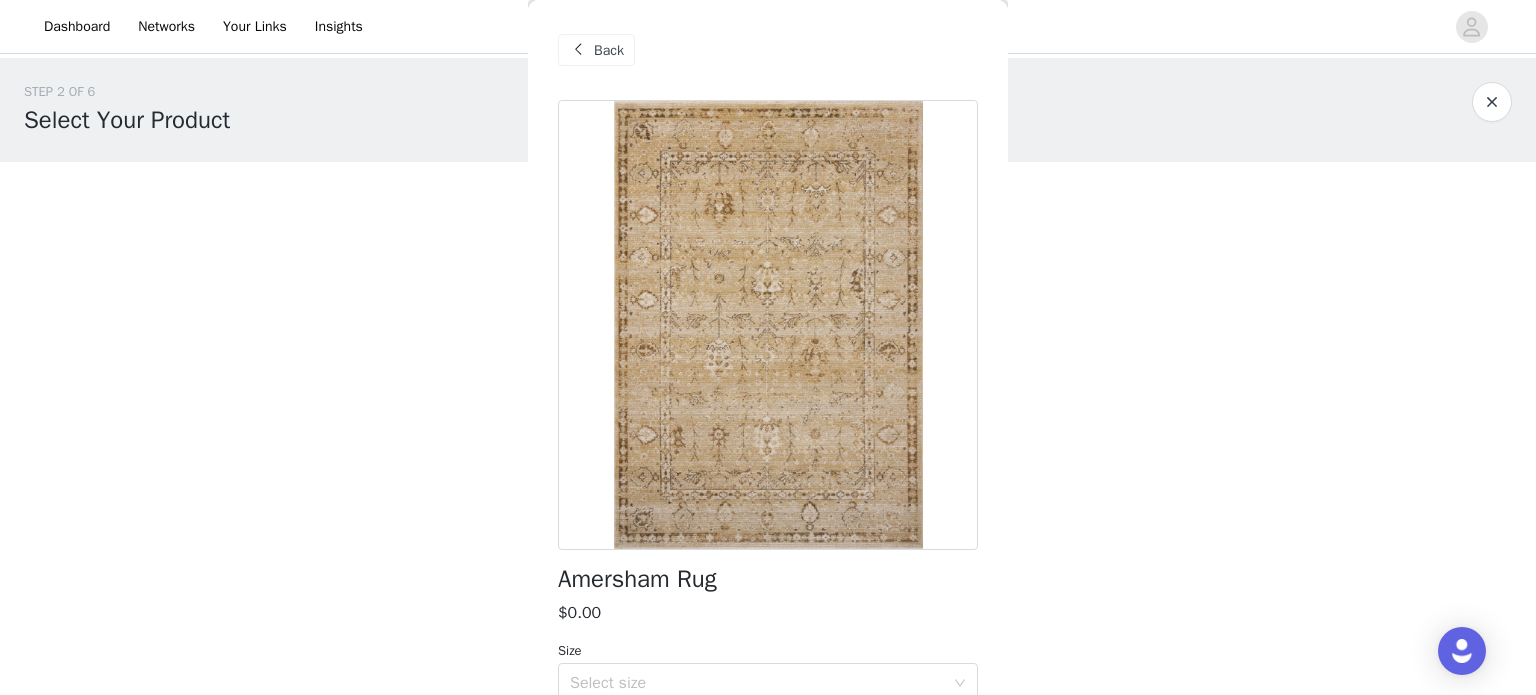 click at bounding box center [768, 325] 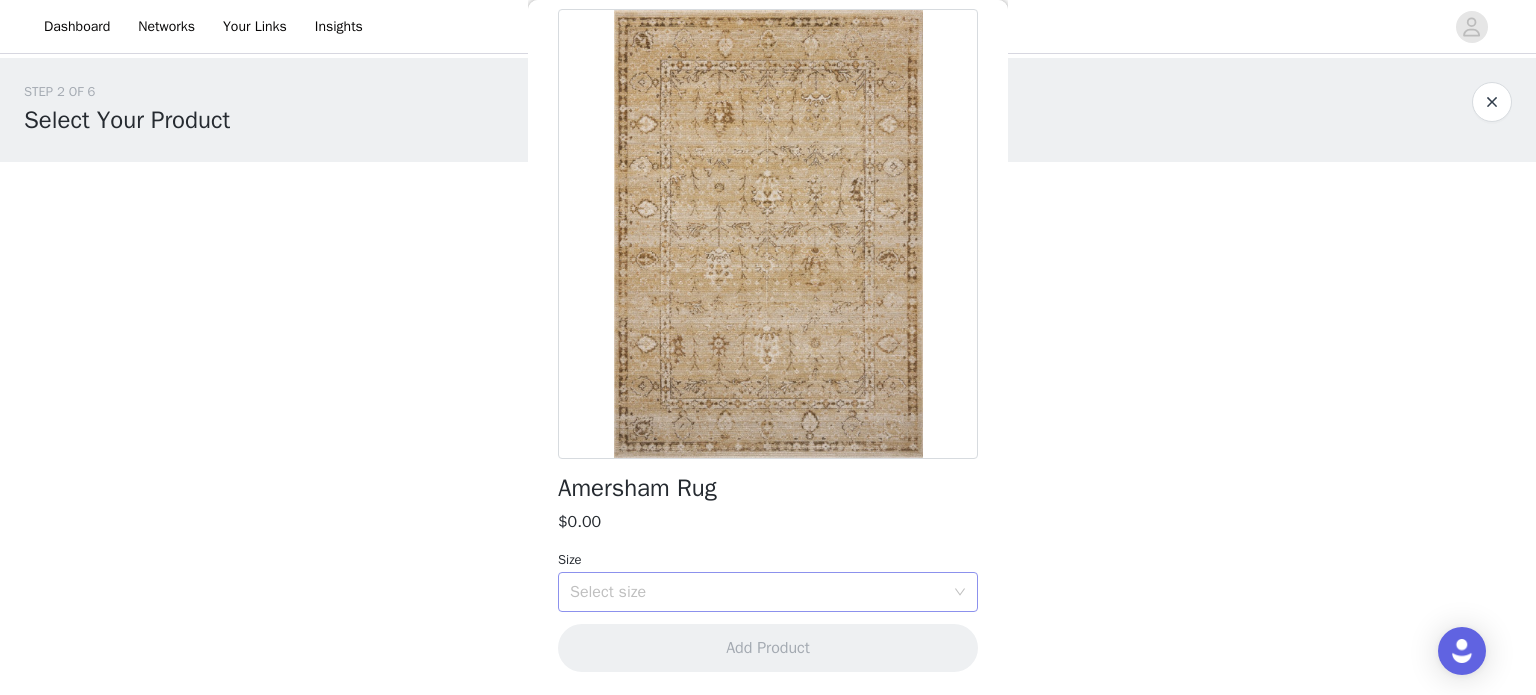 click 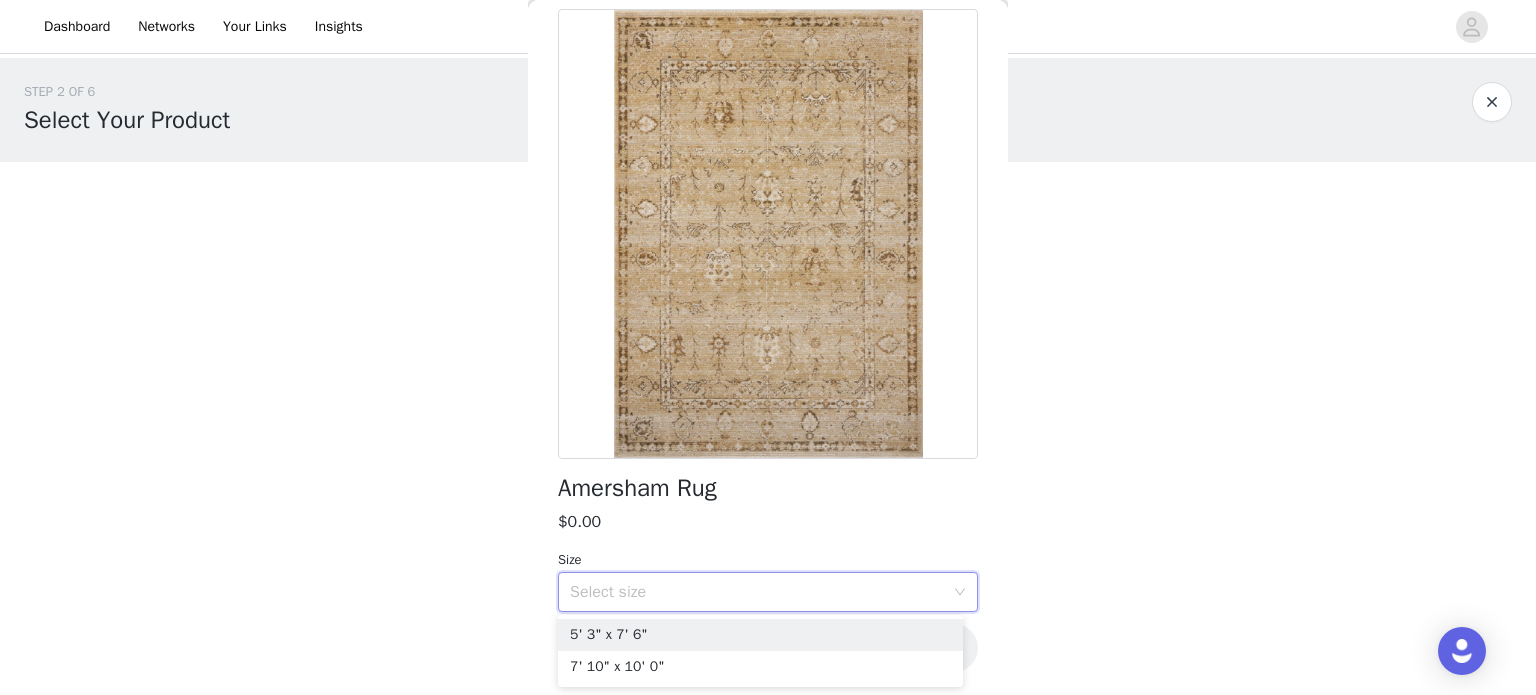 click on "Amersham Rug" at bounding box center [768, 488] 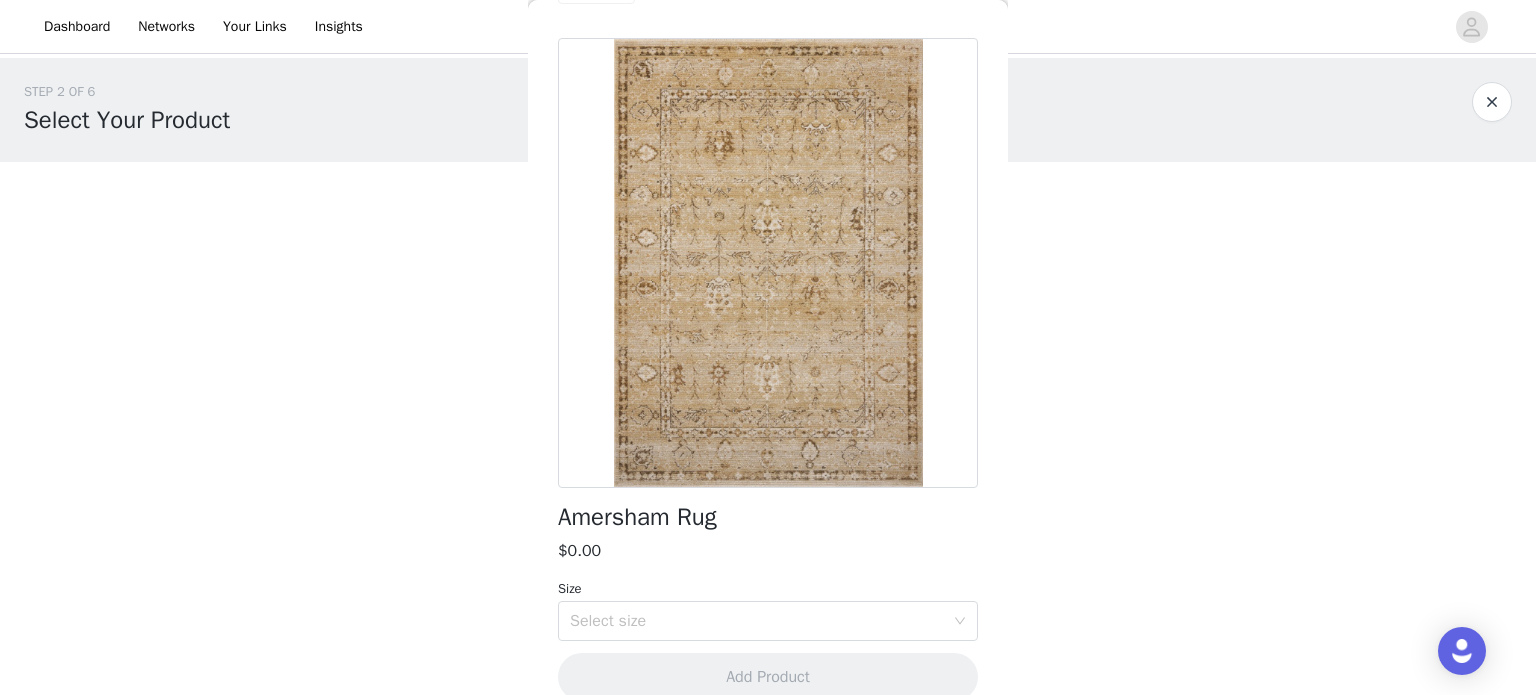 scroll, scrollTop: 0, scrollLeft: 0, axis: both 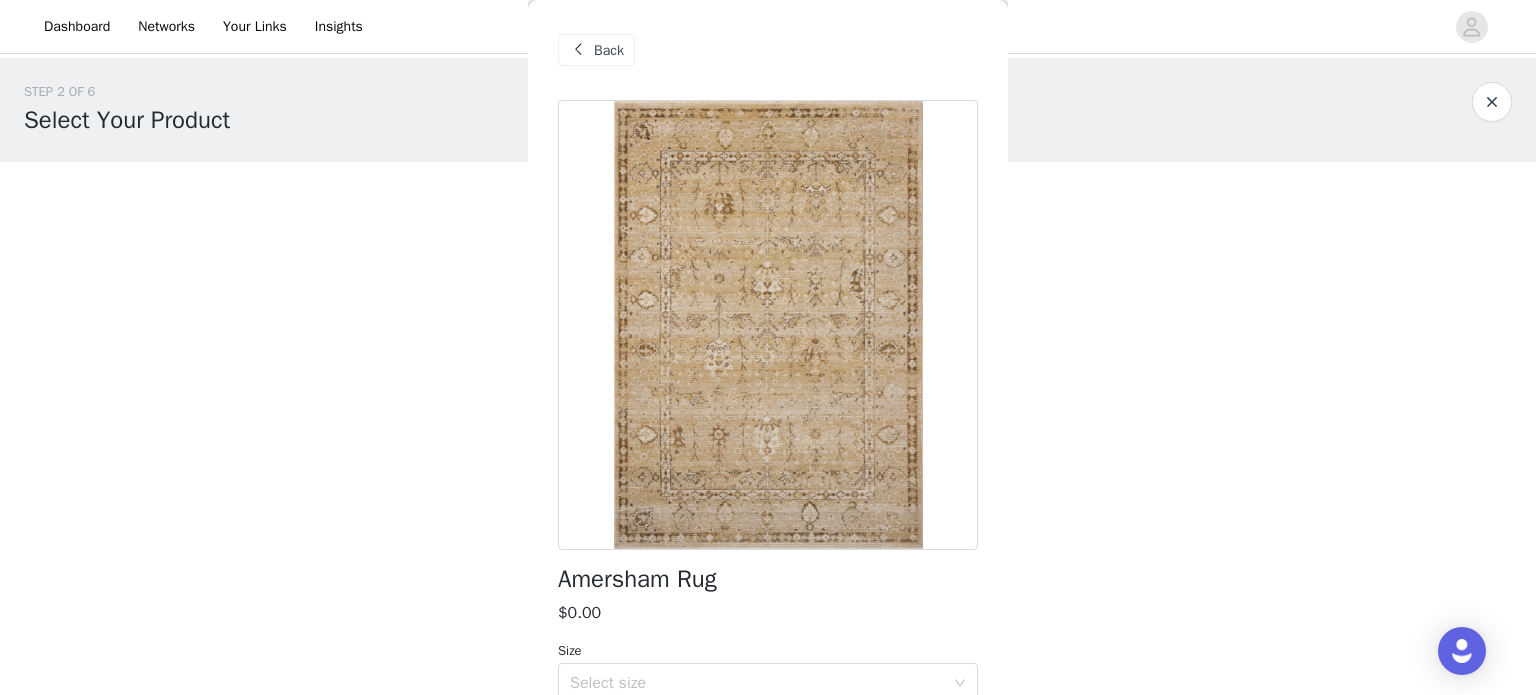 click on "Back" at bounding box center (609, 50) 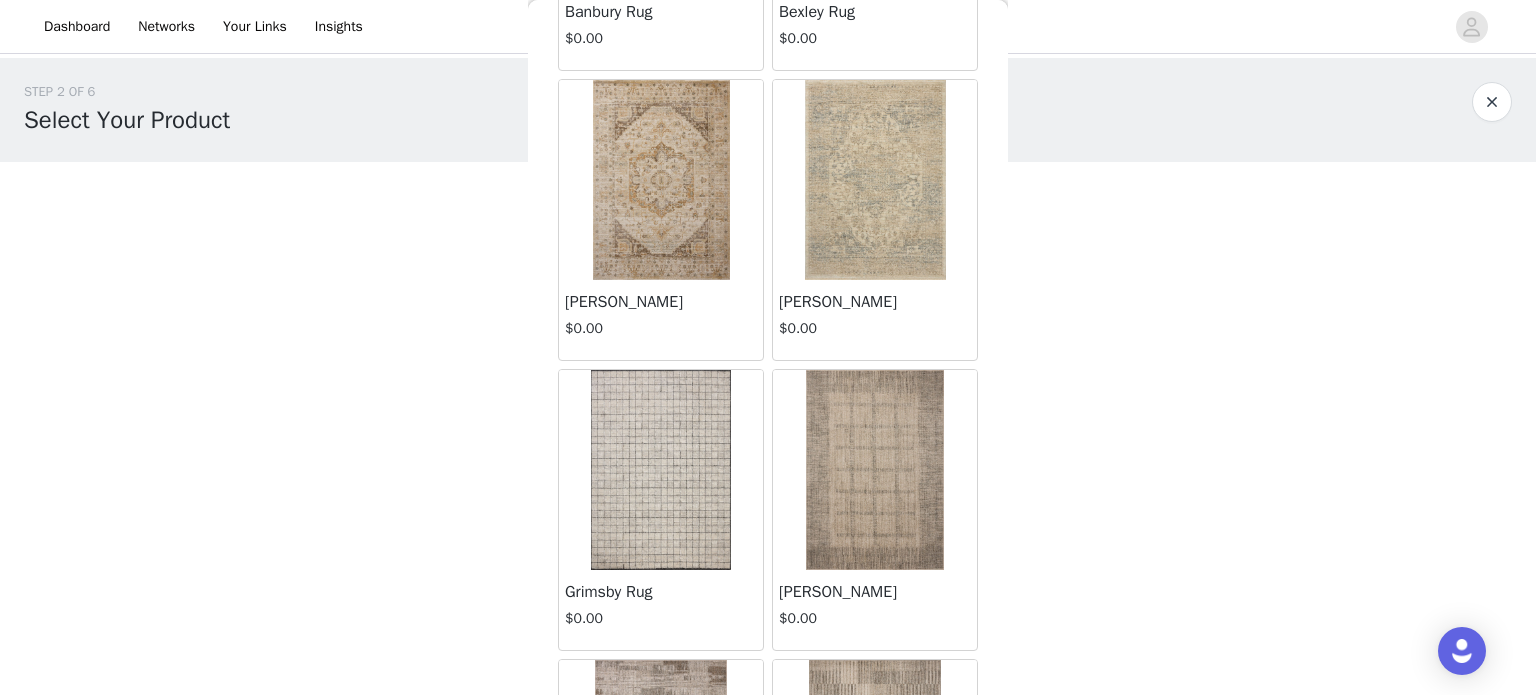 click on "Back       Abdington Rug   $0.00       Amersham Rug   $0.00       Banbury Rug   $0.00       Bexley Rug   $0.00       [PERSON_NAME]   $0.00       [PERSON_NAME]   $0.00       Grimsby Rug   $0.00       [PERSON_NAME]   $0.00       Rania Rug   $0.00       Rhema Rug   $0.00       [PERSON_NAME]   $0.00       Tayja Rug   $0.00       Telly Rug   $0.00       [PERSON_NAME] Rug   $0.00" at bounding box center (768, 347) 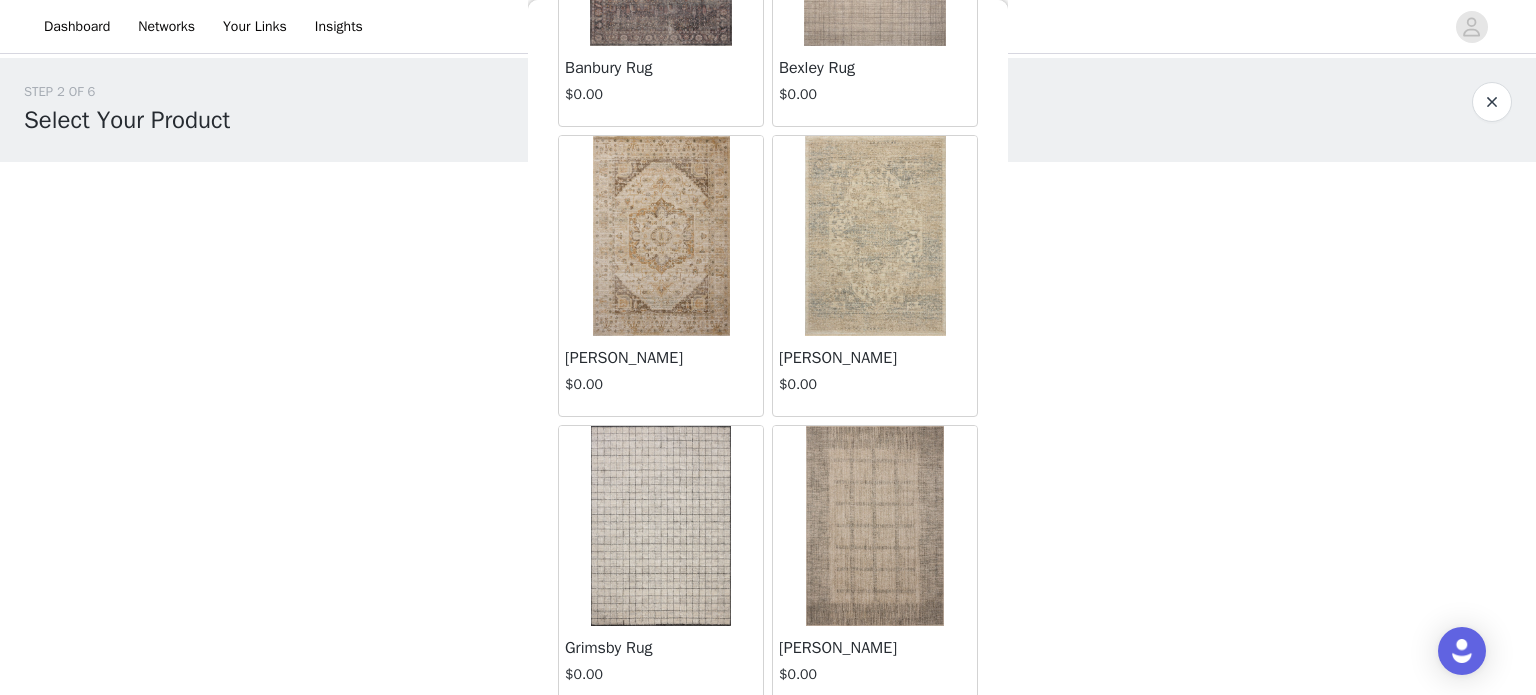 scroll, scrollTop: 516, scrollLeft: 0, axis: vertical 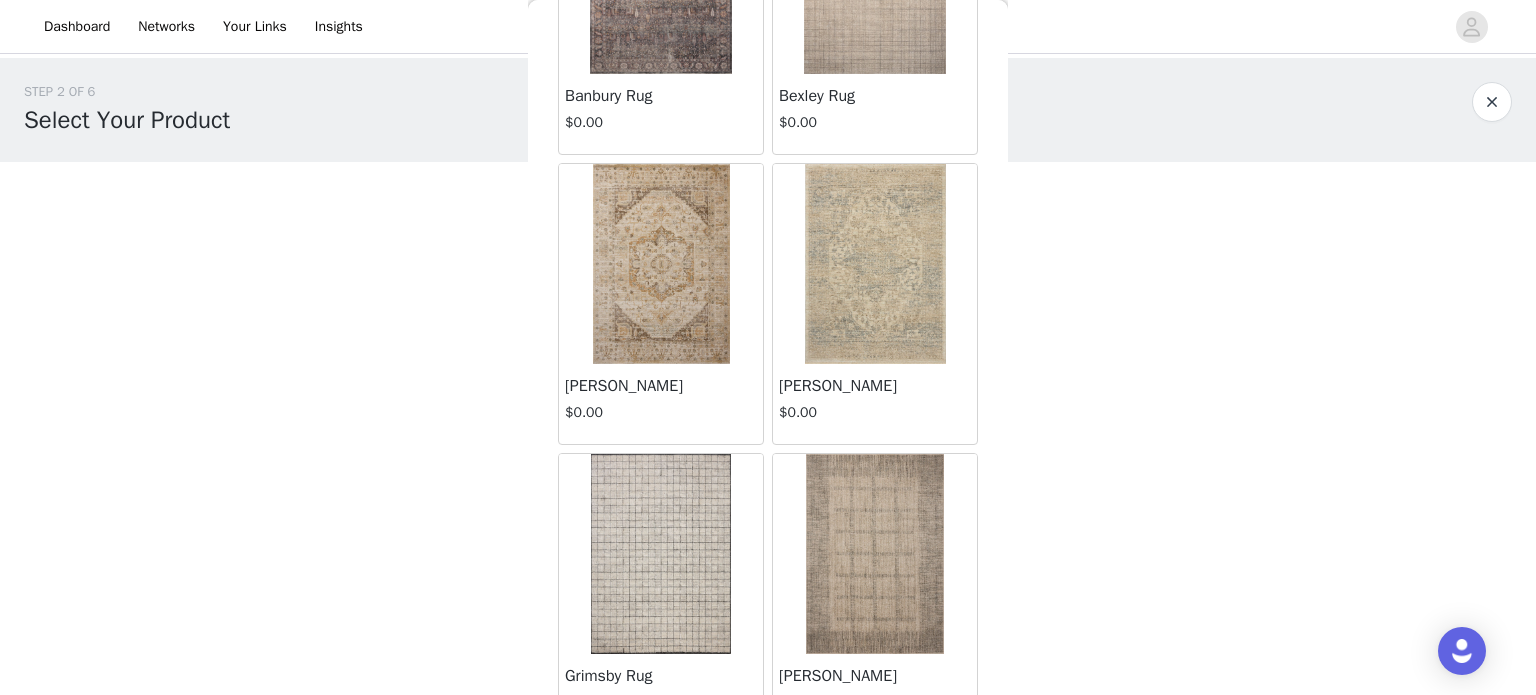 click on "Back       Abdington Rug   $0.00       Amersham Rug   $0.00       Banbury Rug   $0.00       Bexley Rug   $0.00       [PERSON_NAME]   $0.00       [PERSON_NAME]   $0.00       Grimsby Rug   $0.00       [PERSON_NAME]   $0.00       Rania Rug   $0.00       Rhema Rug   $0.00       [PERSON_NAME]   $0.00       Tayja Rug   $0.00       Telly Rug   $0.00       [PERSON_NAME] Rug   $0.00" at bounding box center (768, 347) 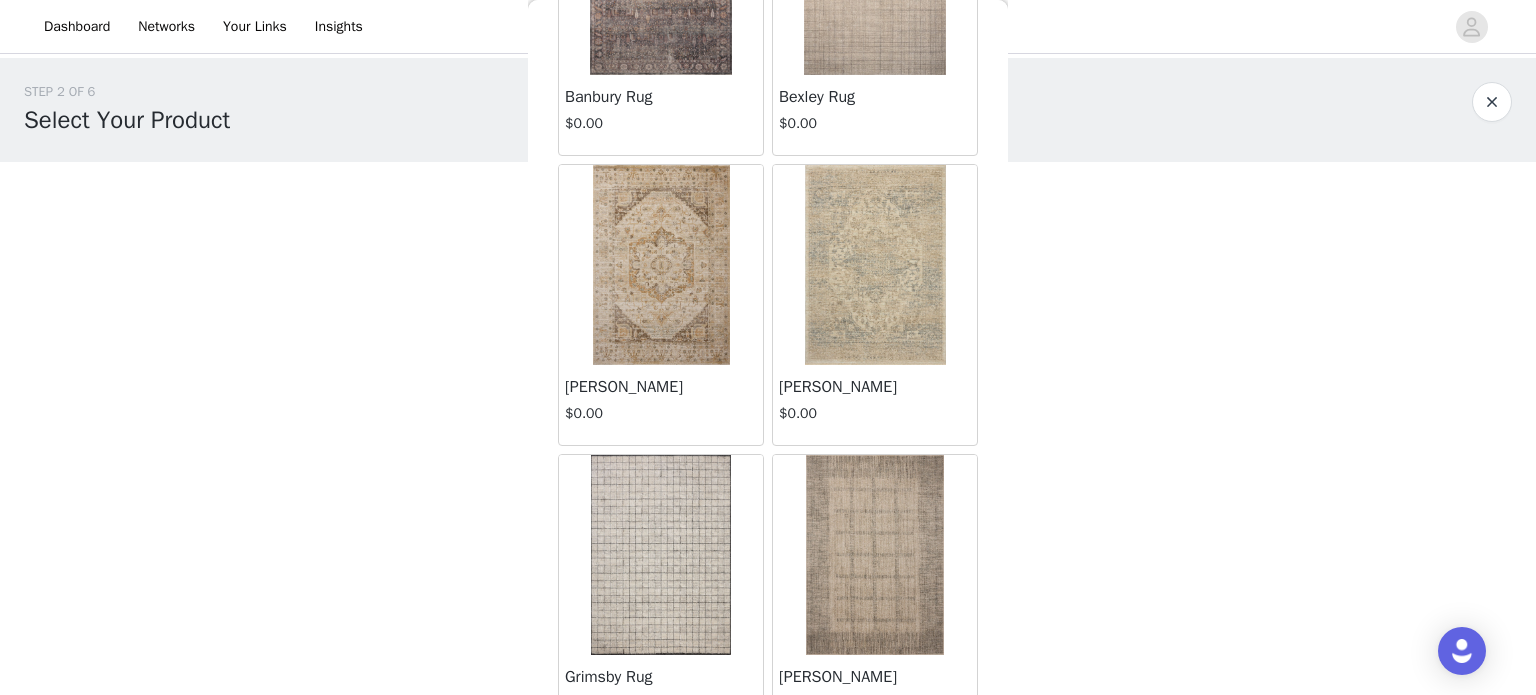 click on "Back       Abdington Rug   $0.00       Amersham Rug   $0.00       Banbury Rug   $0.00       Bexley Rug   $0.00       [PERSON_NAME]   $0.00       [PERSON_NAME]   $0.00       Grimsby Rug   $0.00       [PERSON_NAME]   $0.00       Rania Rug   $0.00       Rhema Rug   $0.00       [PERSON_NAME]   $0.00       Tayja Rug   $0.00       Telly Rug   $0.00       [PERSON_NAME] Rug   $0.00" at bounding box center (768, 347) 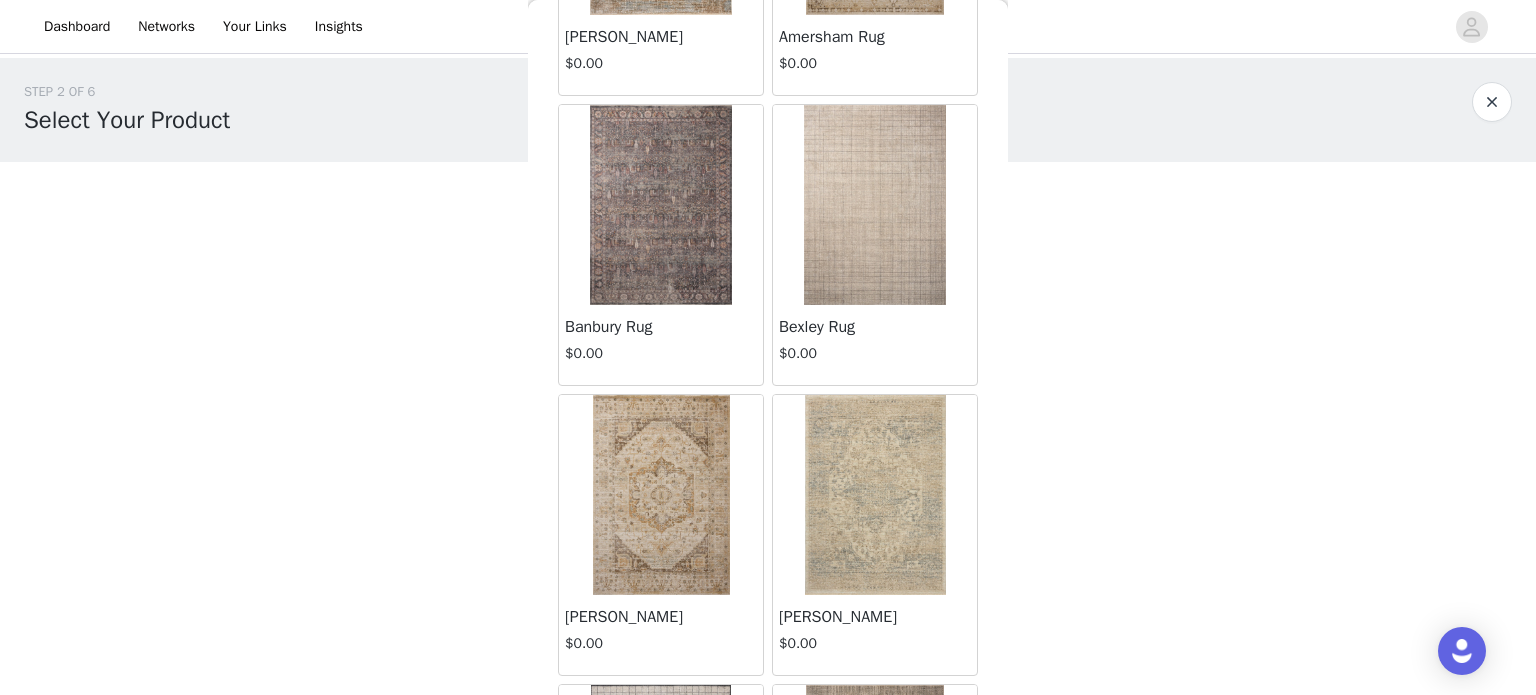 scroll, scrollTop: 285, scrollLeft: 0, axis: vertical 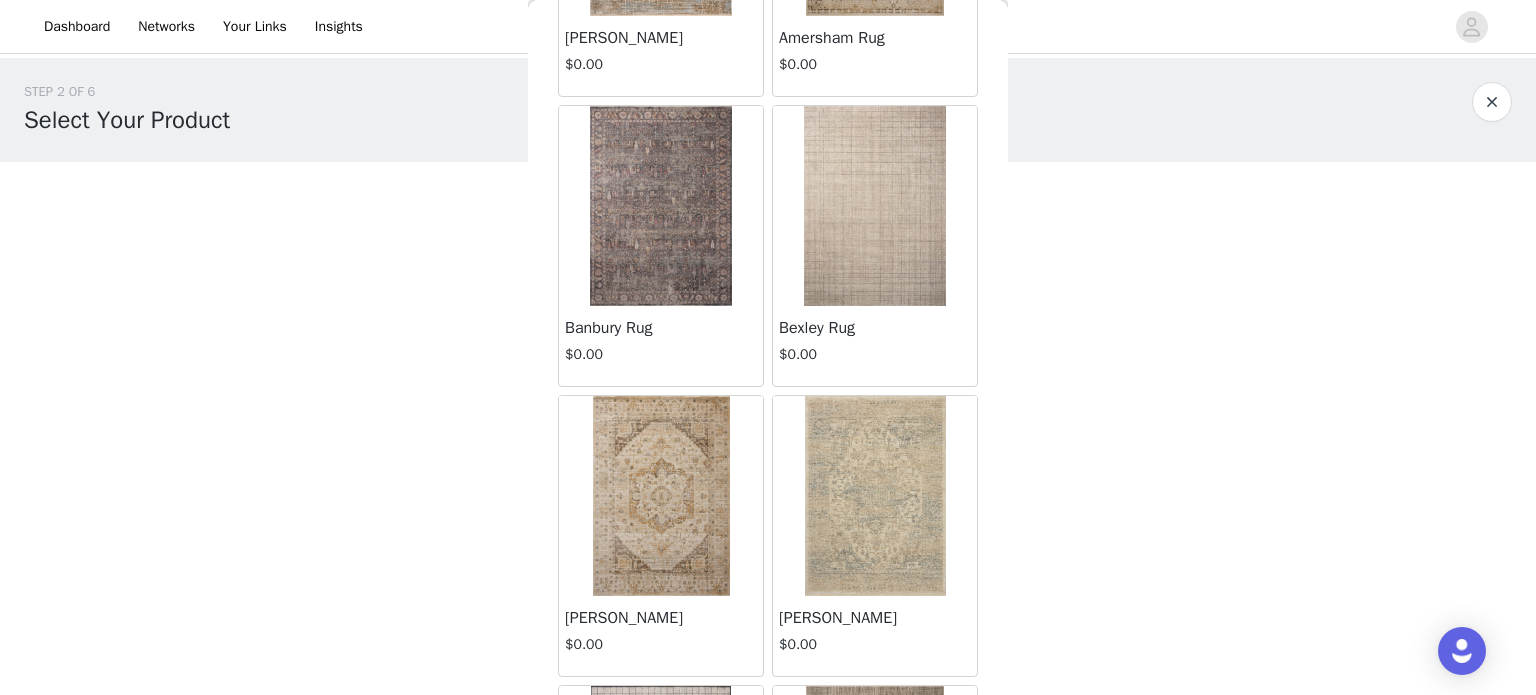 click at bounding box center [661, 496] 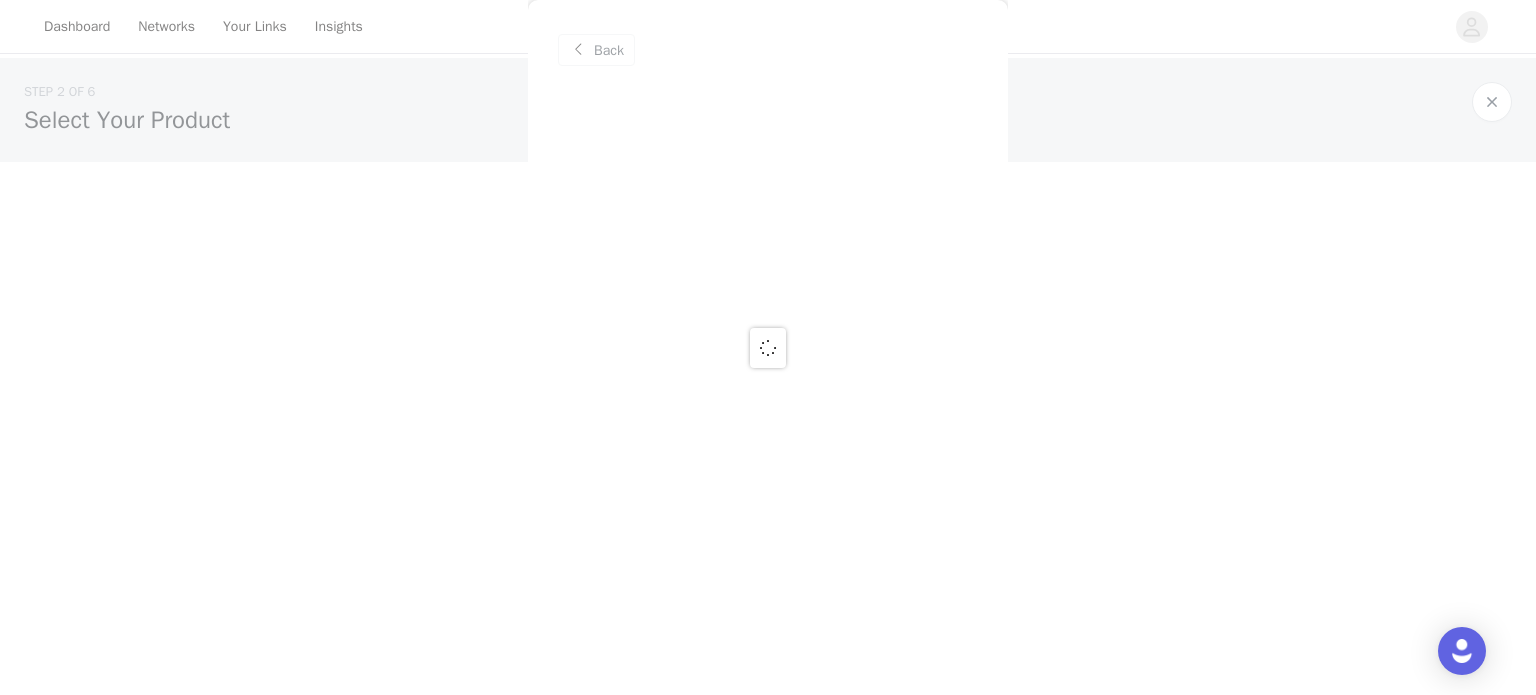 scroll, scrollTop: 0, scrollLeft: 0, axis: both 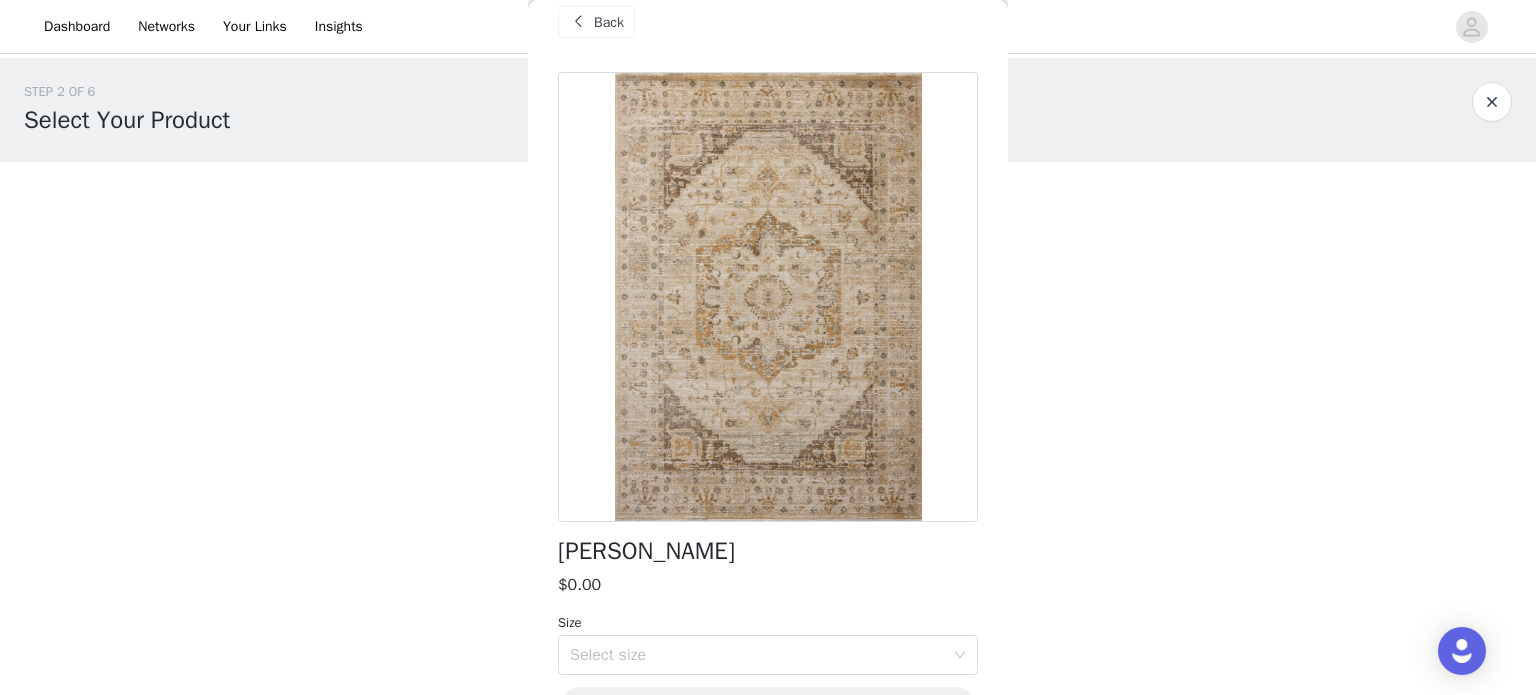 click at bounding box center [768, 297] 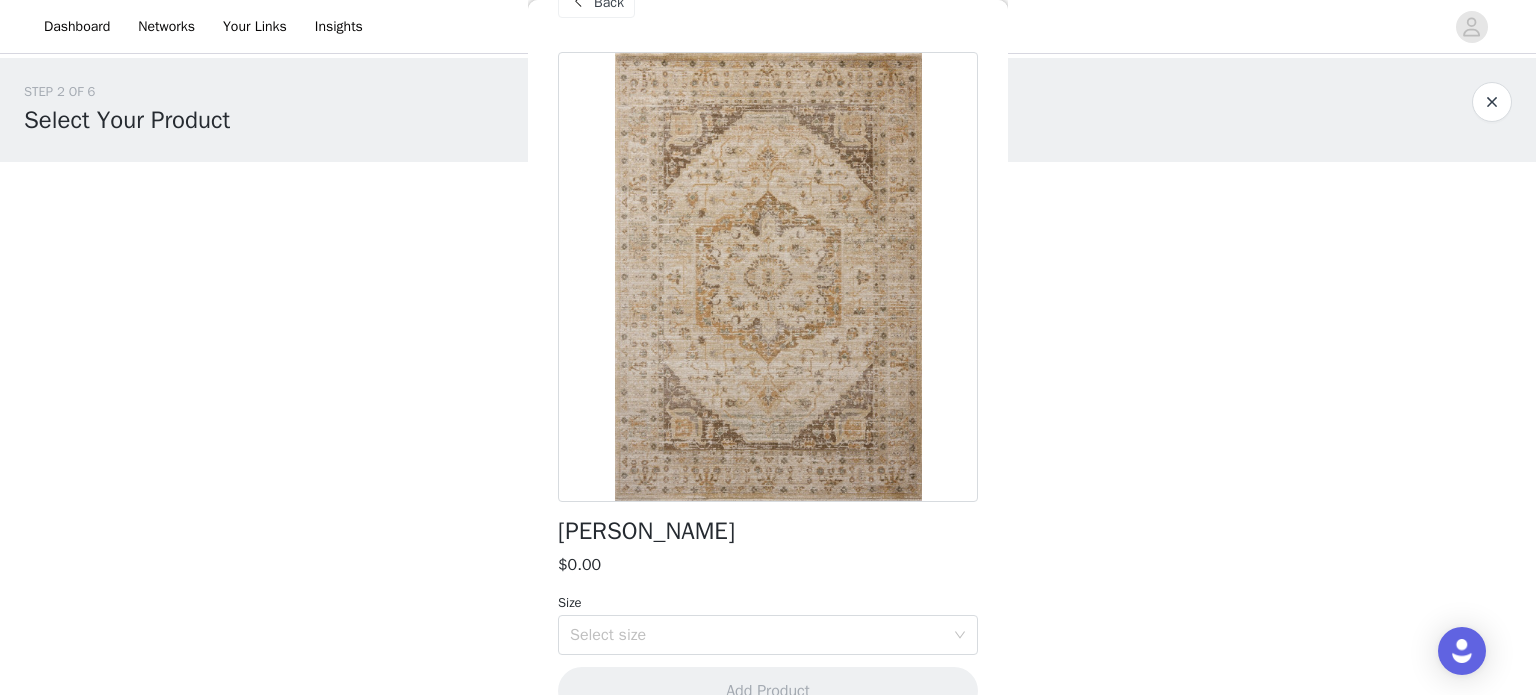 scroll, scrollTop: 47, scrollLeft: 0, axis: vertical 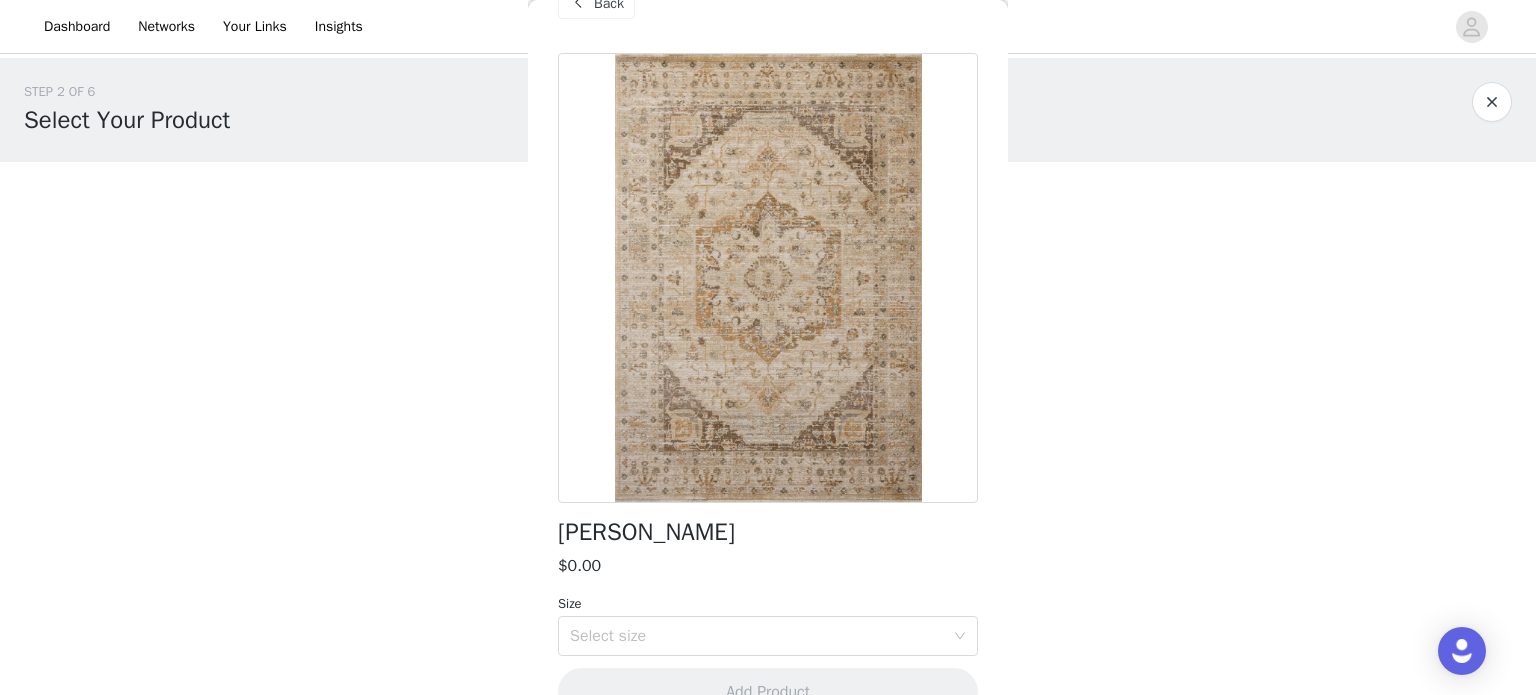 click at bounding box center [768, 278] 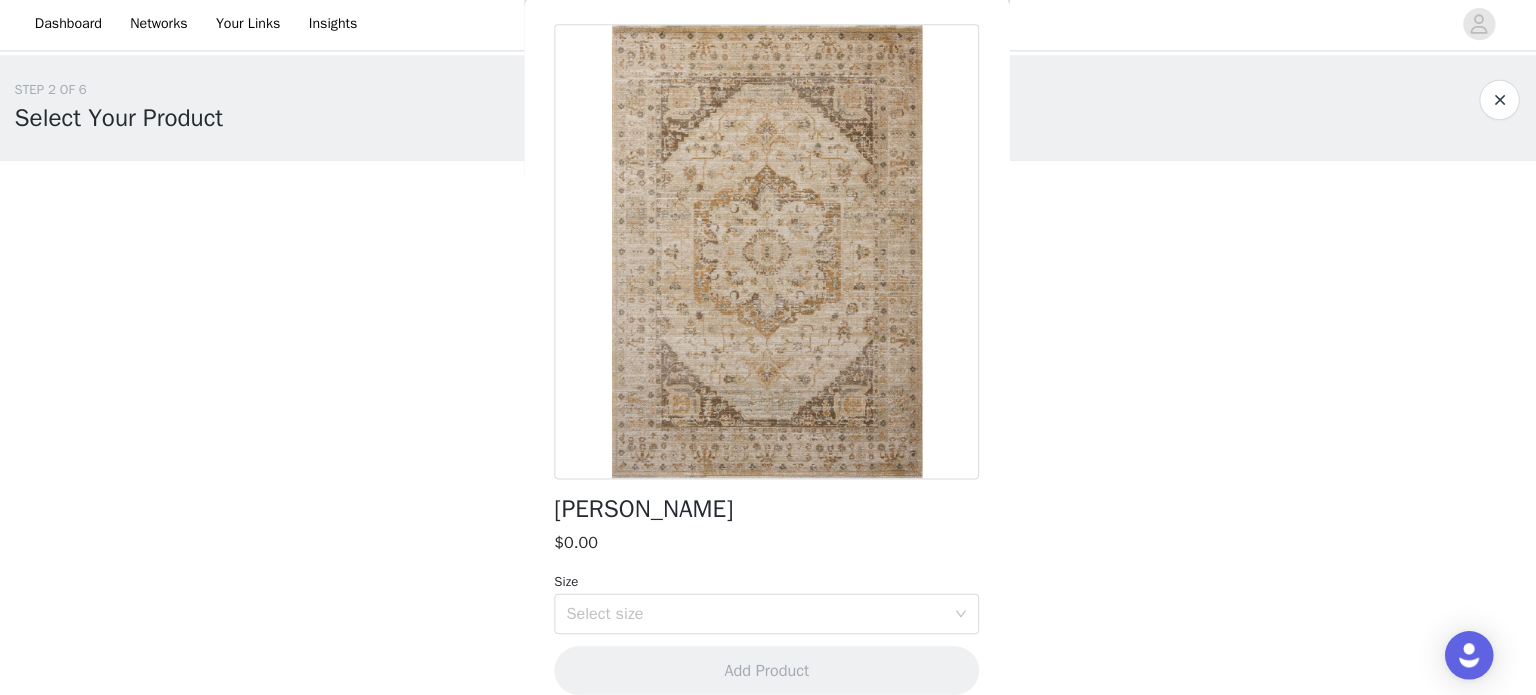 click at bounding box center (768, 252) 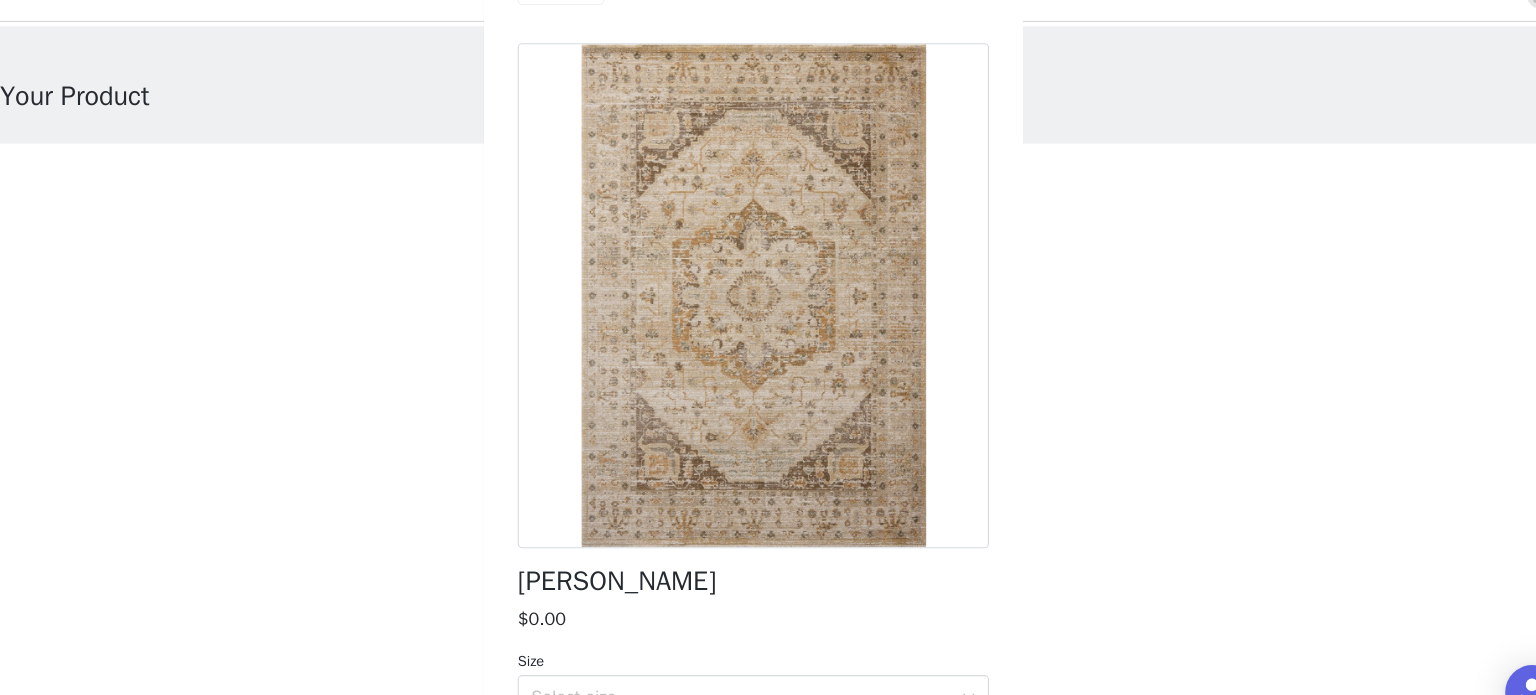 scroll, scrollTop: 26, scrollLeft: 0, axis: vertical 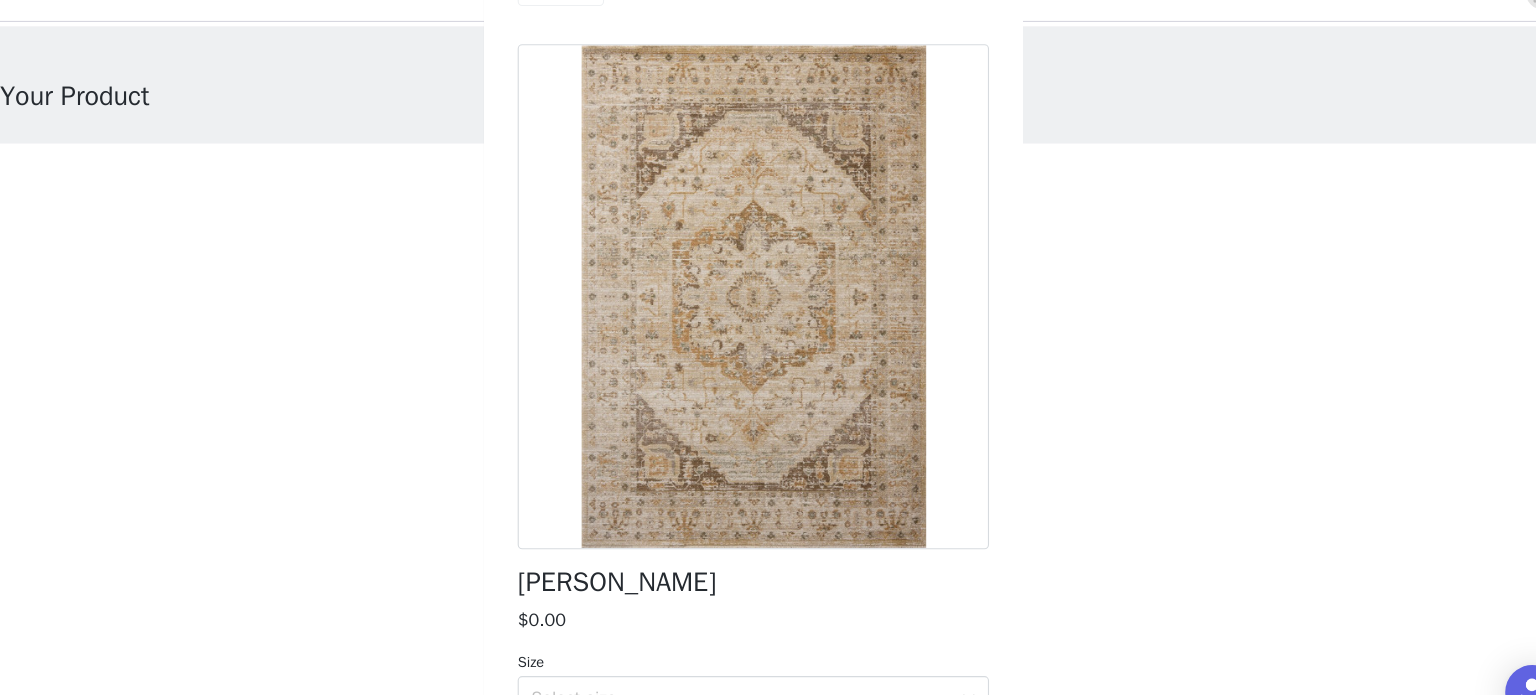 click at bounding box center [768, 299] 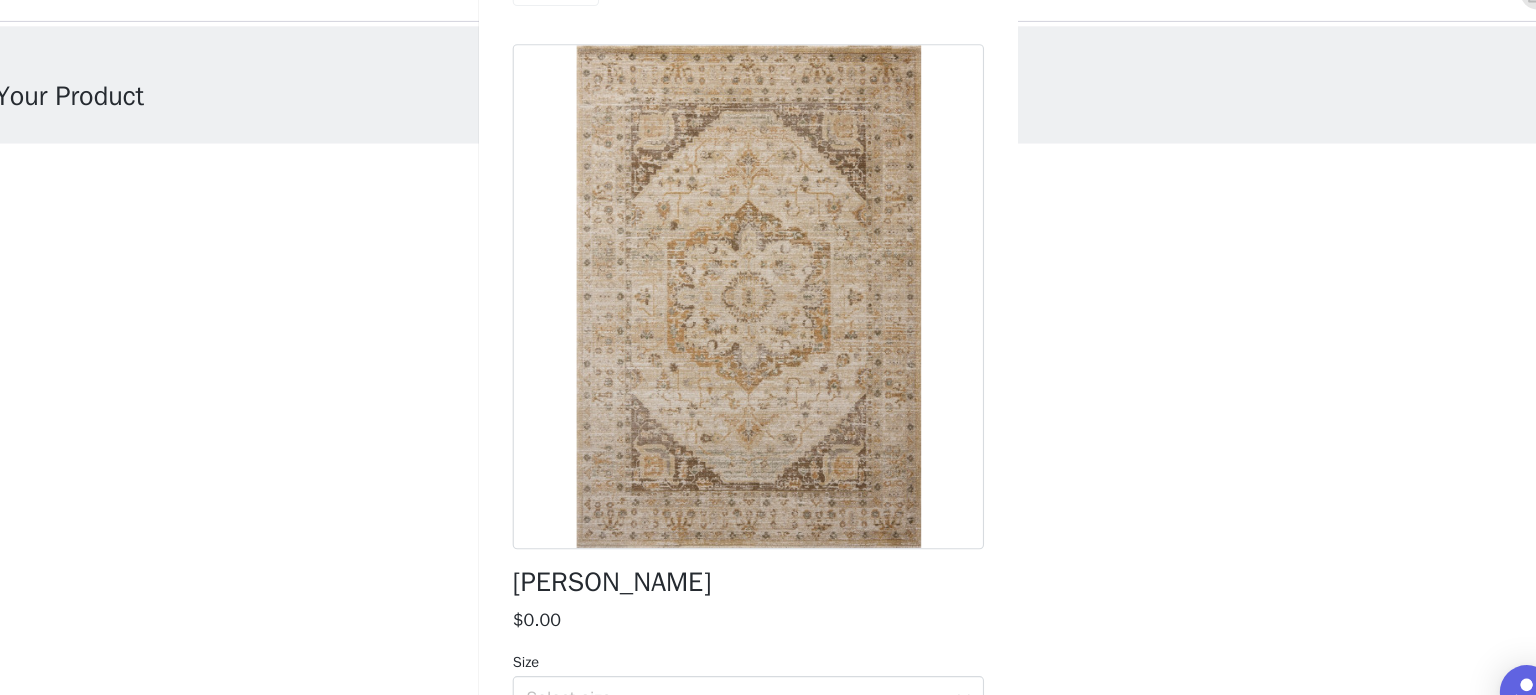 click on "[PERSON_NAME]" at bounding box center (646, 553) 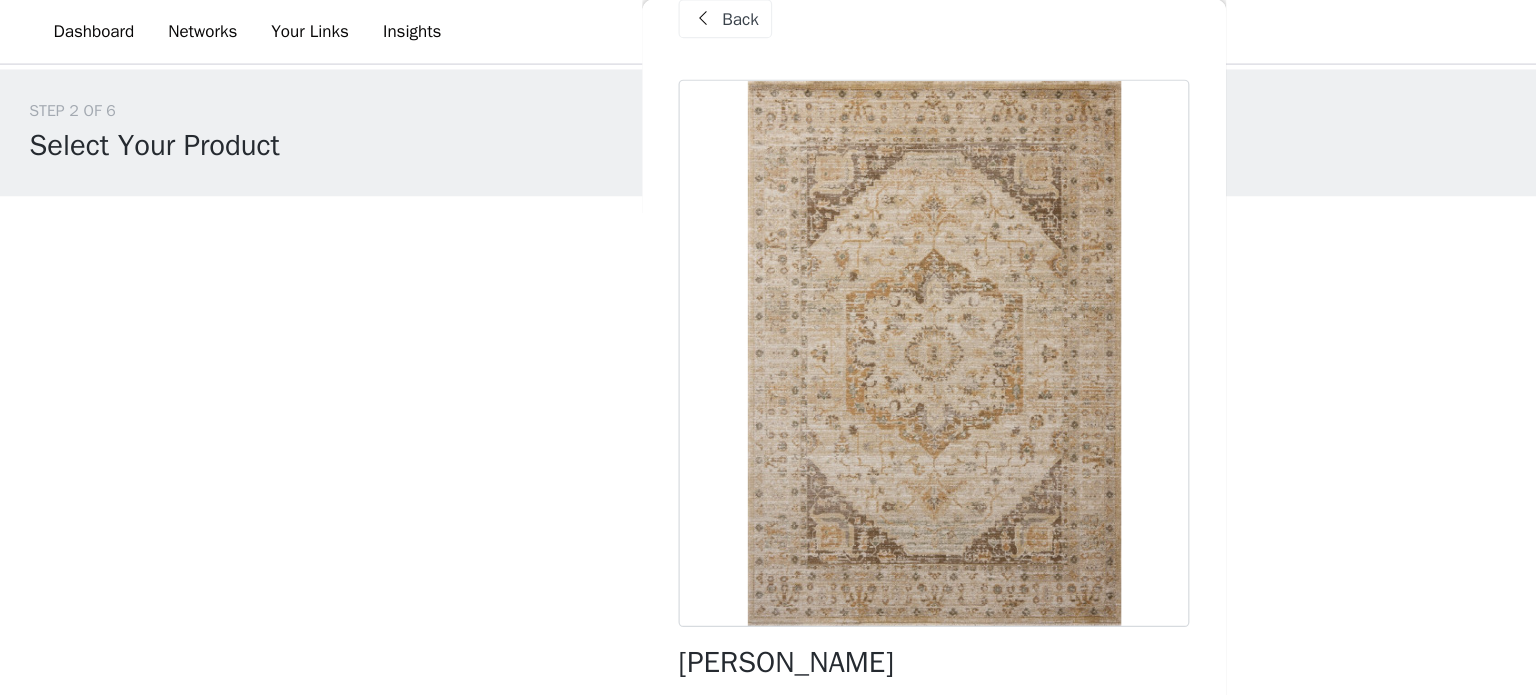 click on "Back     [PERSON_NAME]       $0.00         Size   Select size     Add Product" at bounding box center [768, 347] 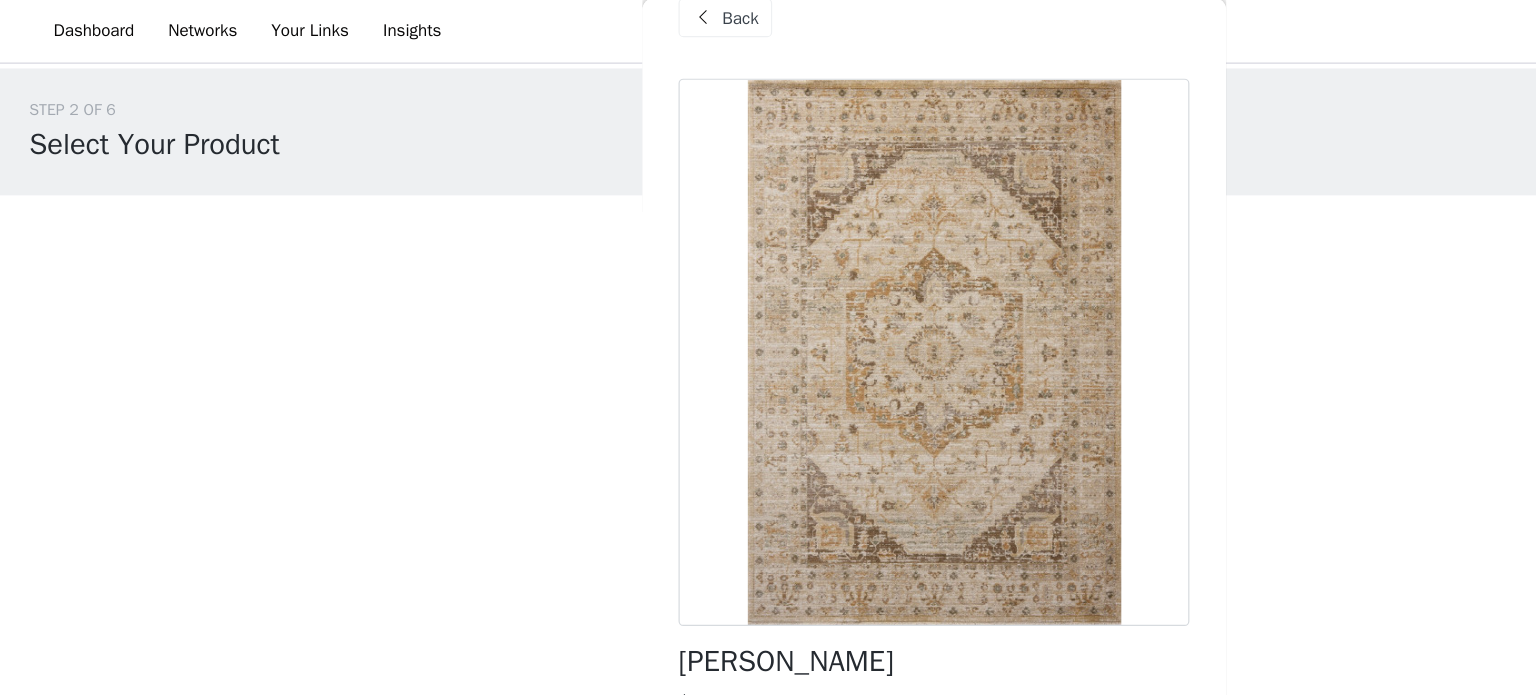 scroll, scrollTop: 91, scrollLeft: 0, axis: vertical 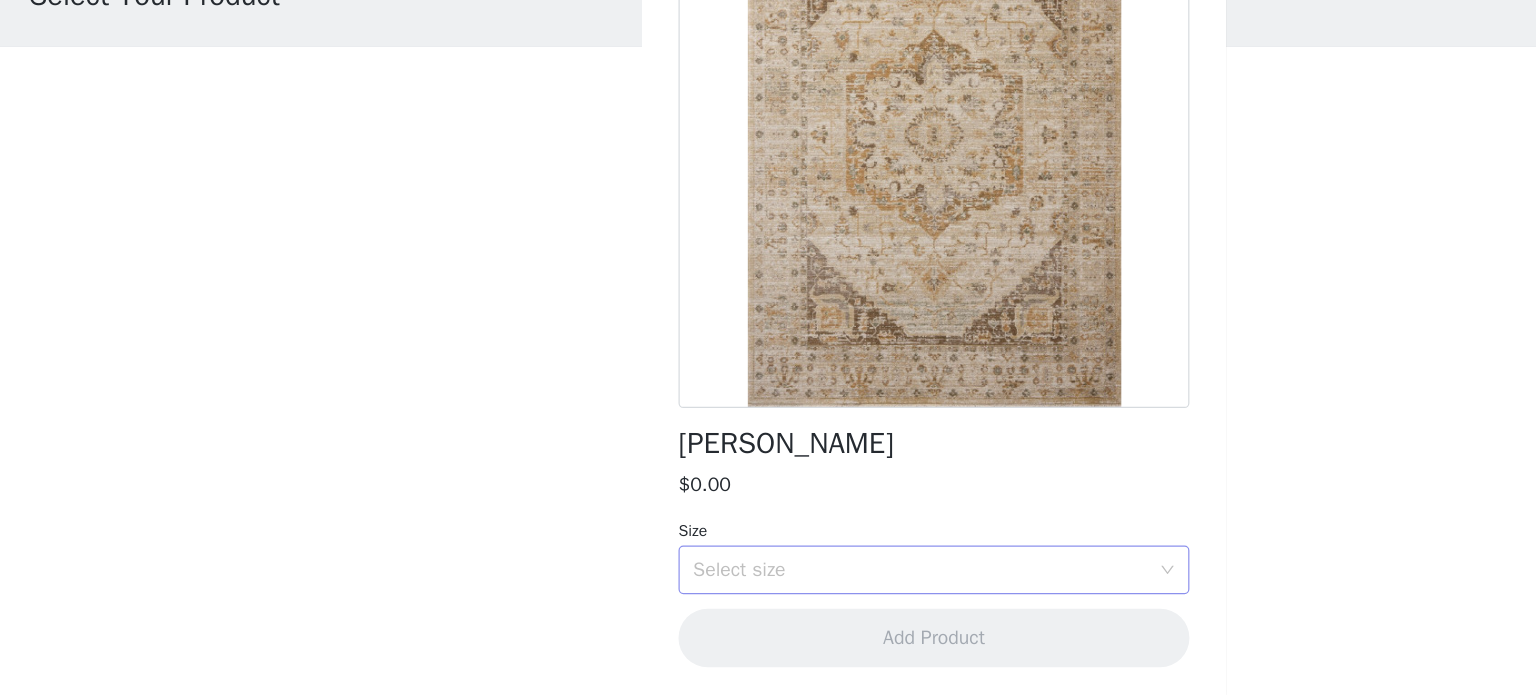 click 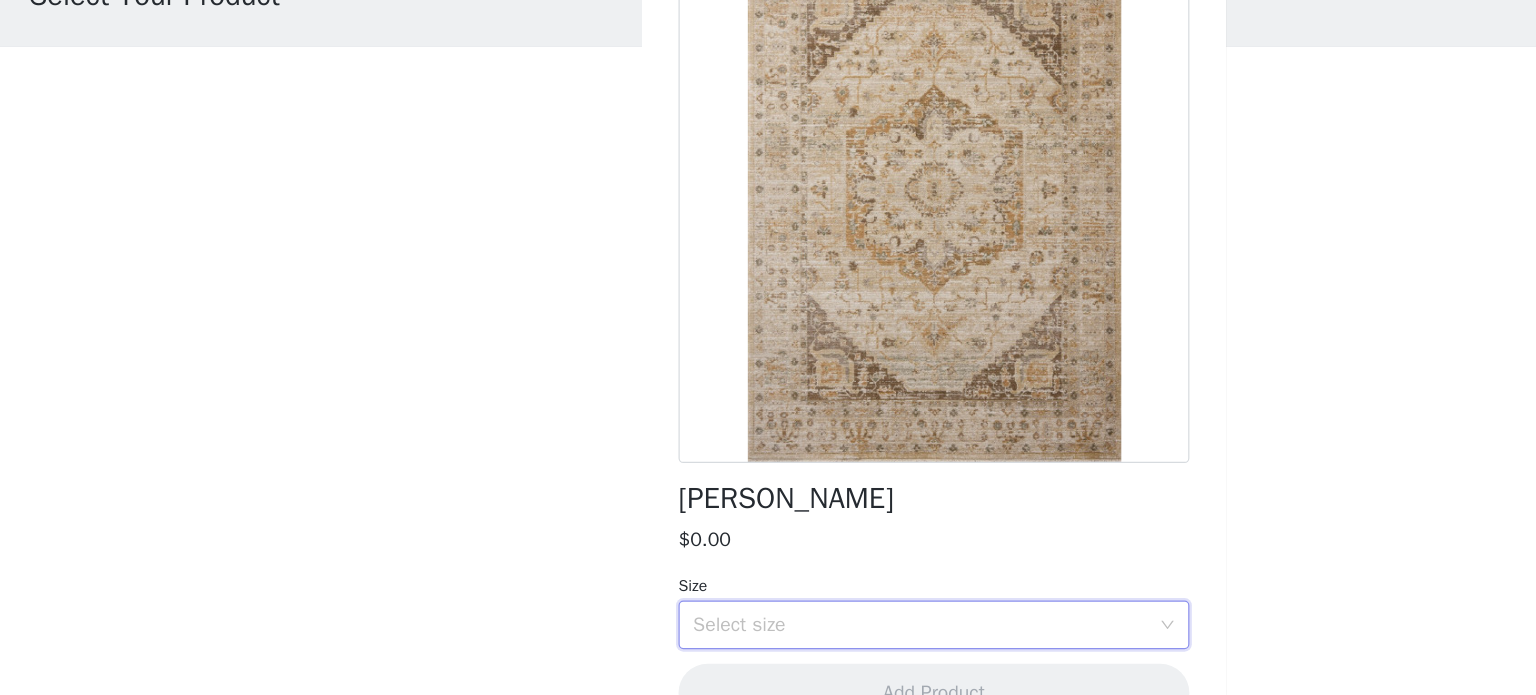 scroll, scrollTop: 0, scrollLeft: 0, axis: both 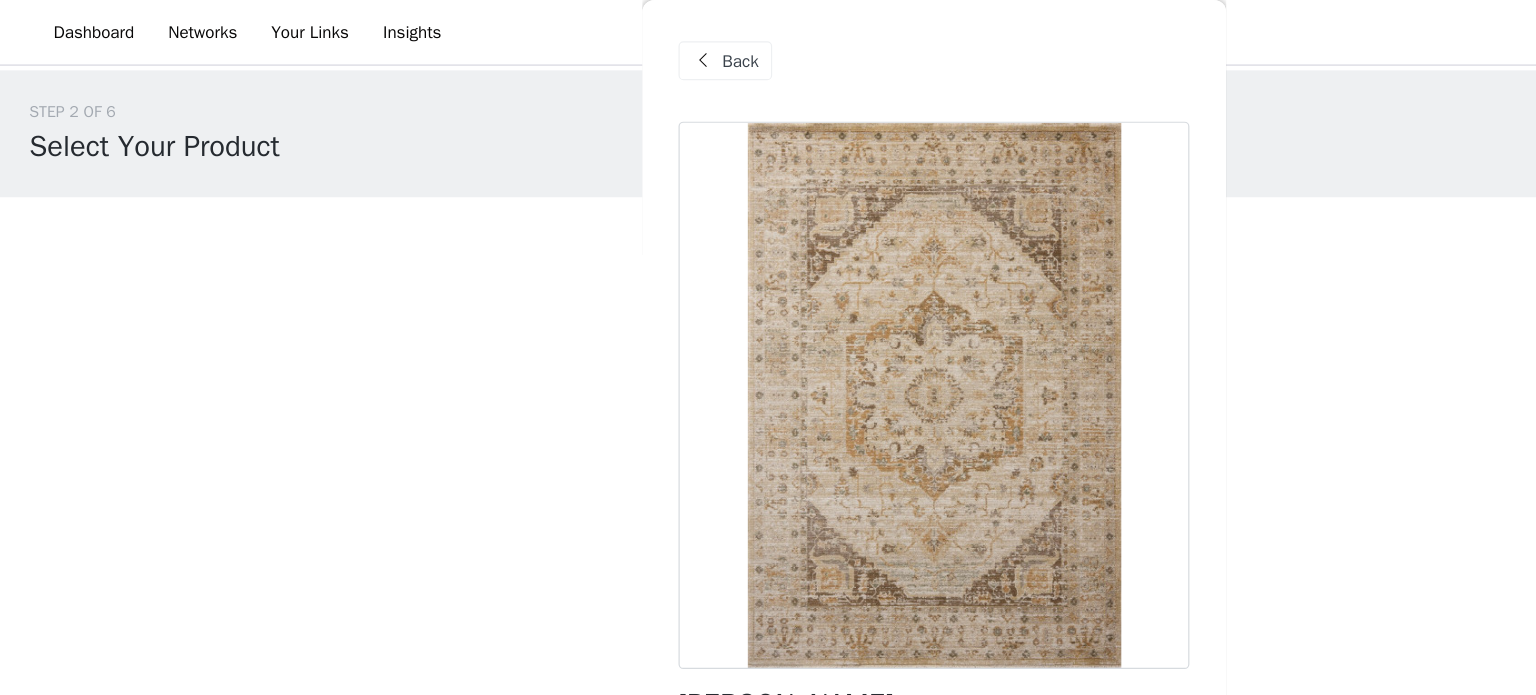 click on "Back" at bounding box center [609, 50] 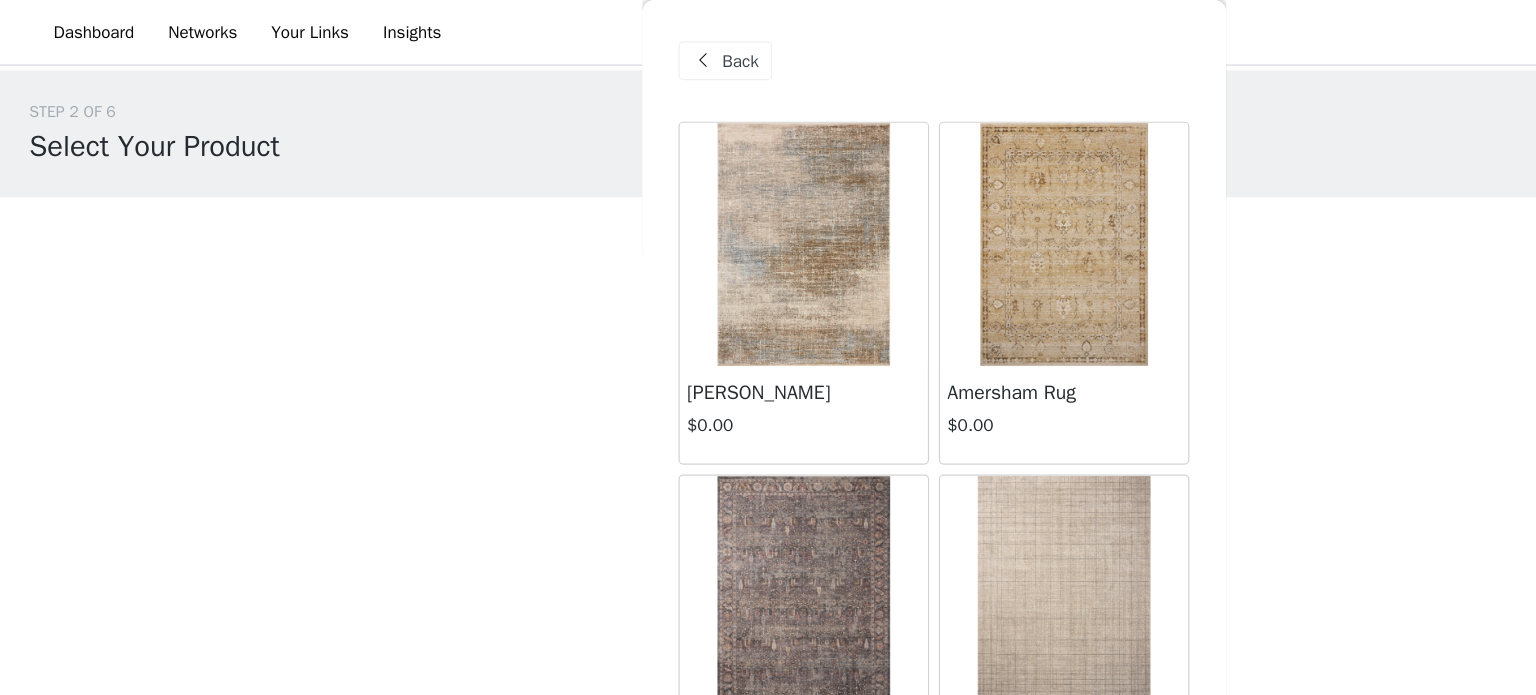 click on "Back" at bounding box center [609, 50] 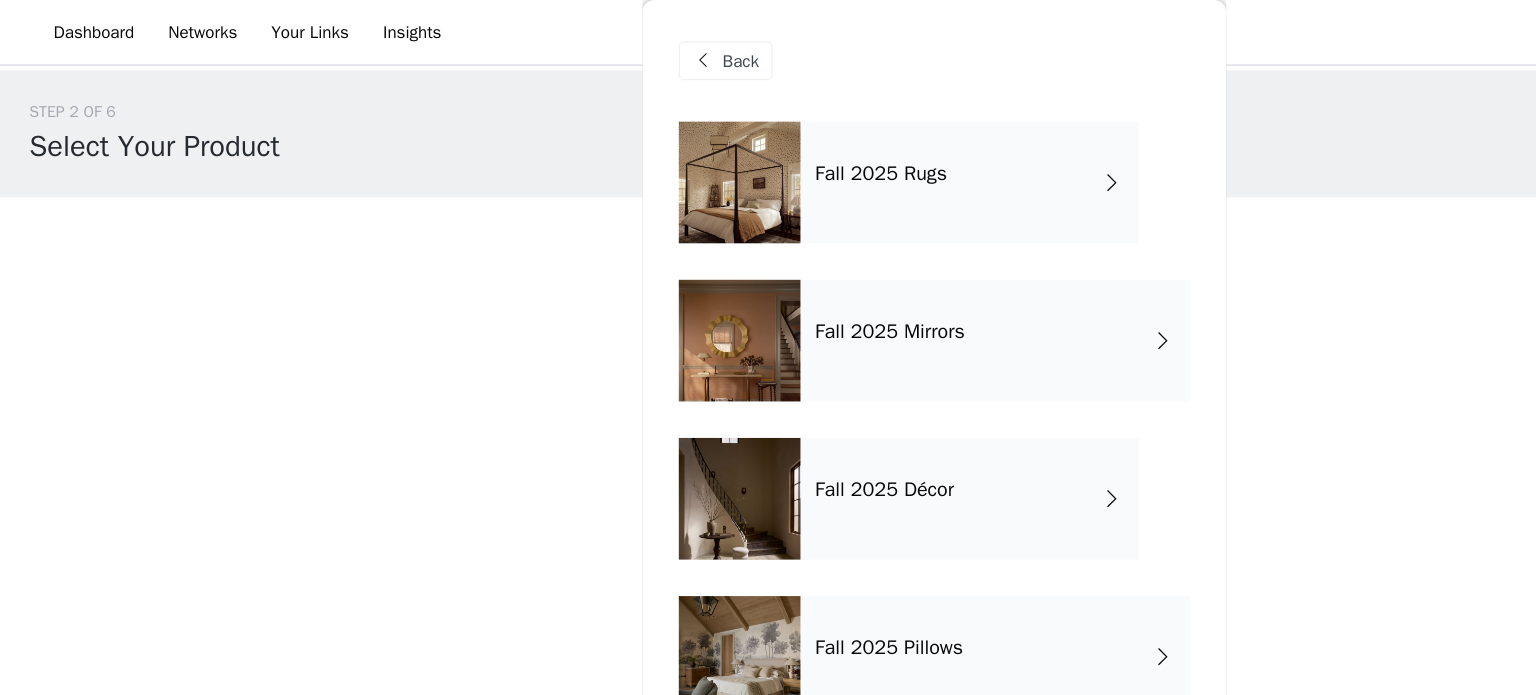 click on "Back" at bounding box center (609, 50) 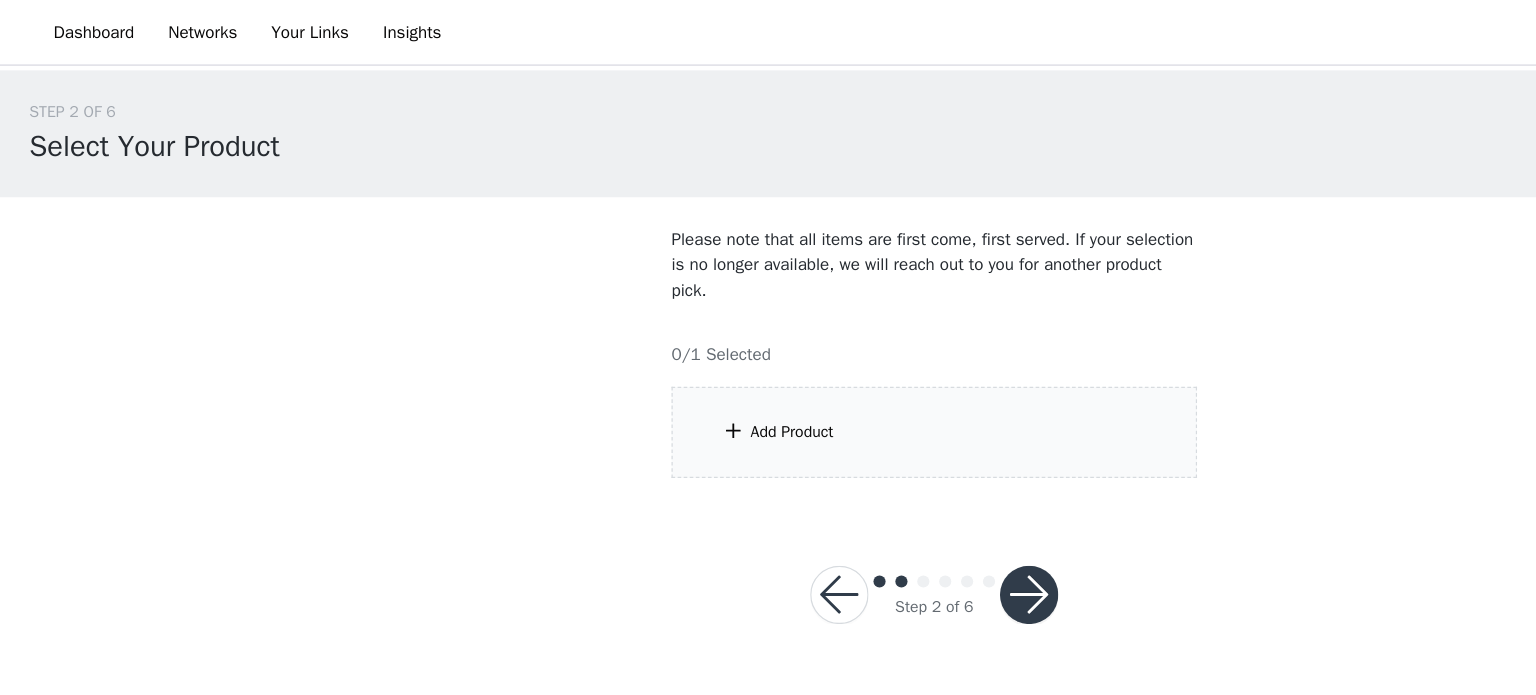 click at bounding box center (690, 489) 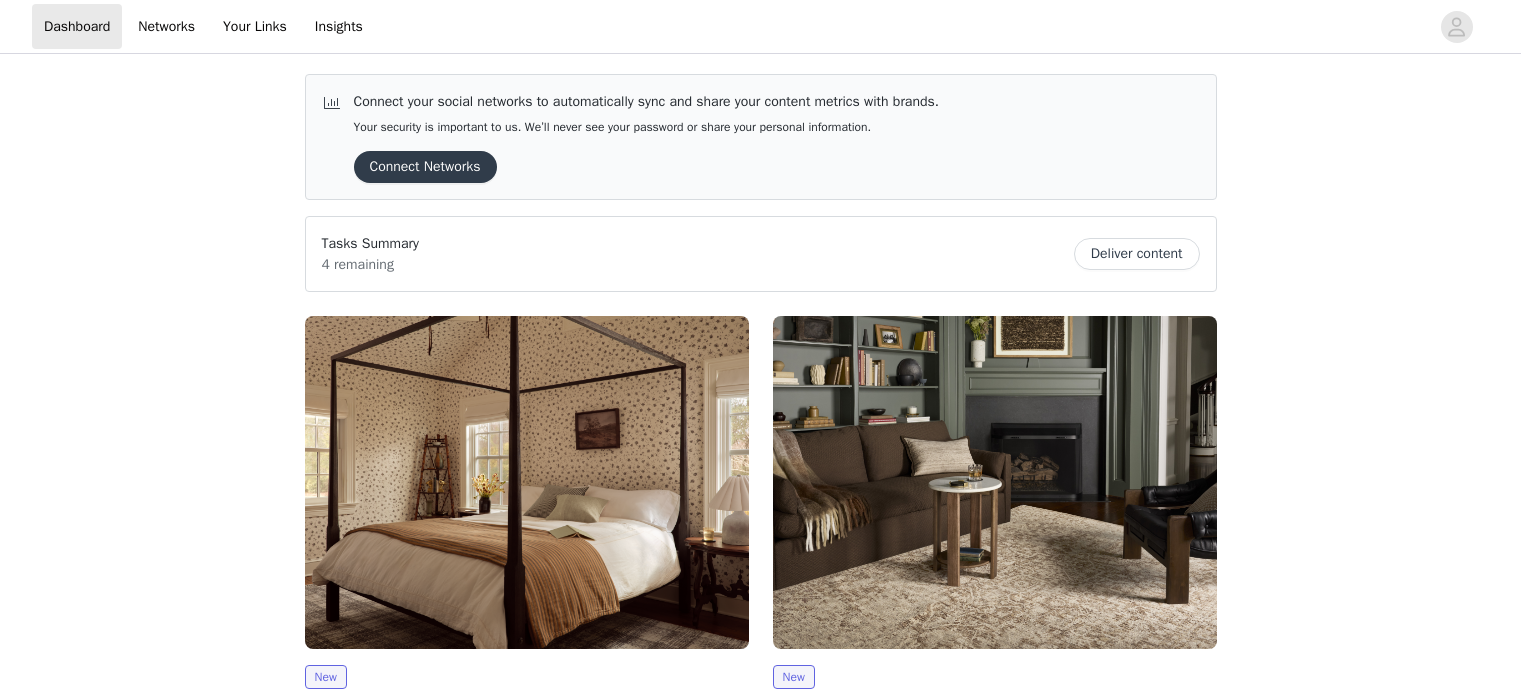 scroll, scrollTop: 0, scrollLeft: 0, axis: both 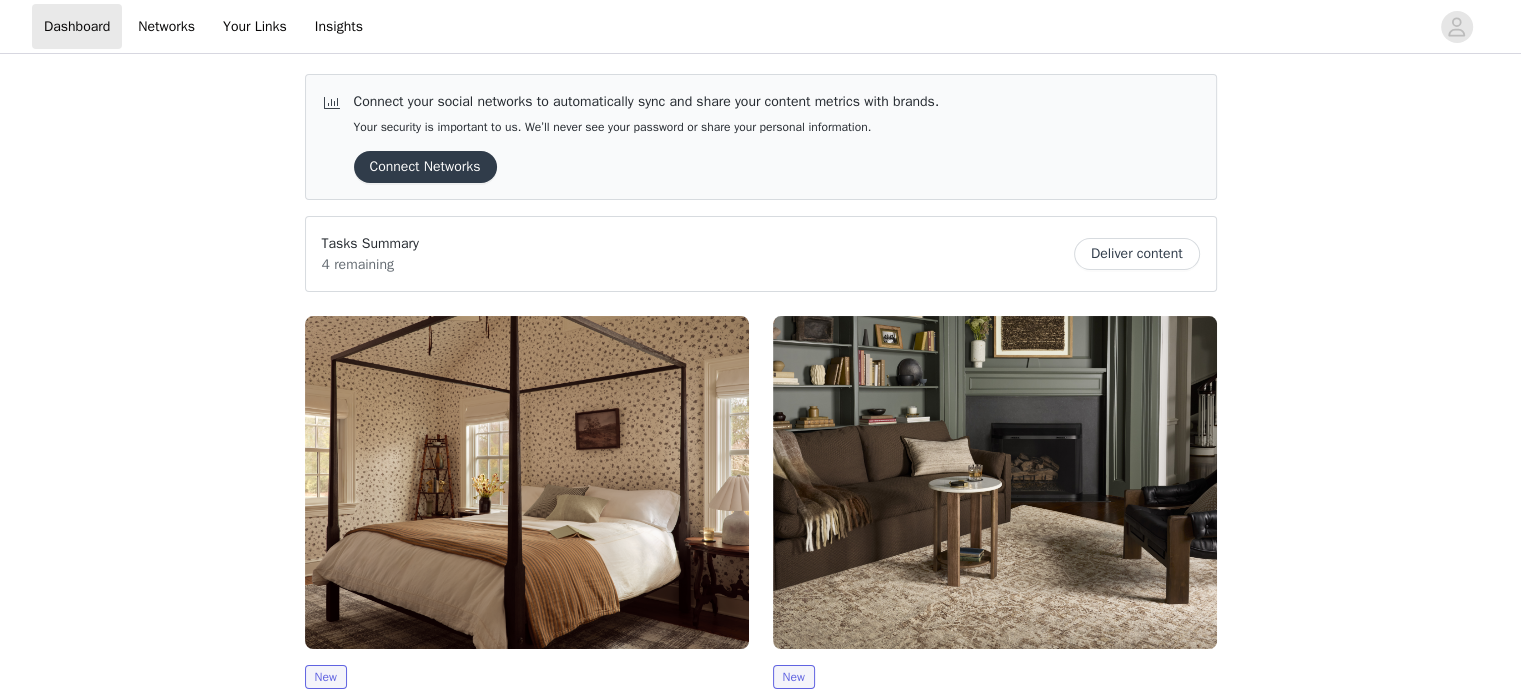 click at bounding box center [527, 482] 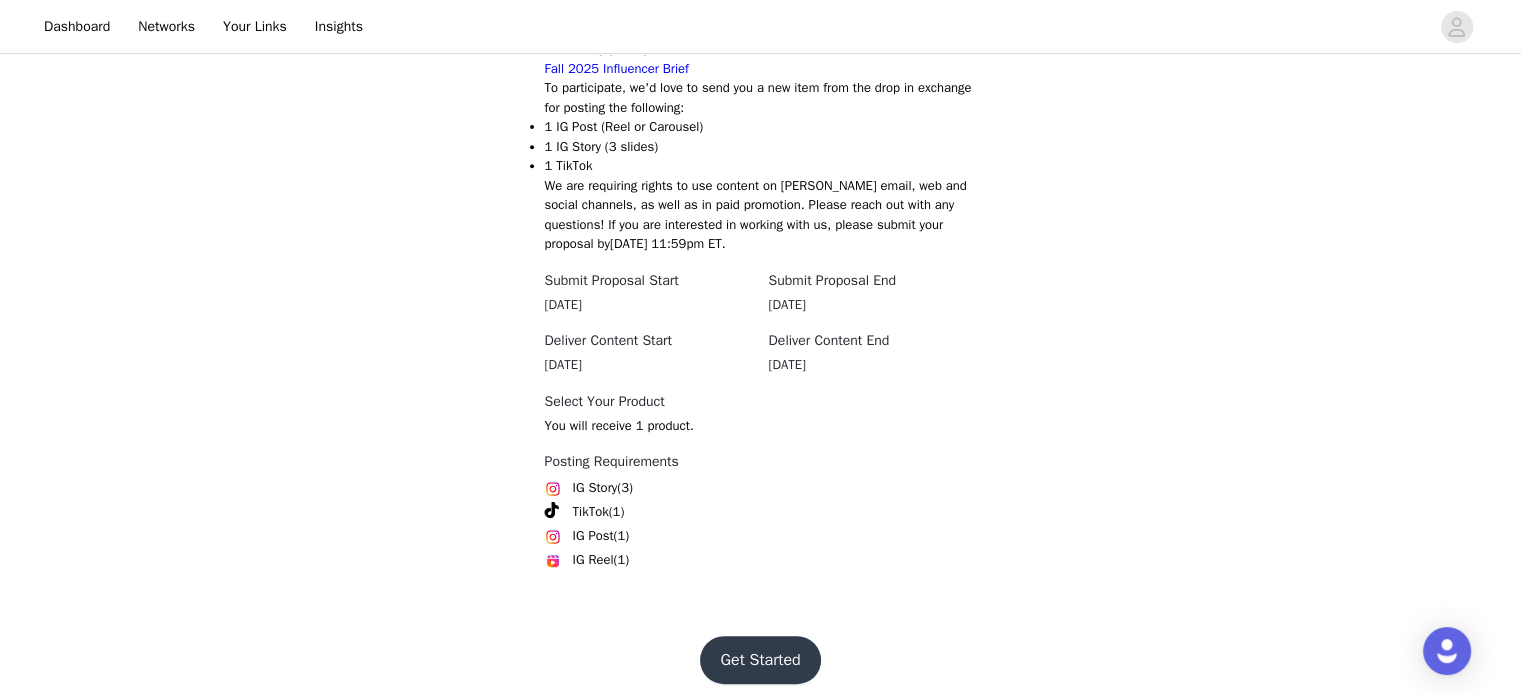 scroll, scrollTop: 844, scrollLeft: 0, axis: vertical 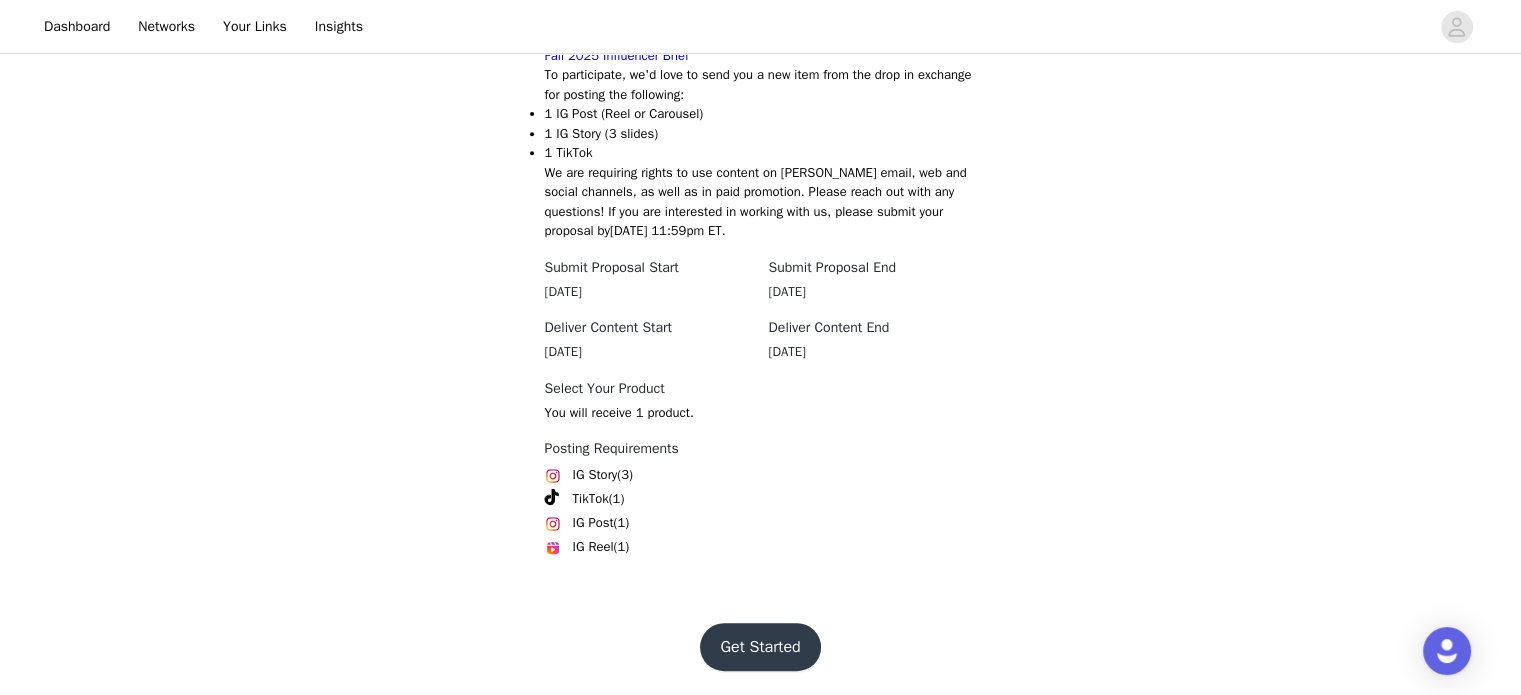 click on "We are requiring rights to use content on Joon Loloi's email, web and social channels, as well as in paid promotion. Please reach out with any questions! If you are interested in working with us, please submit your proposal by  Thursday, July 10th at 11:59pm ET." at bounding box center [761, 202] 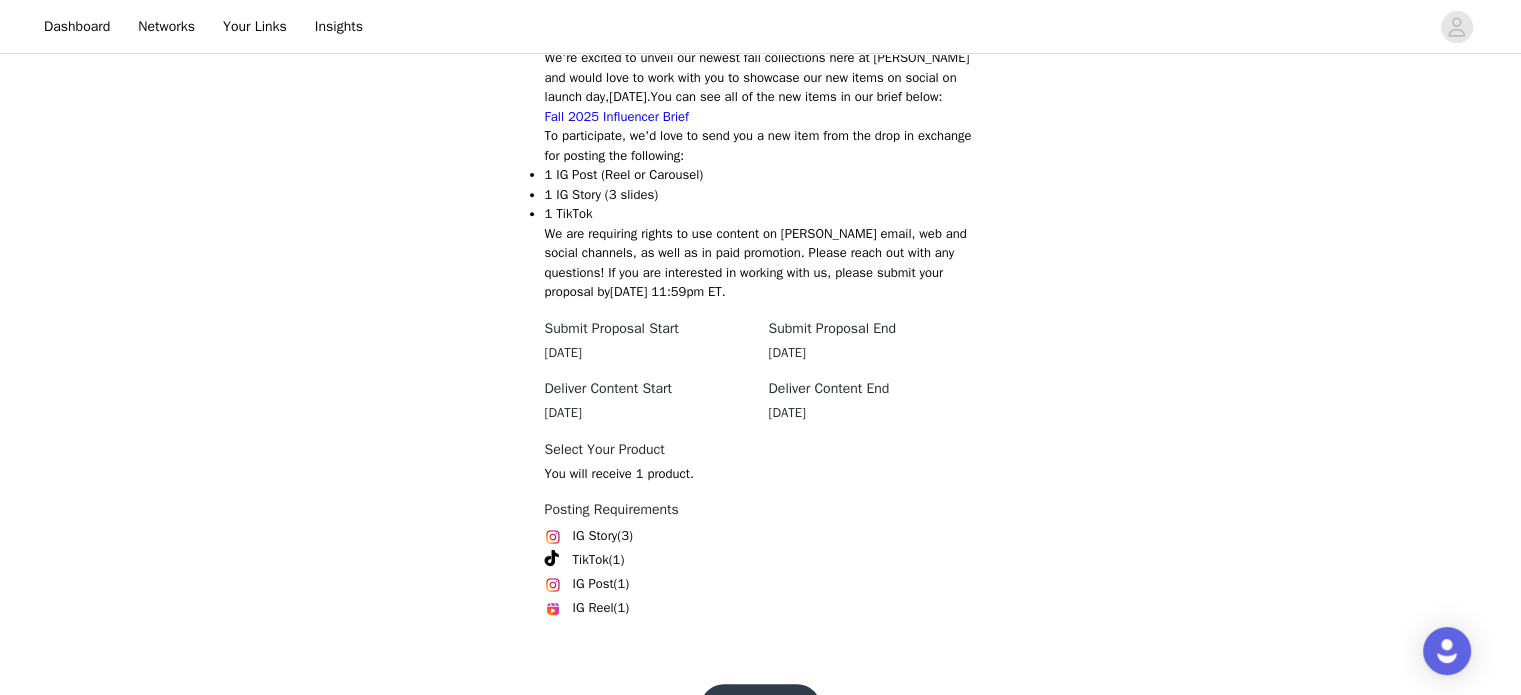 scroll, scrollTop: 844, scrollLeft: 0, axis: vertical 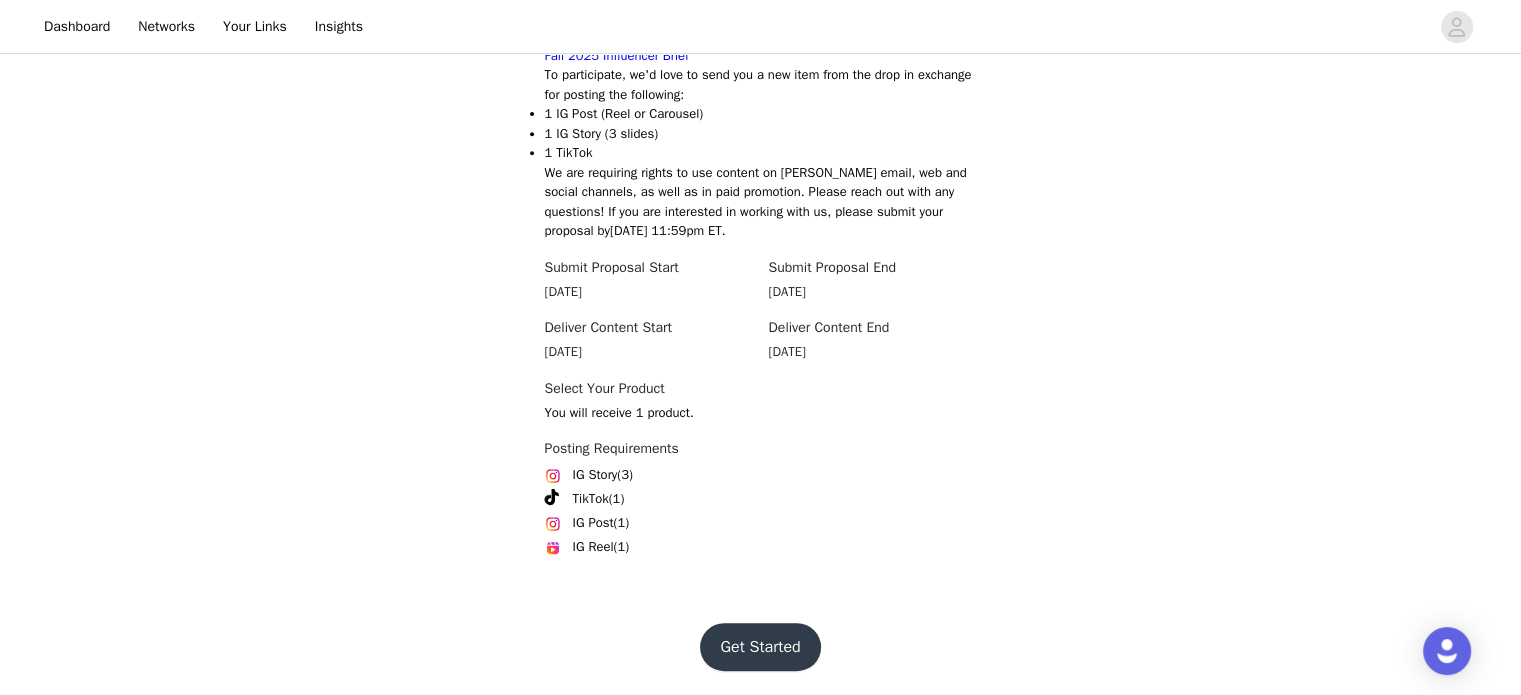 click on "Get Started" at bounding box center [760, 647] 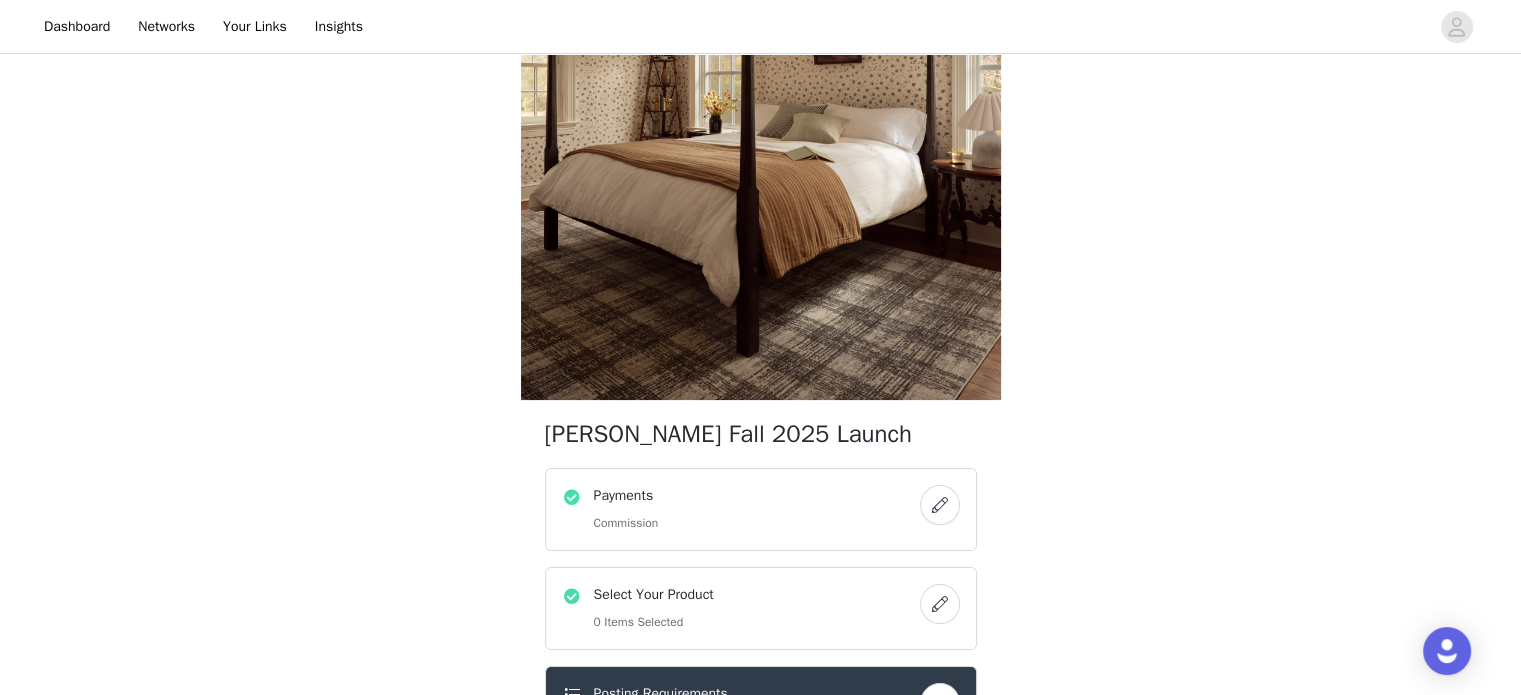 scroll, scrollTop: 259, scrollLeft: 0, axis: vertical 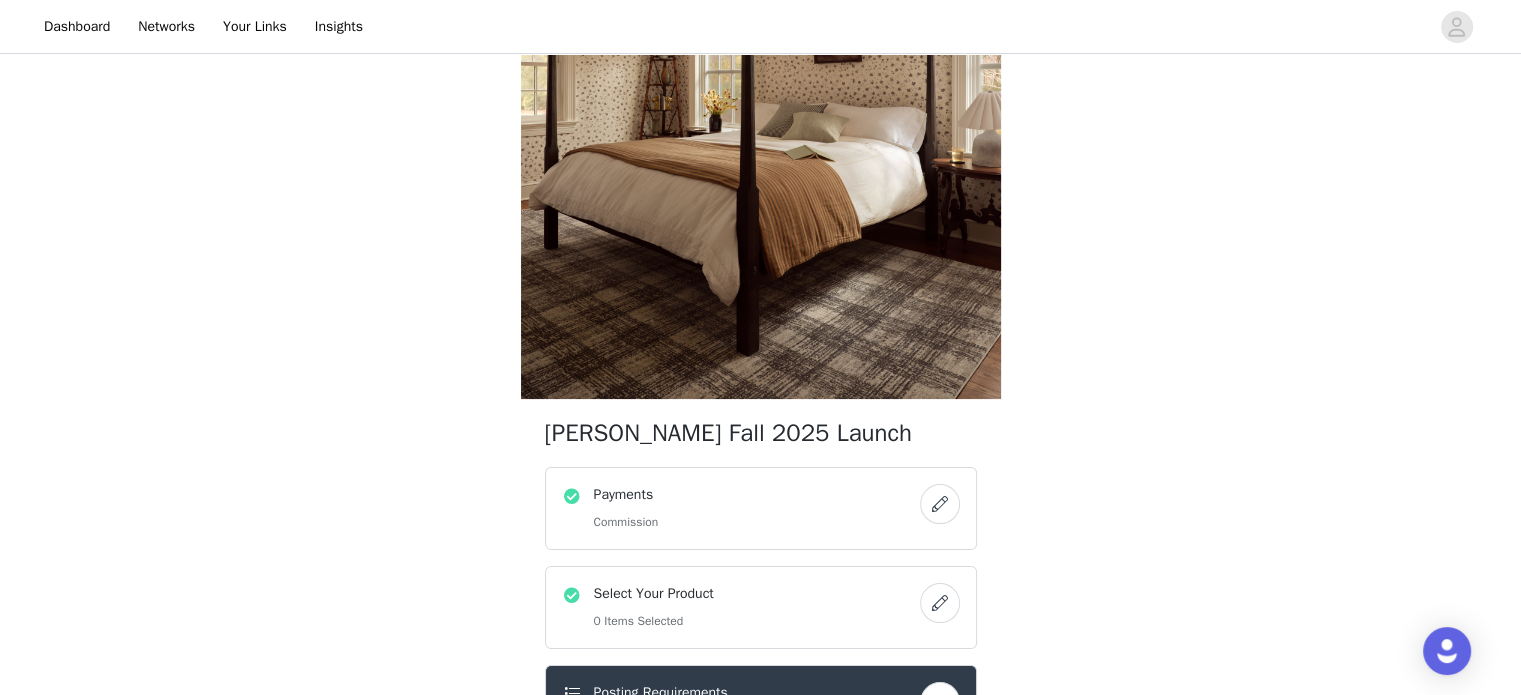 click on "Select Your Product   0 Items Selected" at bounding box center [741, 607] 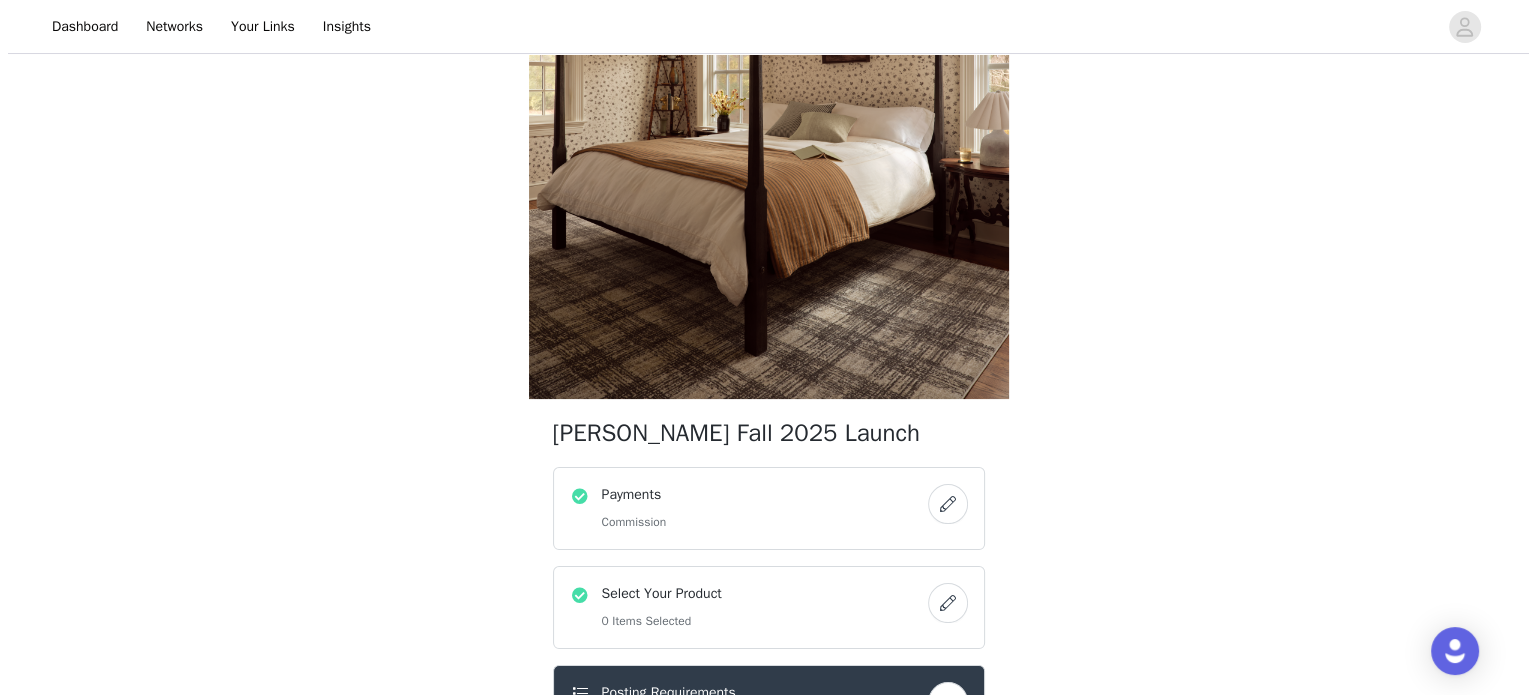 scroll, scrollTop: 0, scrollLeft: 0, axis: both 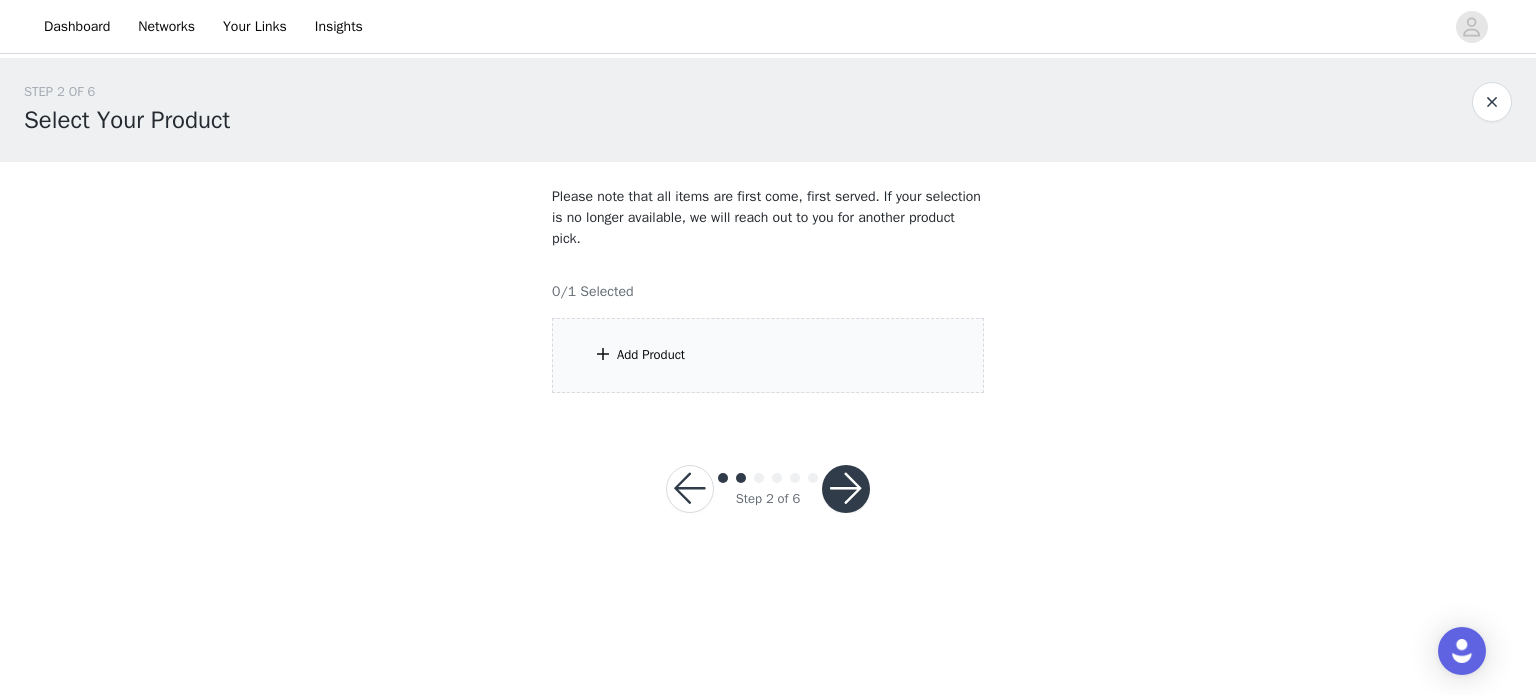 click on "Add Product" at bounding box center [768, 355] 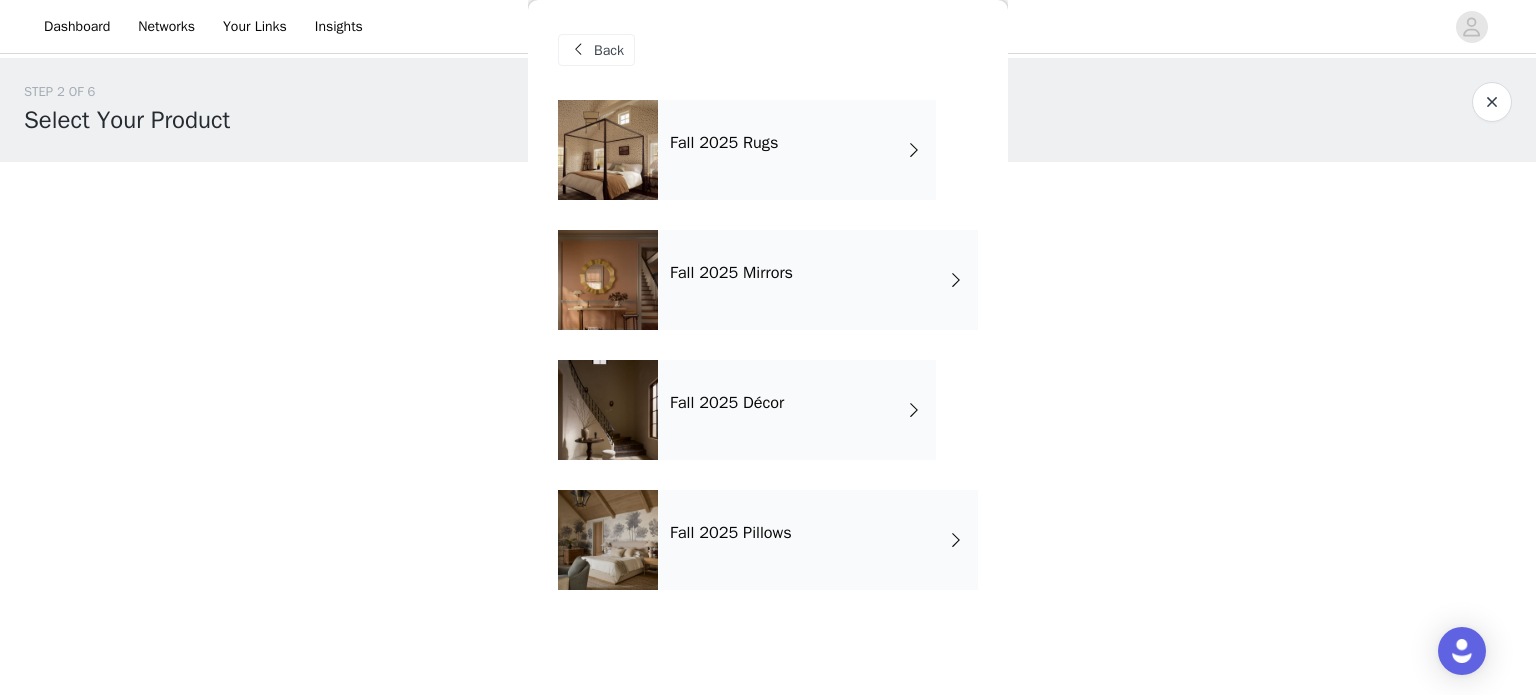 click on "Fall 2025 Rugs" at bounding box center [724, 143] 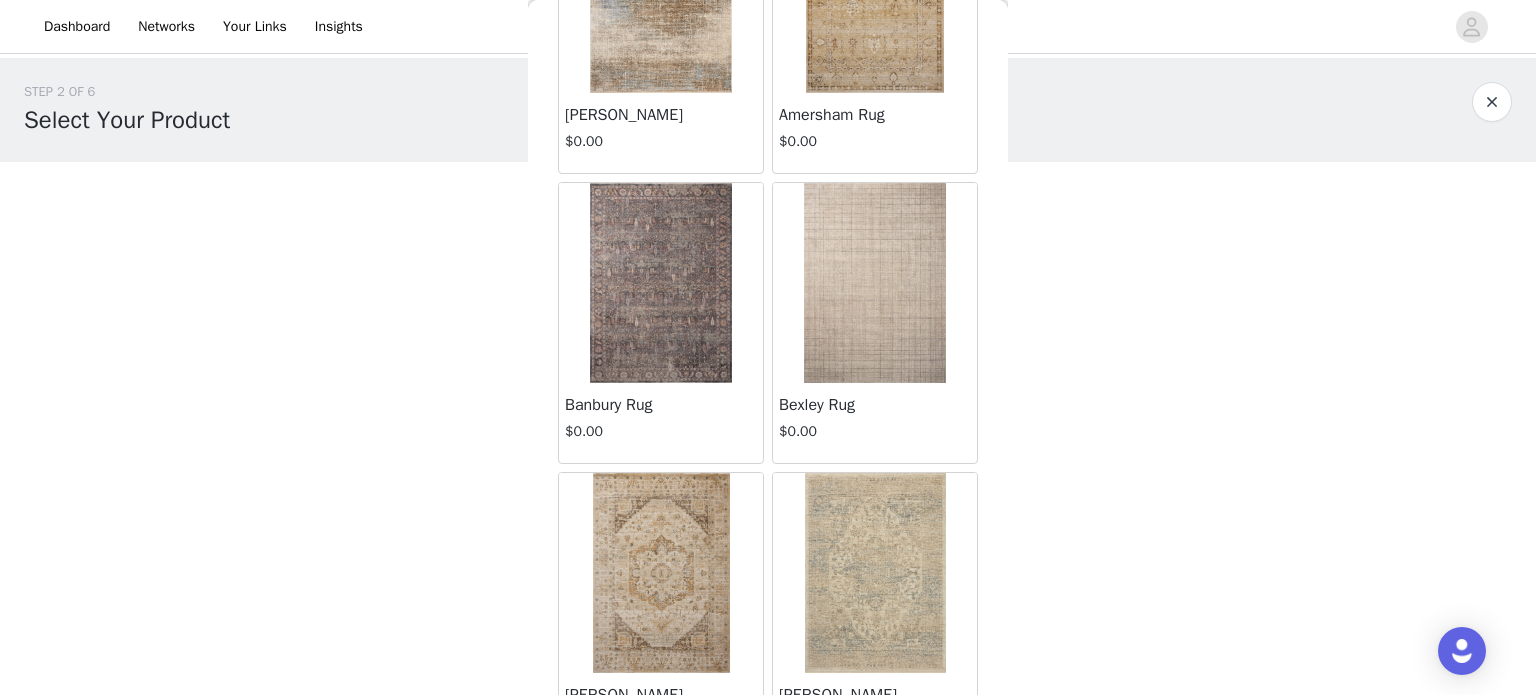 click at bounding box center (875, 573) 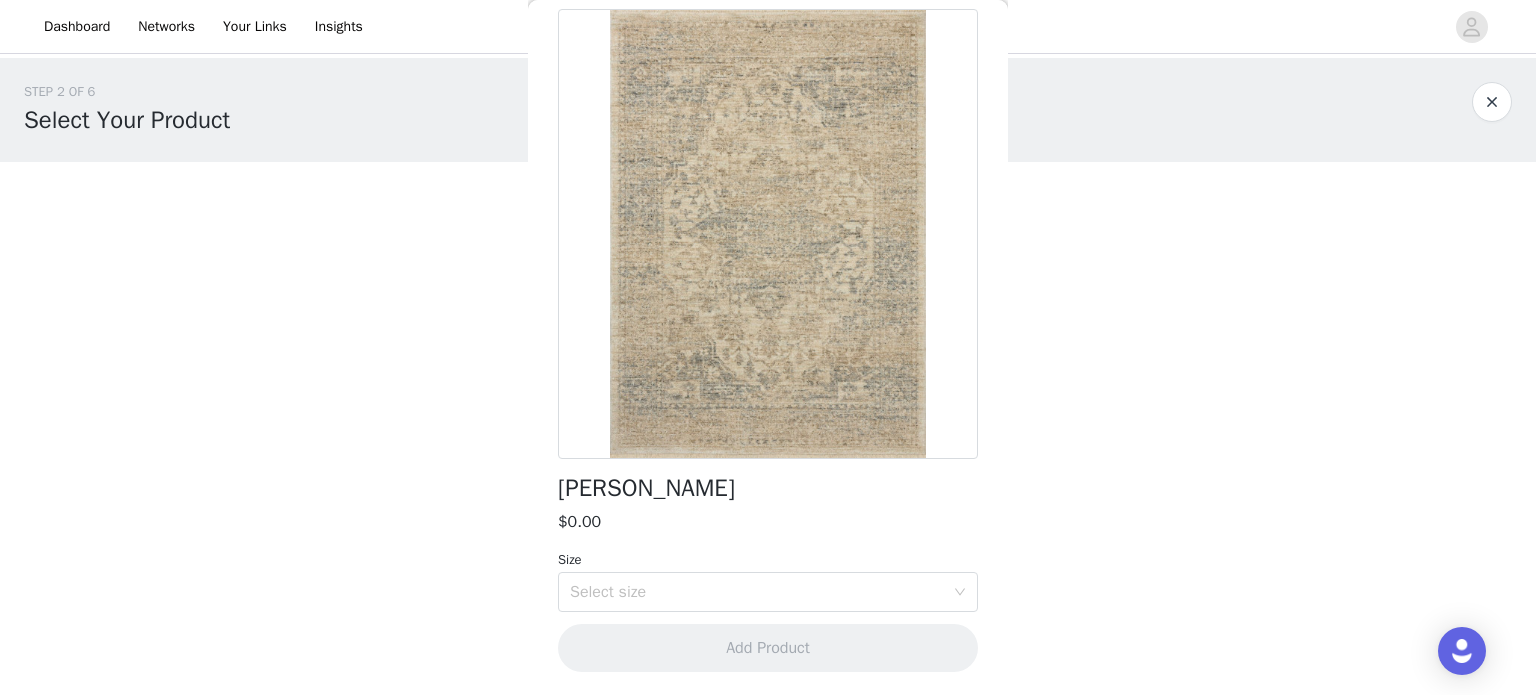 scroll, scrollTop: 0, scrollLeft: 0, axis: both 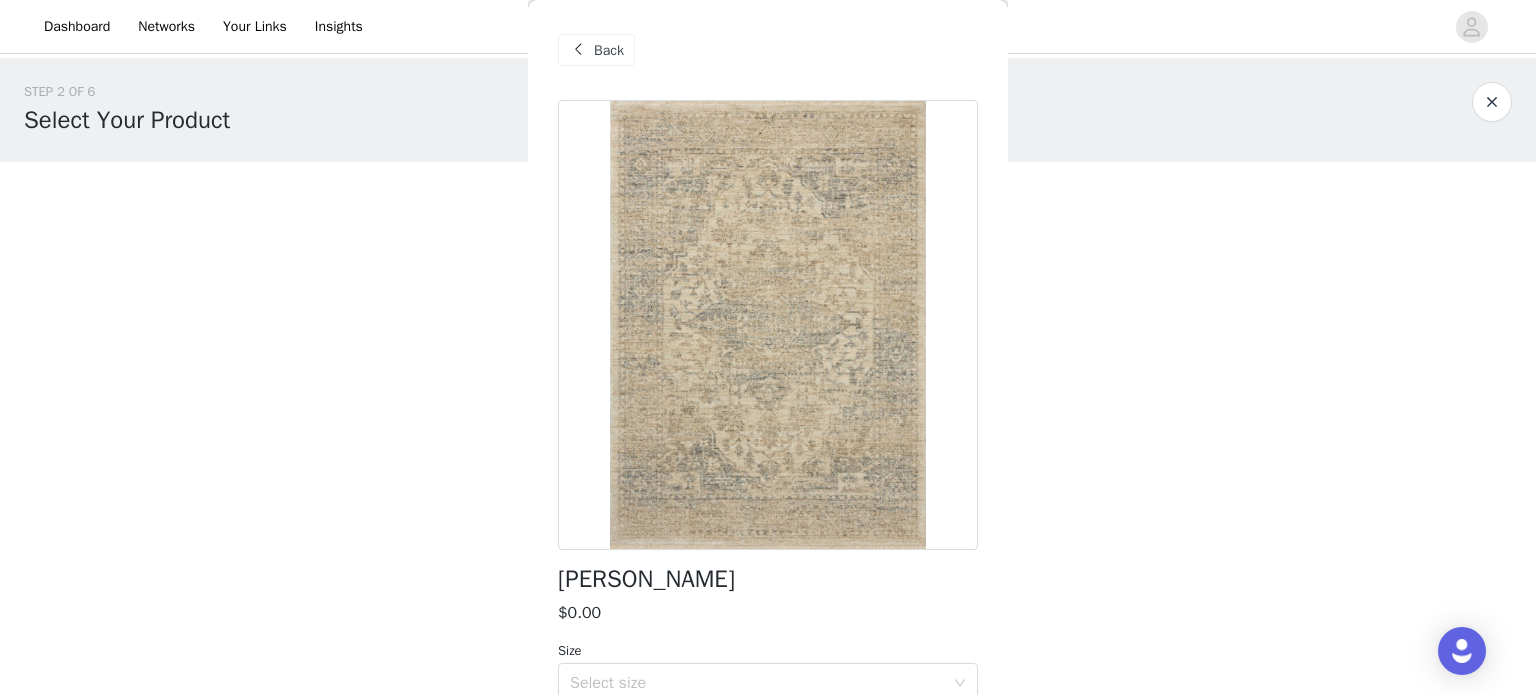 click on "Back" at bounding box center [609, 50] 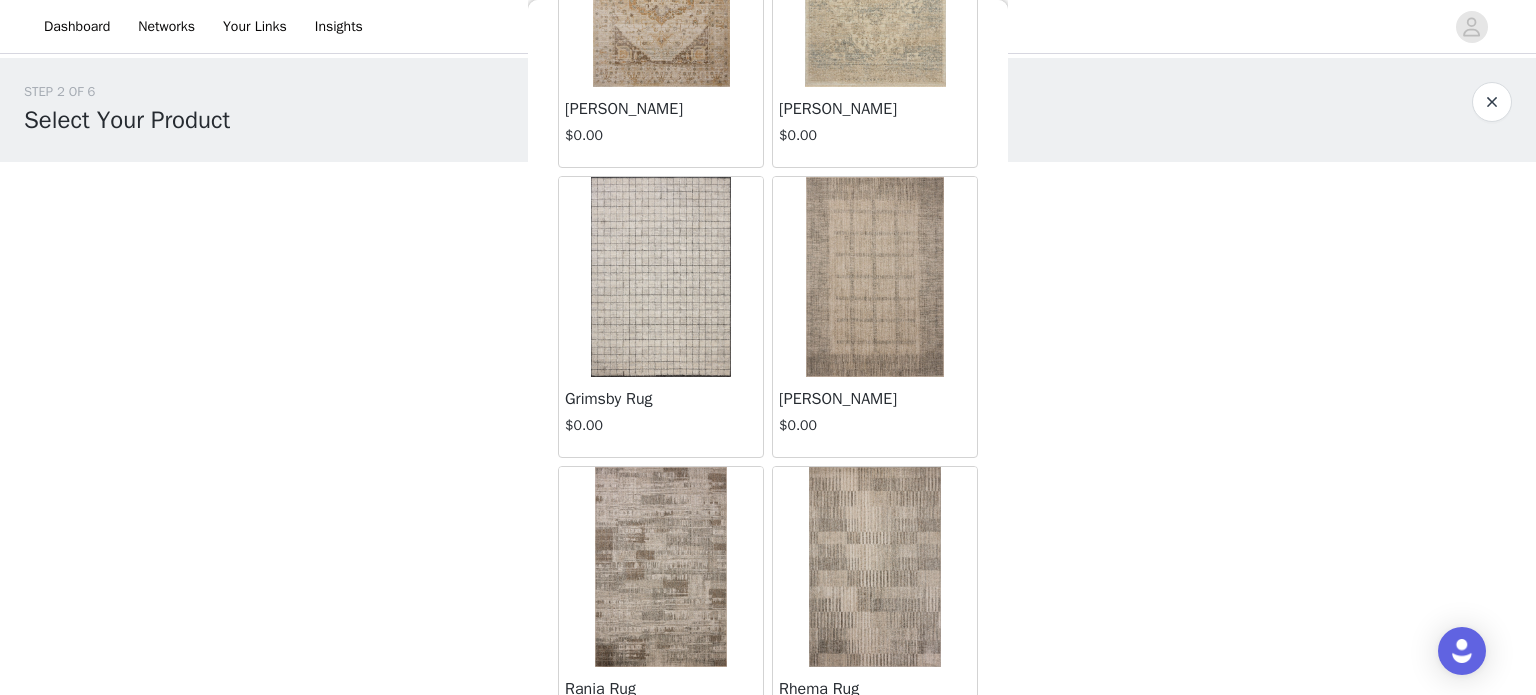 scroll, scrollTop: 830, scrollLeft: 0, axis: vertical 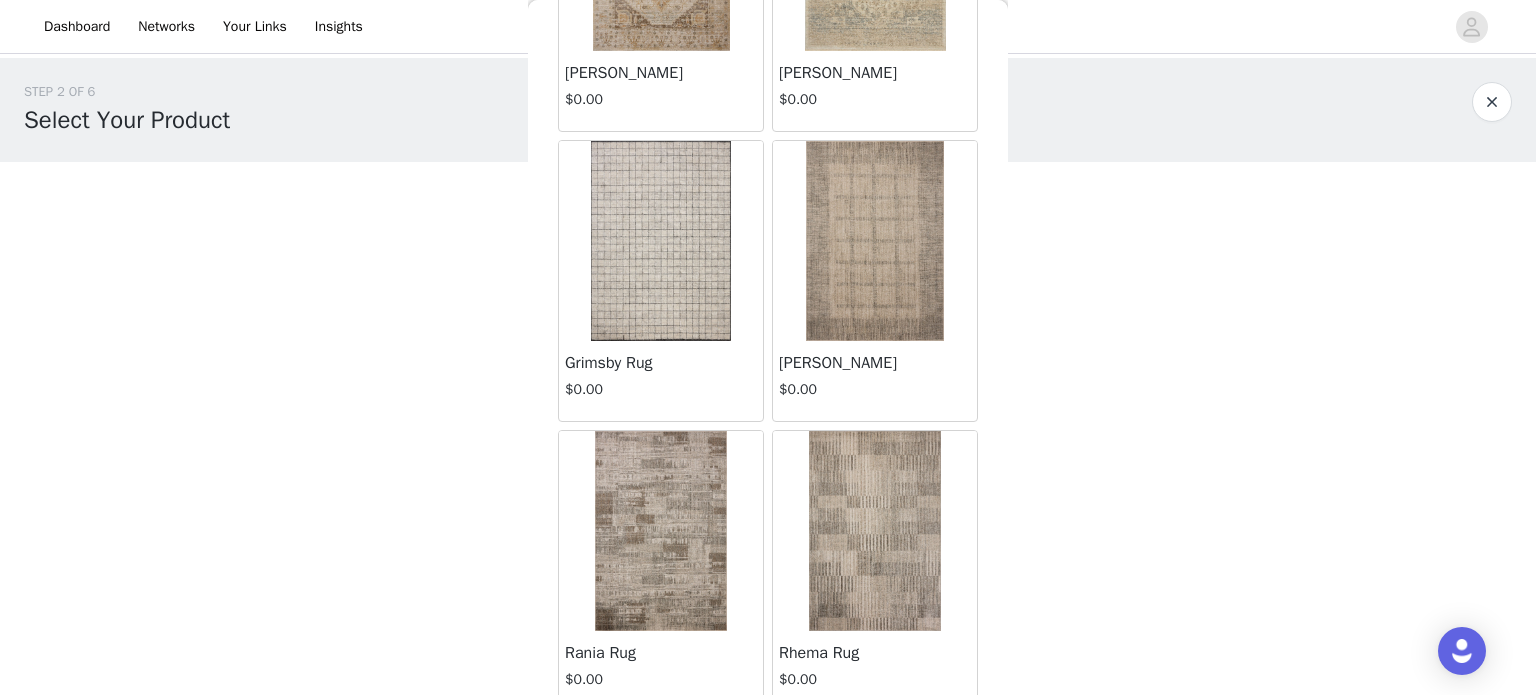 click at bounding box center [660, 241] 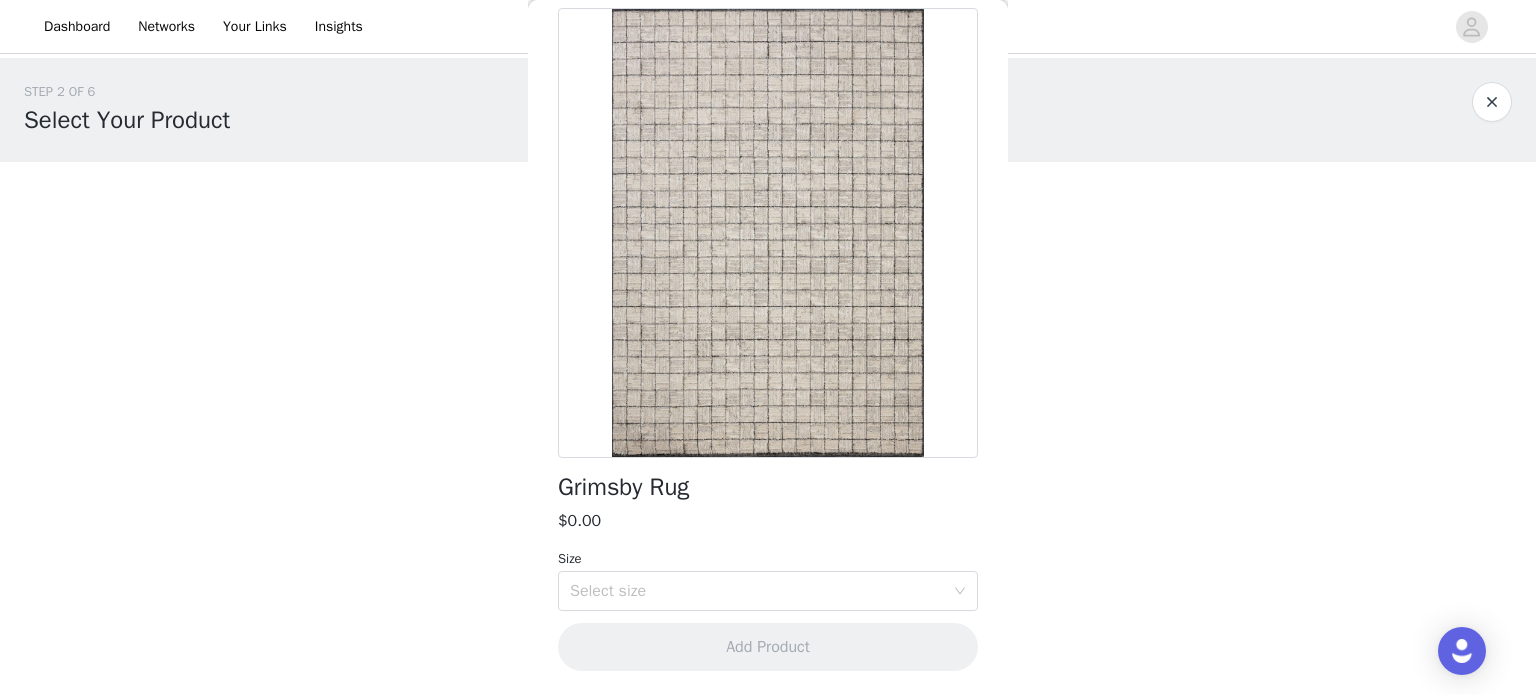 scroll, scrollTop: 91, scrollLeft: 0, axis: vertical 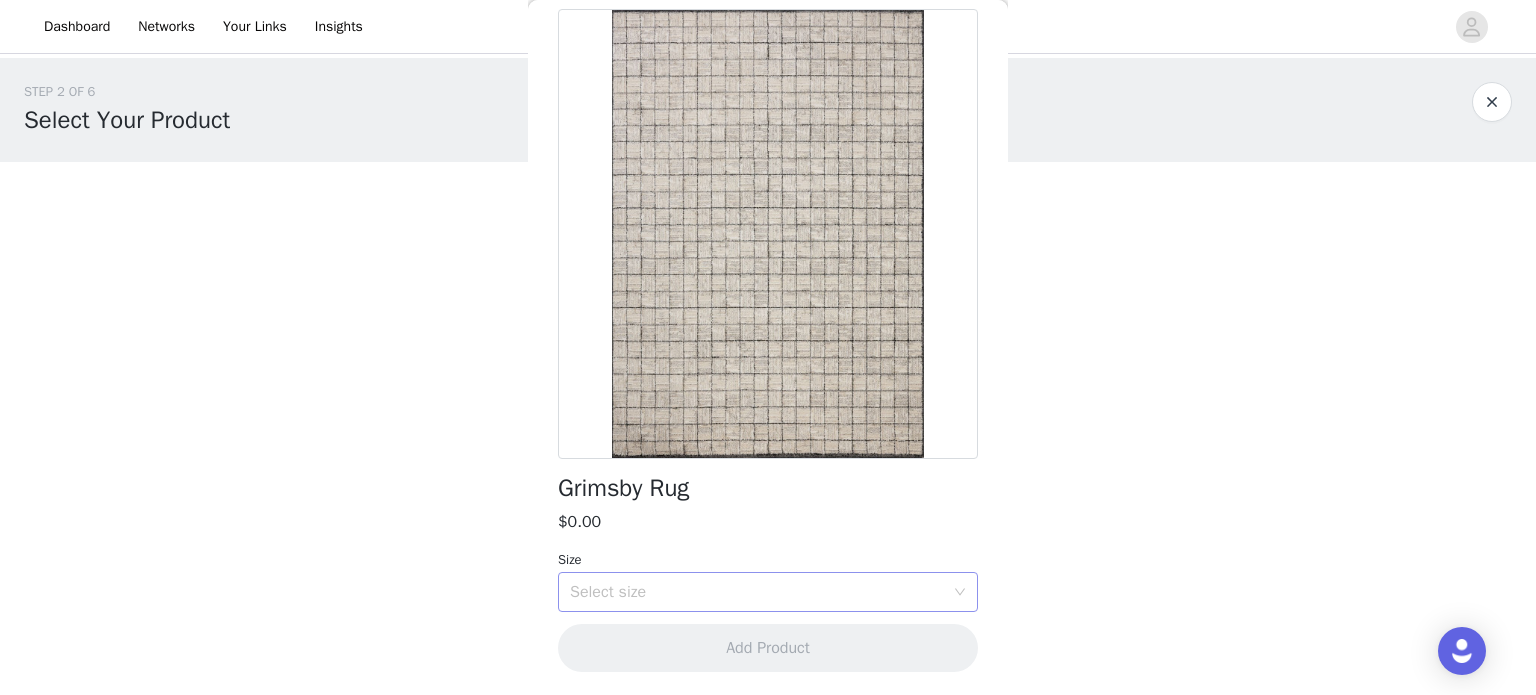 click on "Select size" at bounding box center (768, 592) 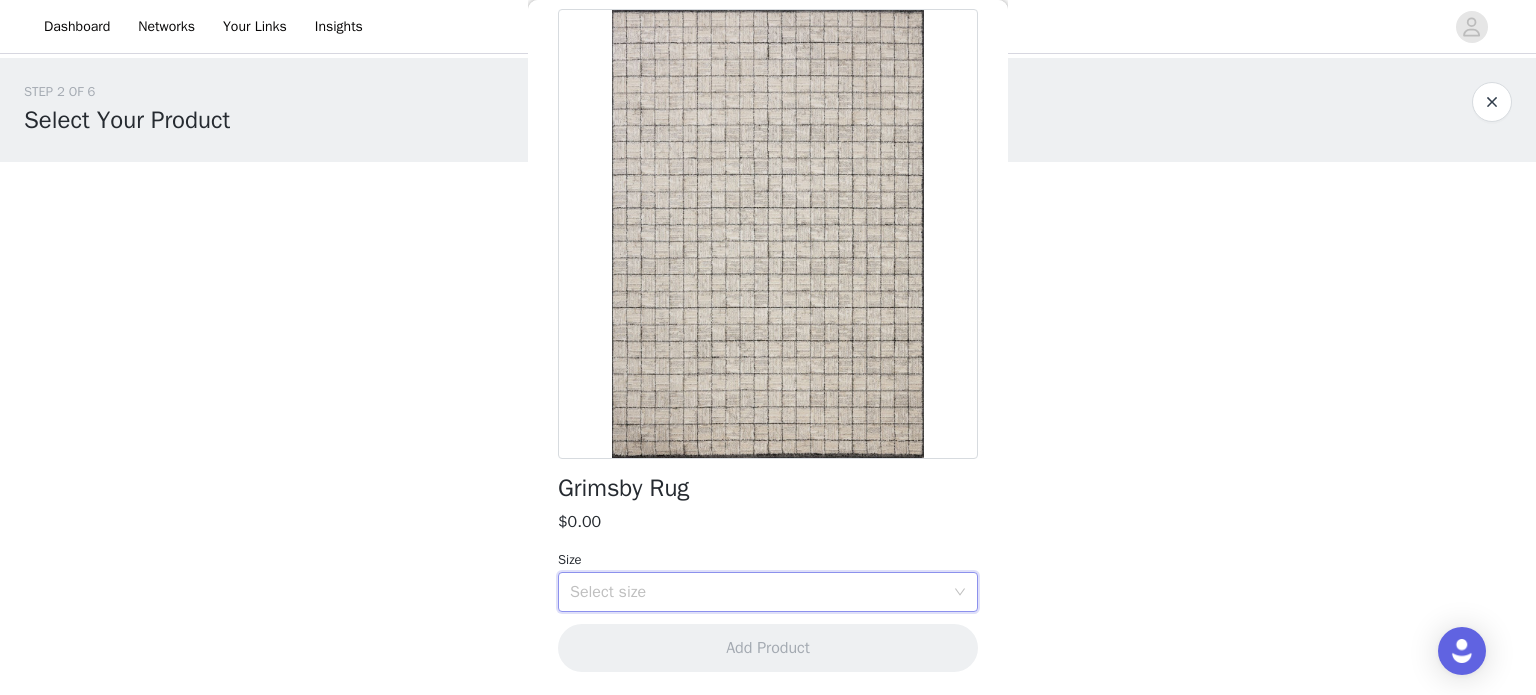 click at bounding box center (768, 234) 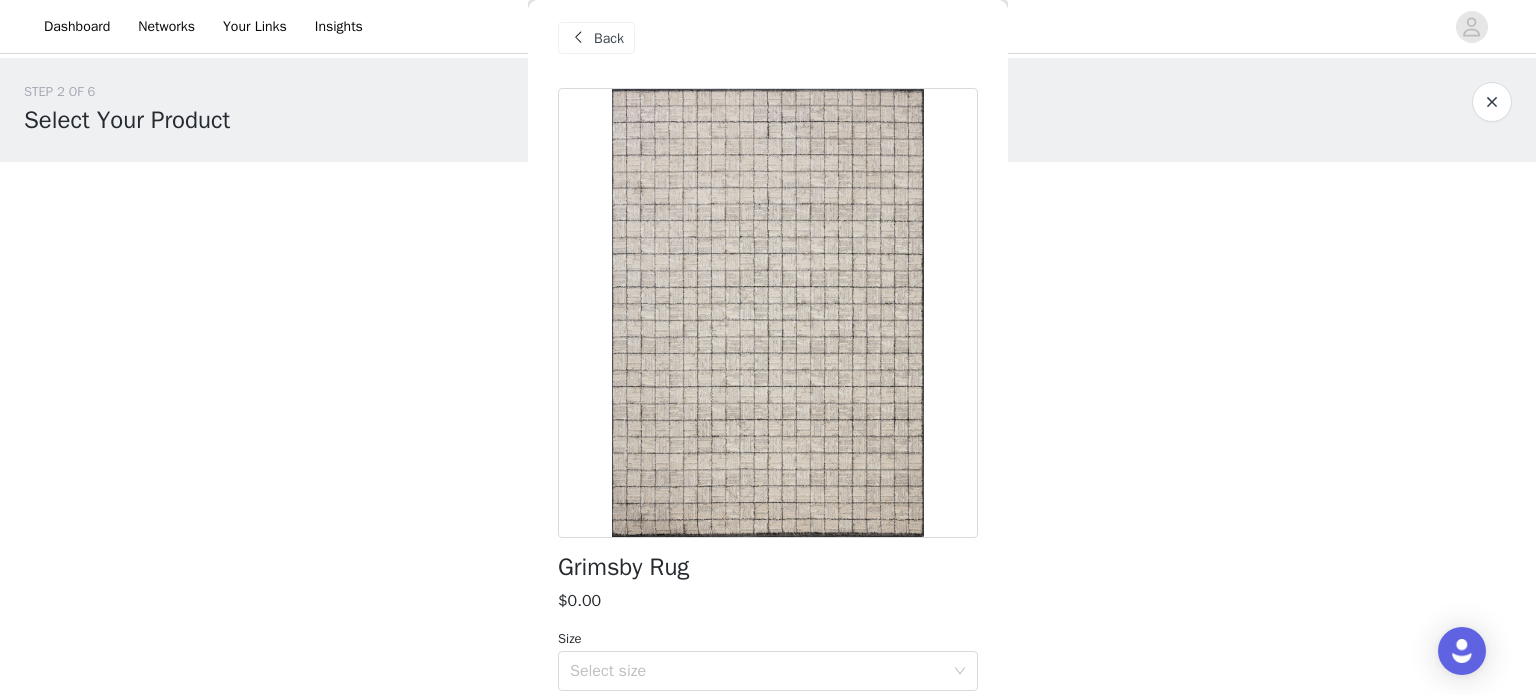 scroll, scrollTop: 0, scrollLeft: 0, axis: both 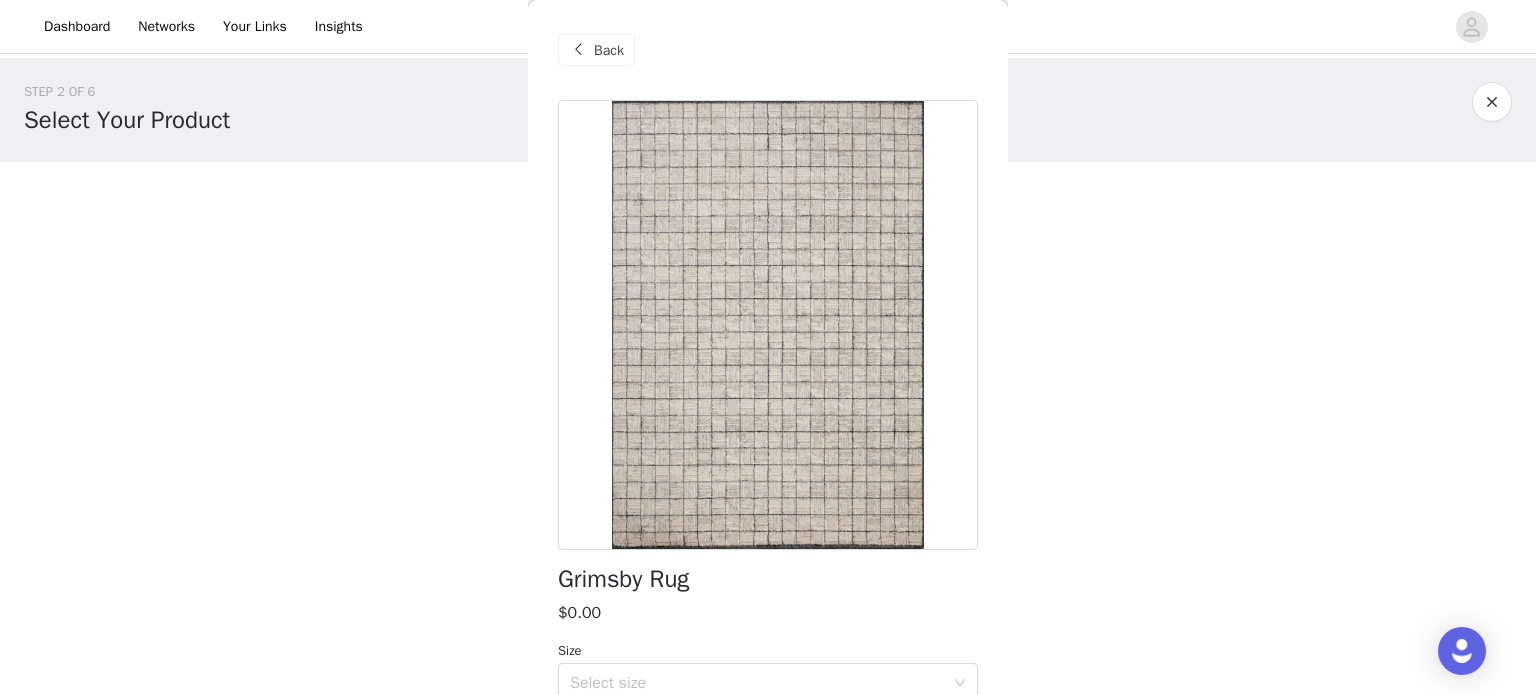 click on "Back" at bounding box center (609, 50) 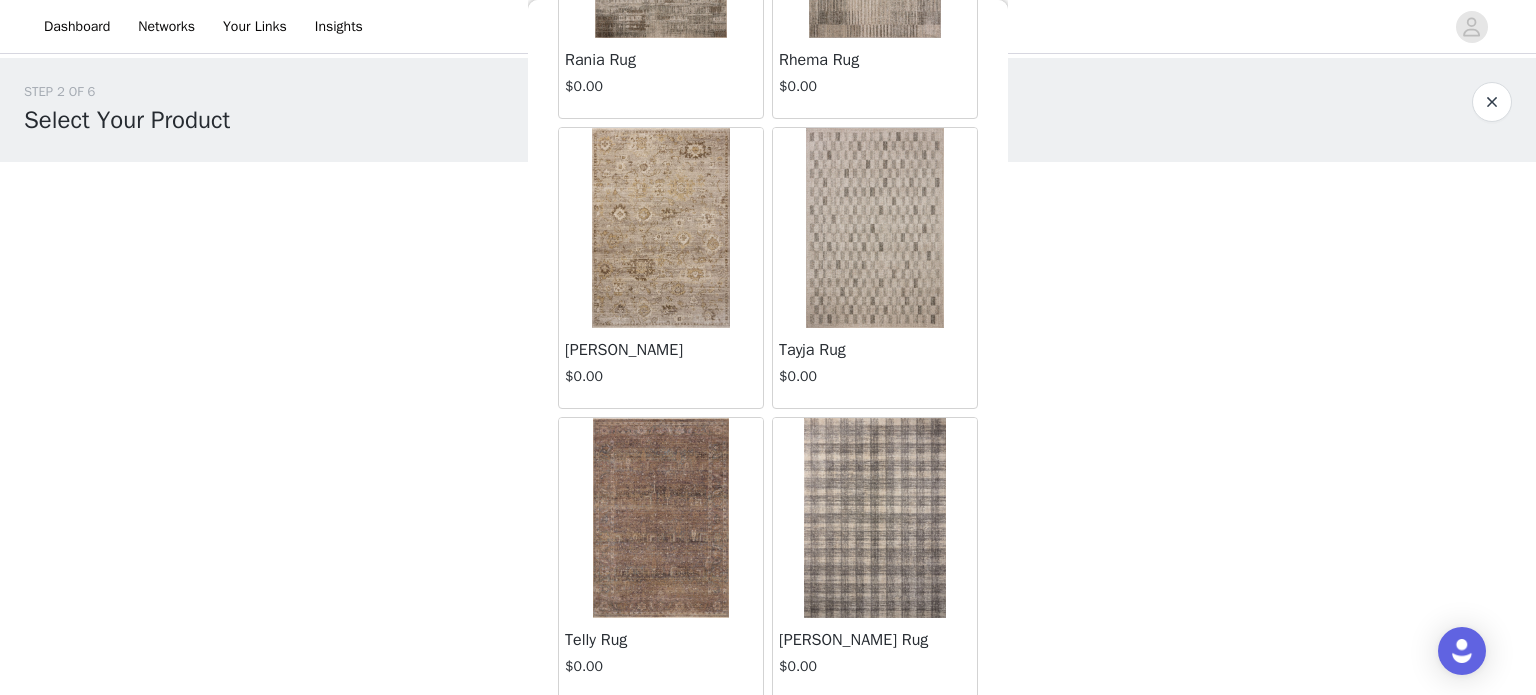 scroll, scrollTop: 1428, scrollLeft: 0, axis: vertical 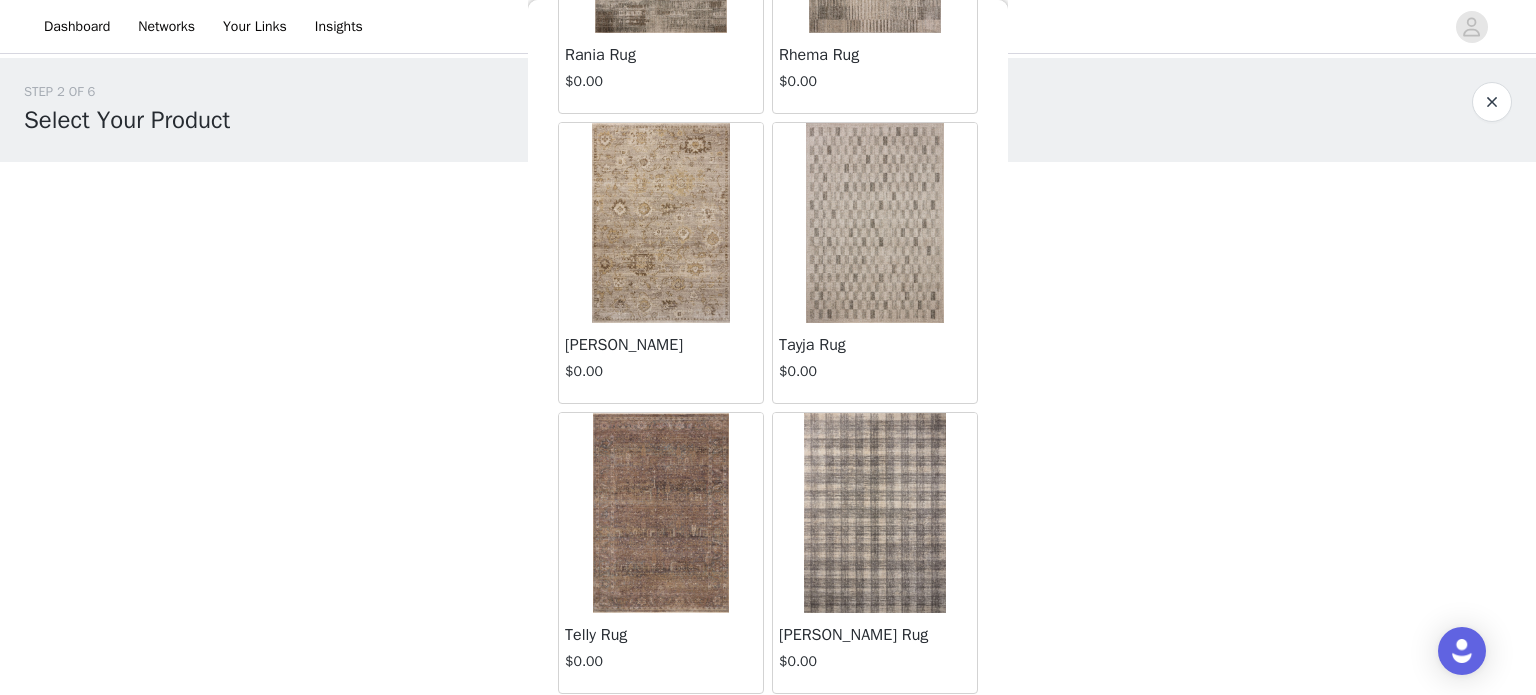 click at bounding box center [875, 513] 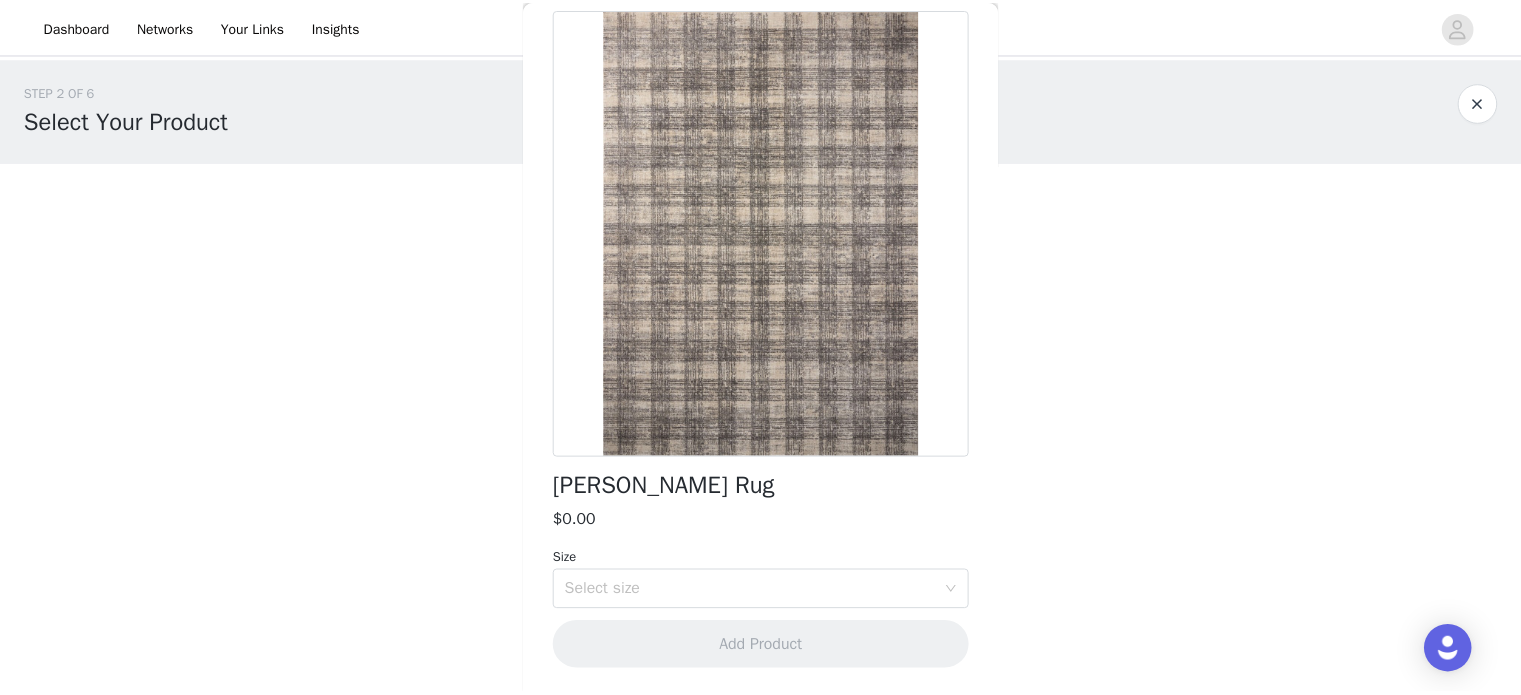 scroll, scrollTop: 91, scrollLeft: 0, axis: vertical 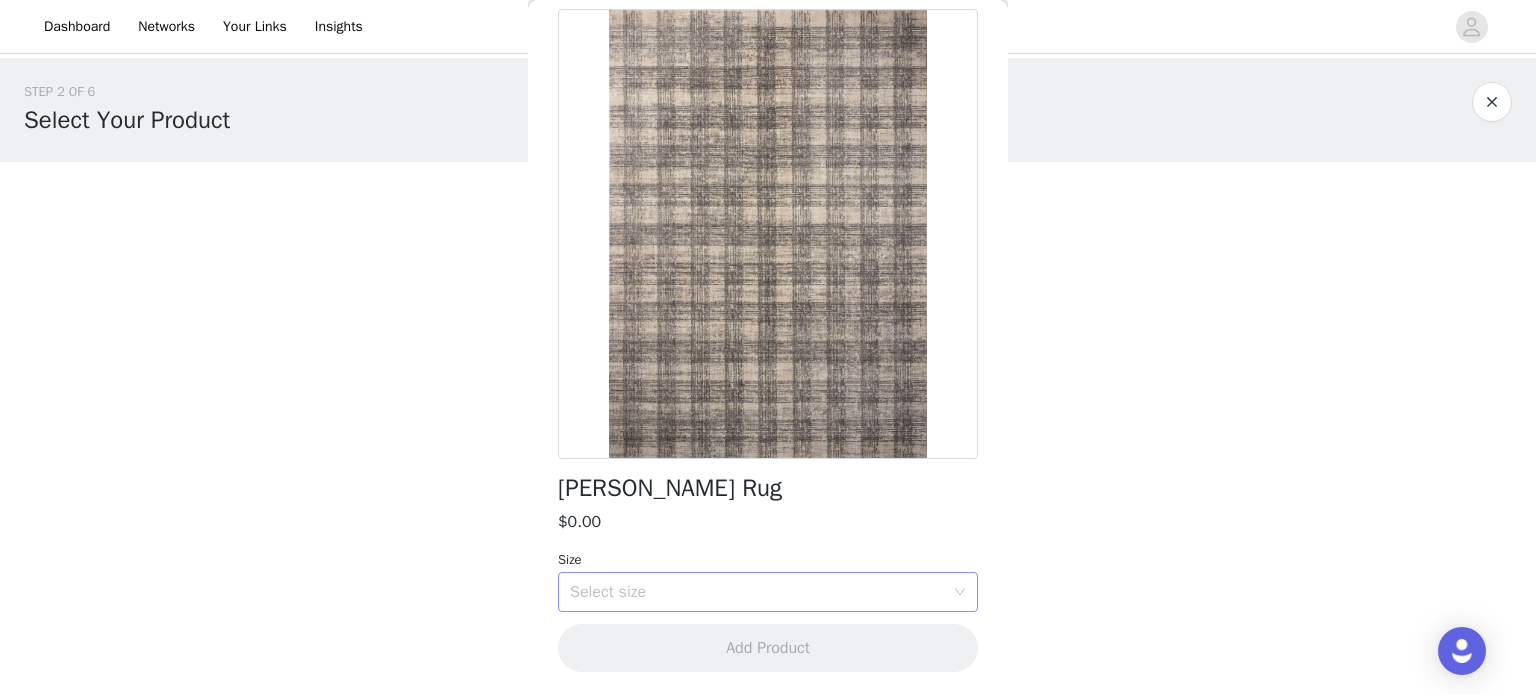 click on "Select size" at bounding box center (757, 592) 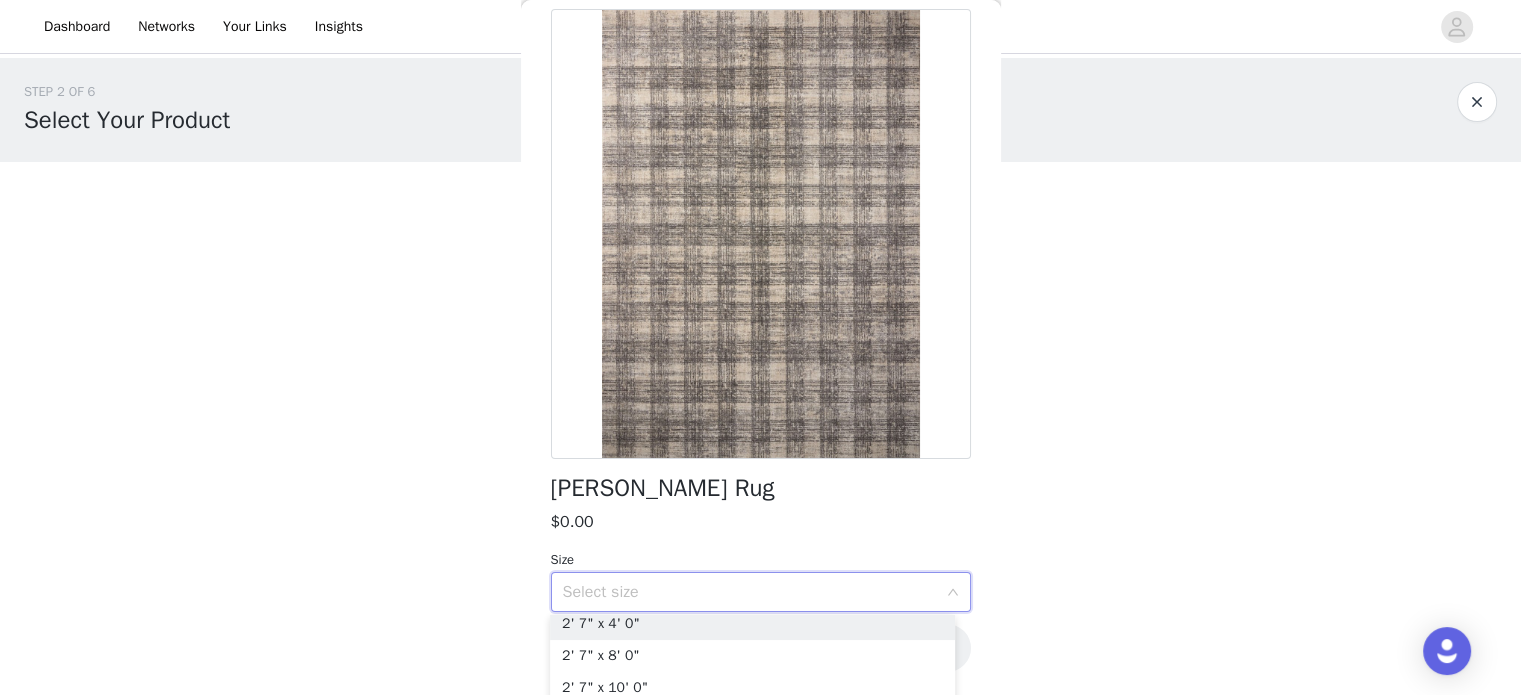 scroll, scrollTop: 45, scrollLeft: 0, axis: vertical 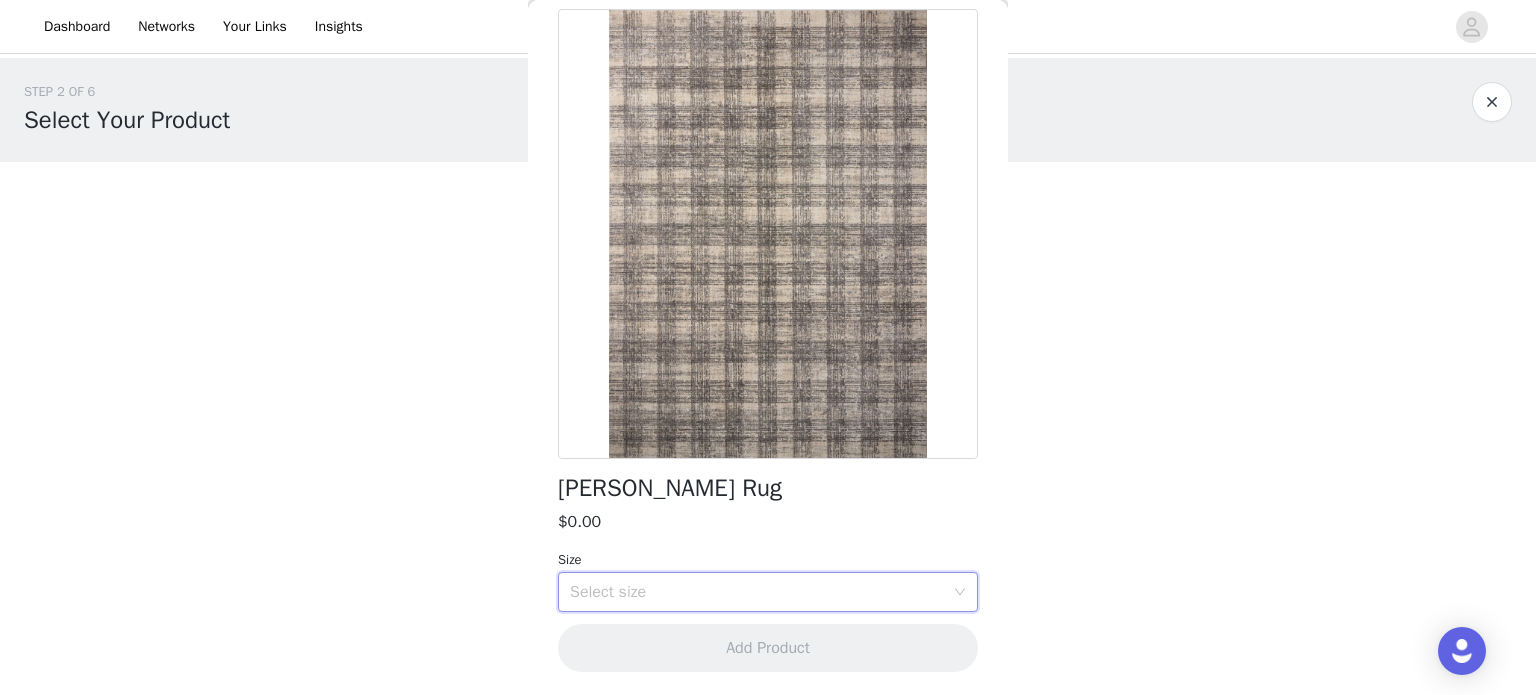 click on "Select size" at bounding box center (768, 592) 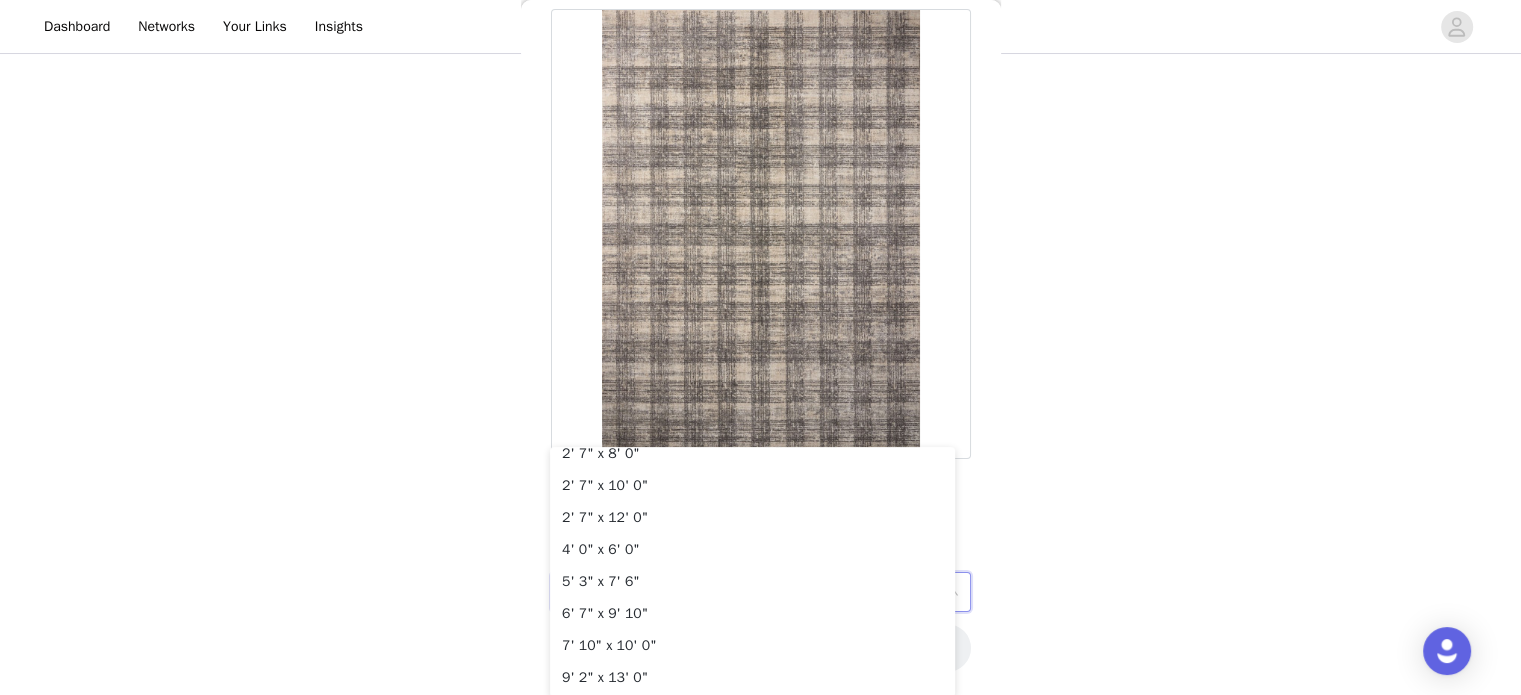 scroll, scrollTop: 169, scrollLeft: 0, axis: vertical 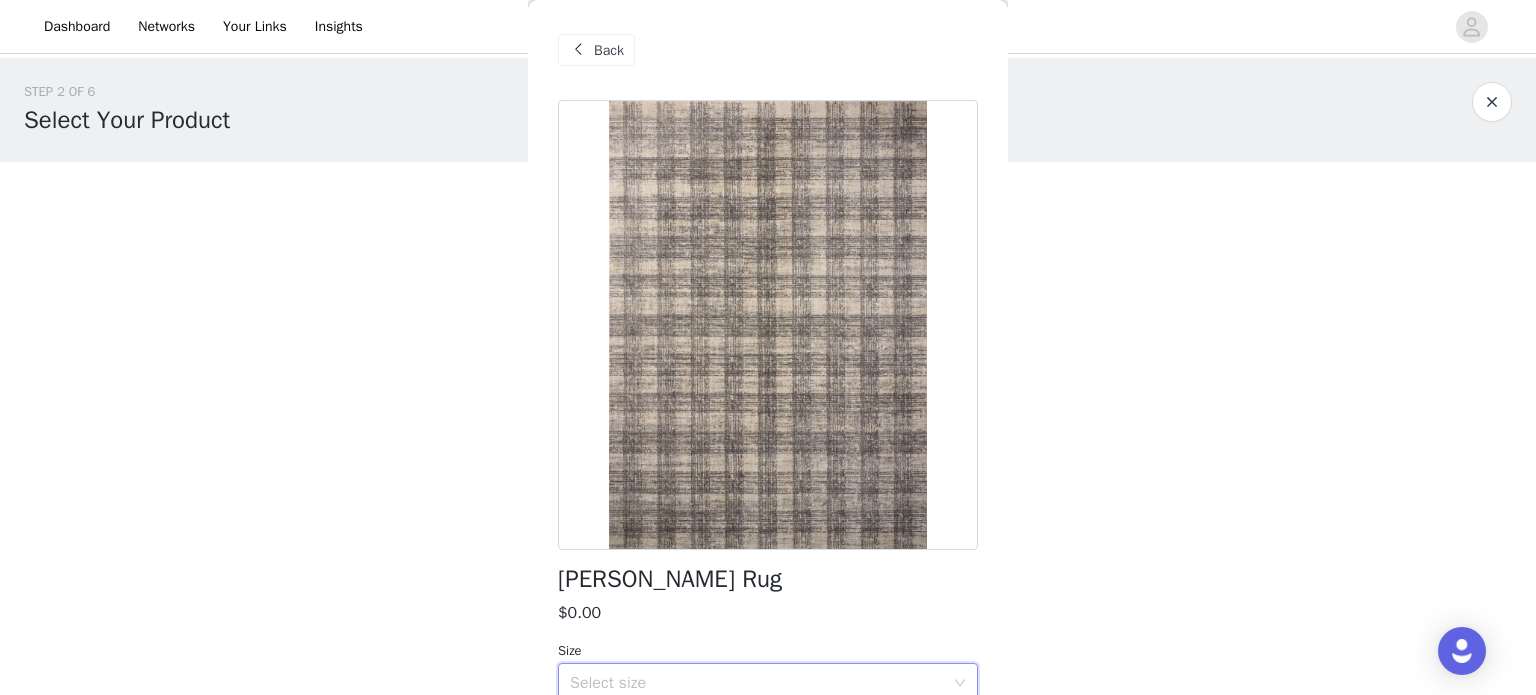 click on "Back" at bounding box center (609, 50) 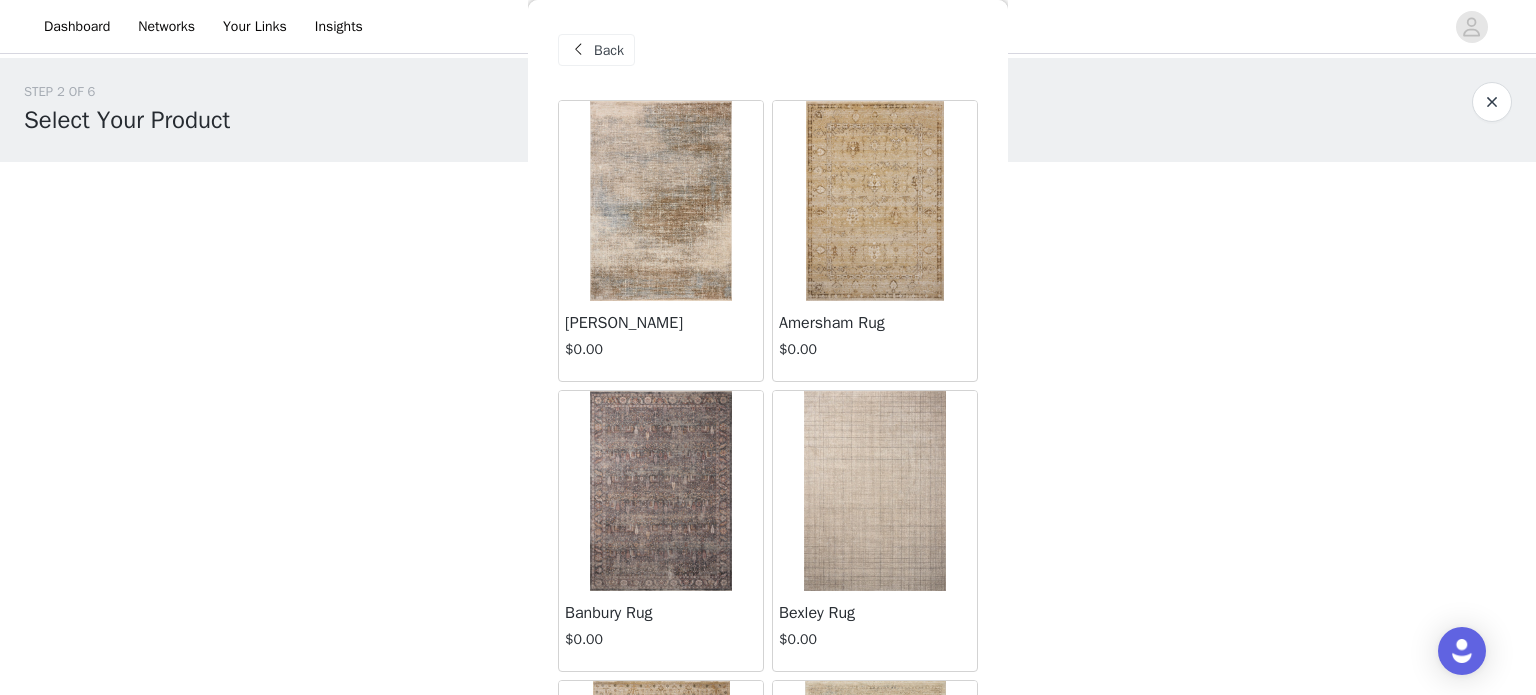 scroll, scrollTop: 26, scrollLeft: 0, axis: vertical 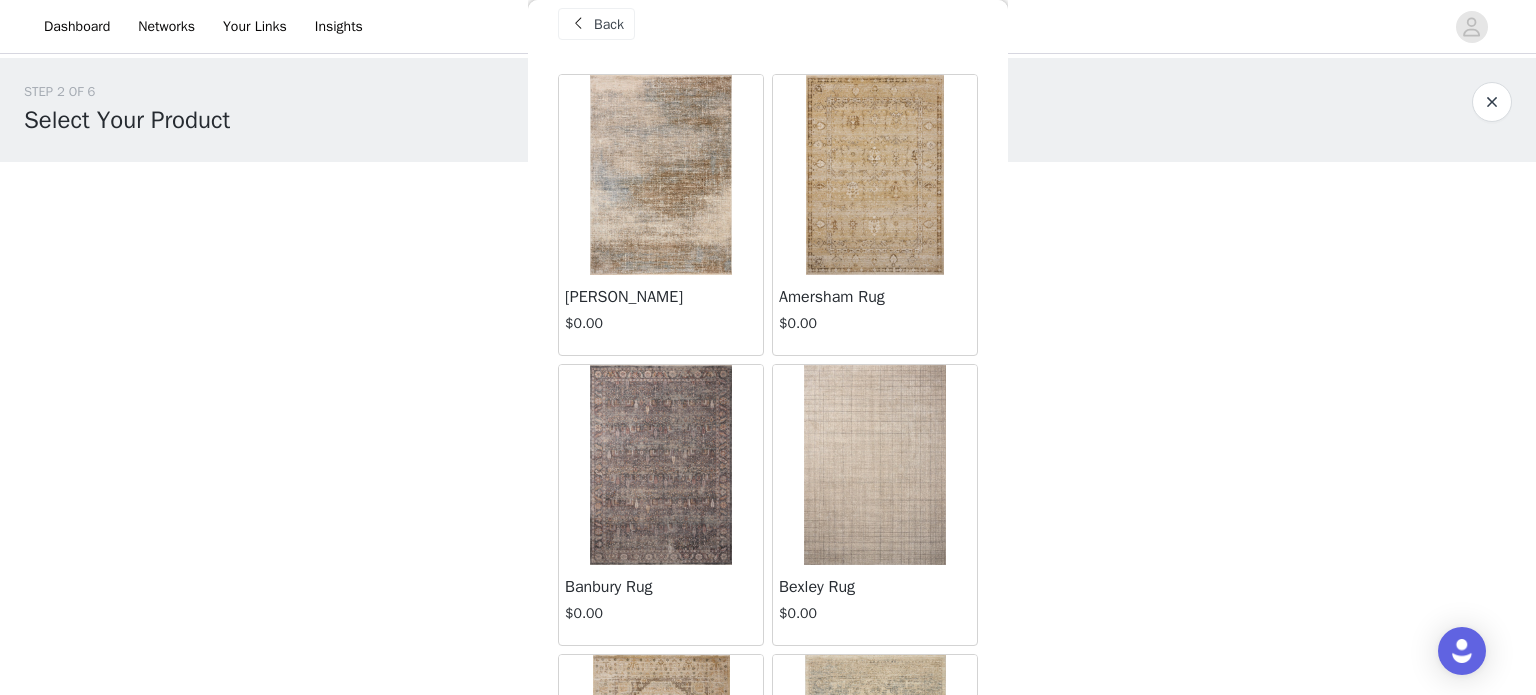 click at bounding box center [875, 175] 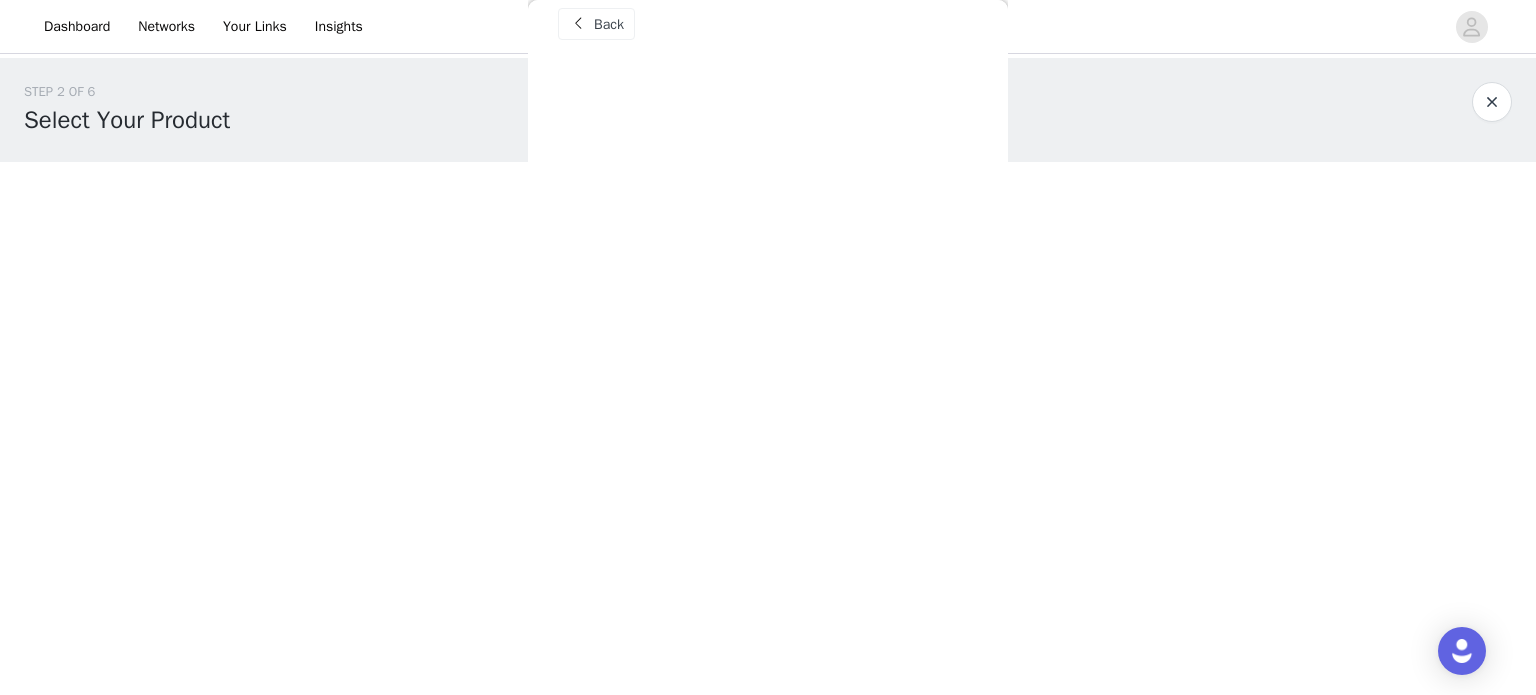 scroll, scrollTop: 0, scrollLeft: 0, axis: both 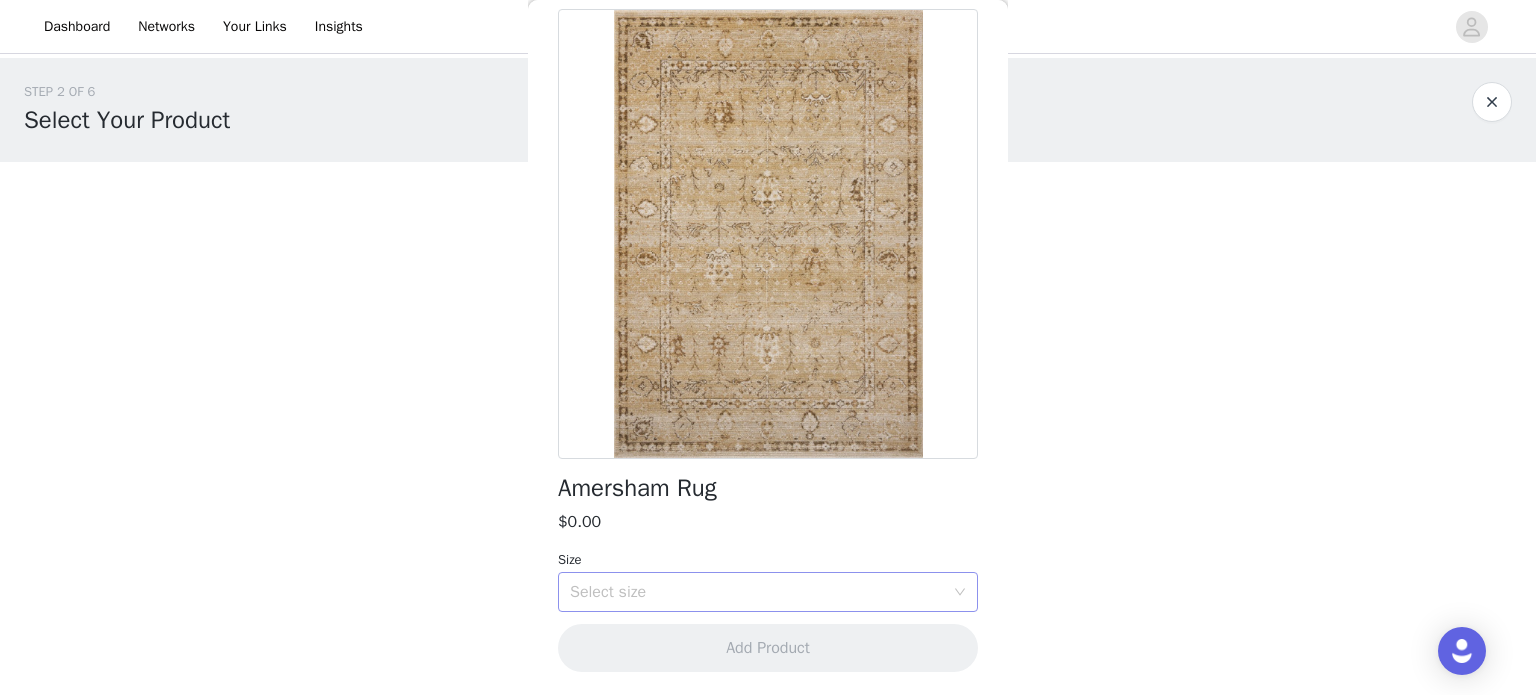 click 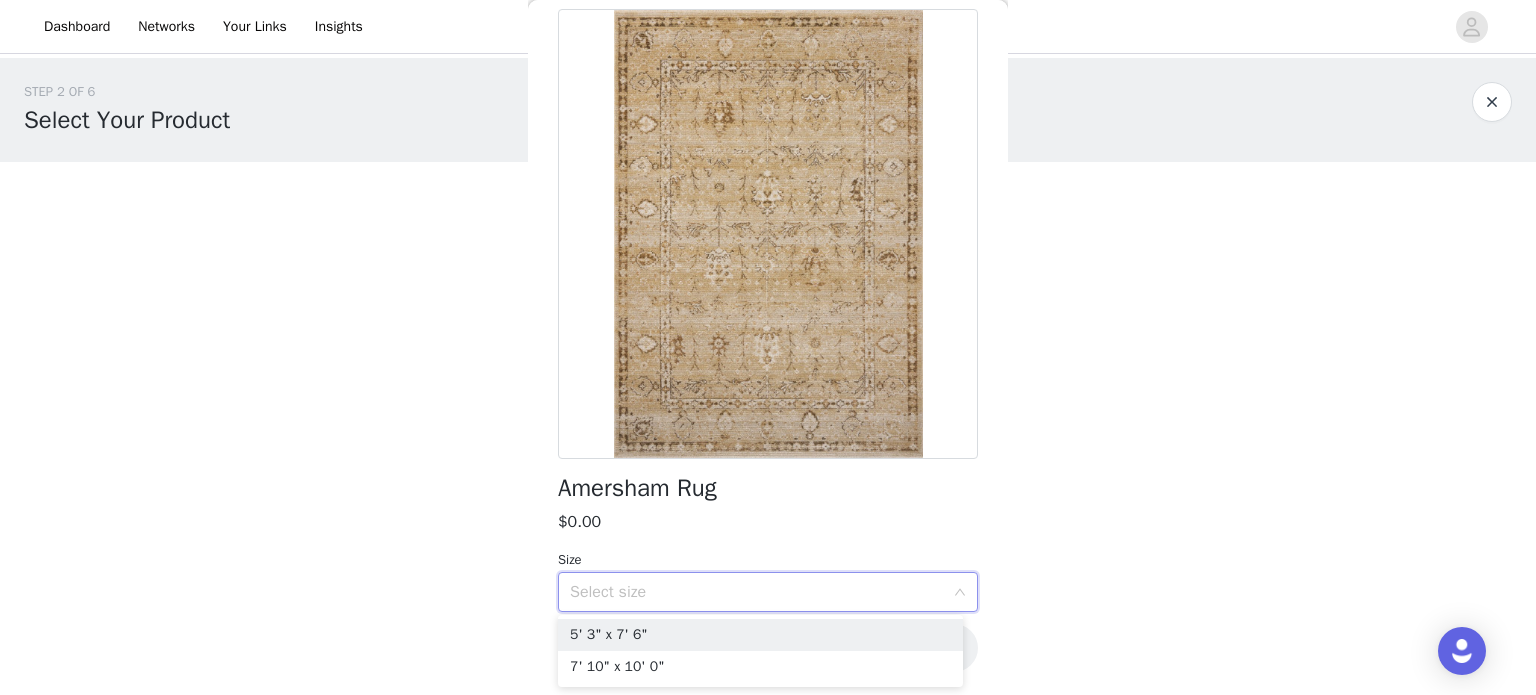click on "STEP 2 OF 6
Select Your Product
Please note that all items are first come, first served. If your selection is no longer available, we will reach out to you for another product pick.       0/1 Selected           Add Product       Back     Amersham Rug       $0.00         Size   Select size     Add Product" at bounding box center [768, 237] 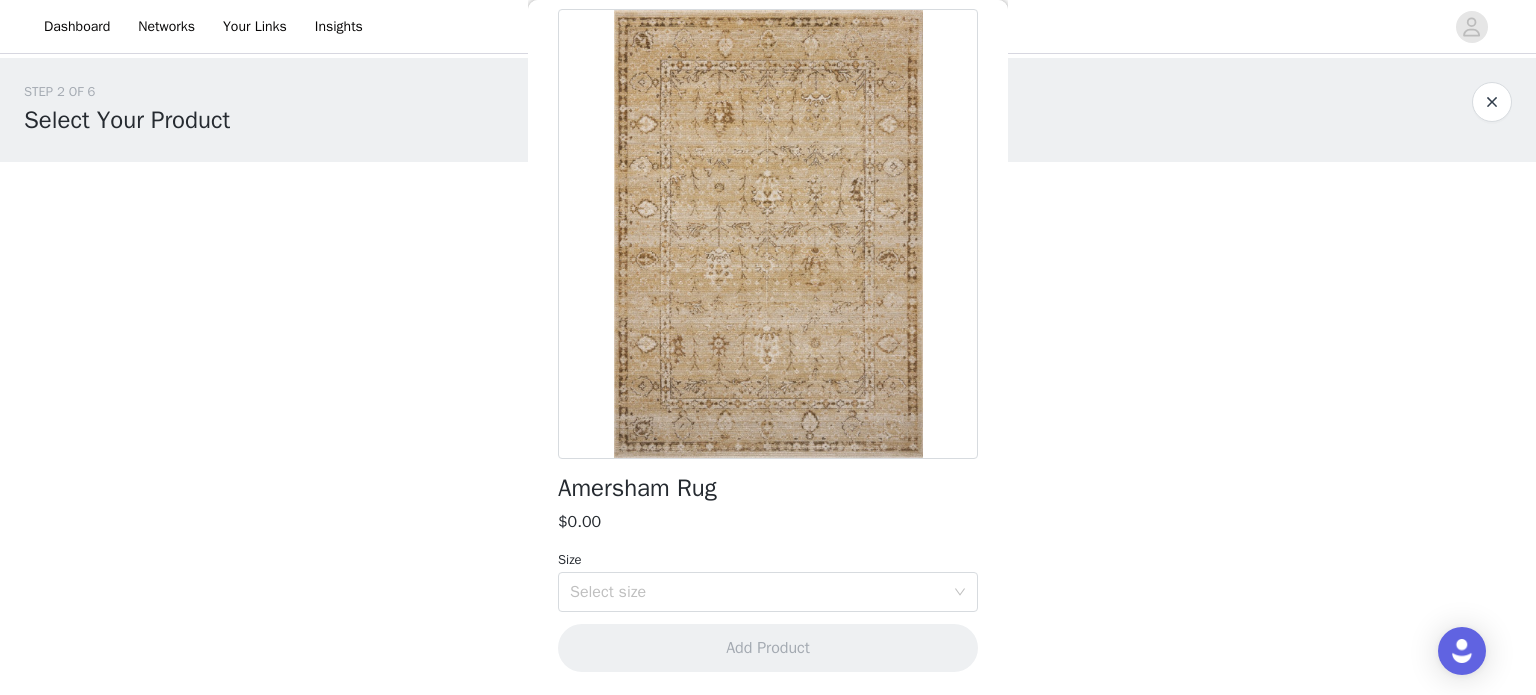 scroll, scrollTop: 0, scrollLeft: 0, axis: both 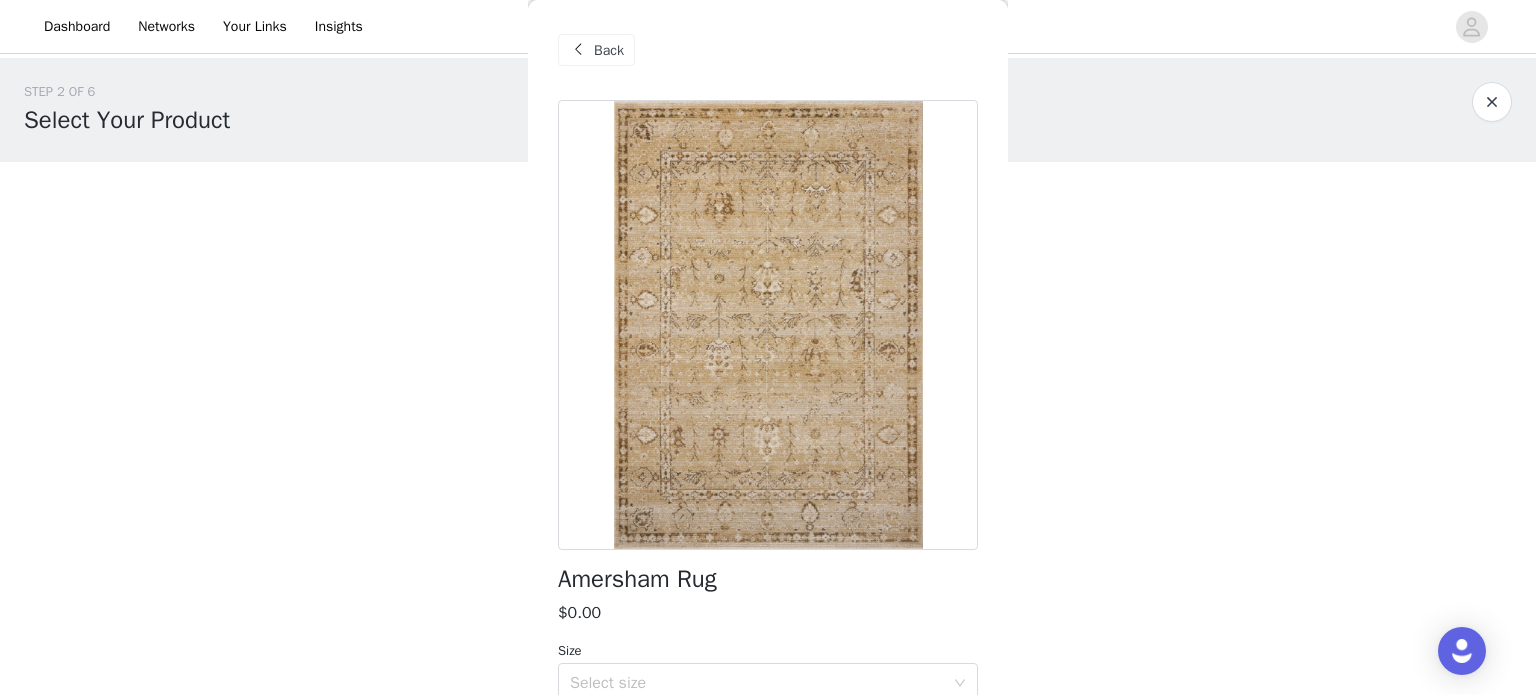 click on "Back" at bounding box center [609, 50] 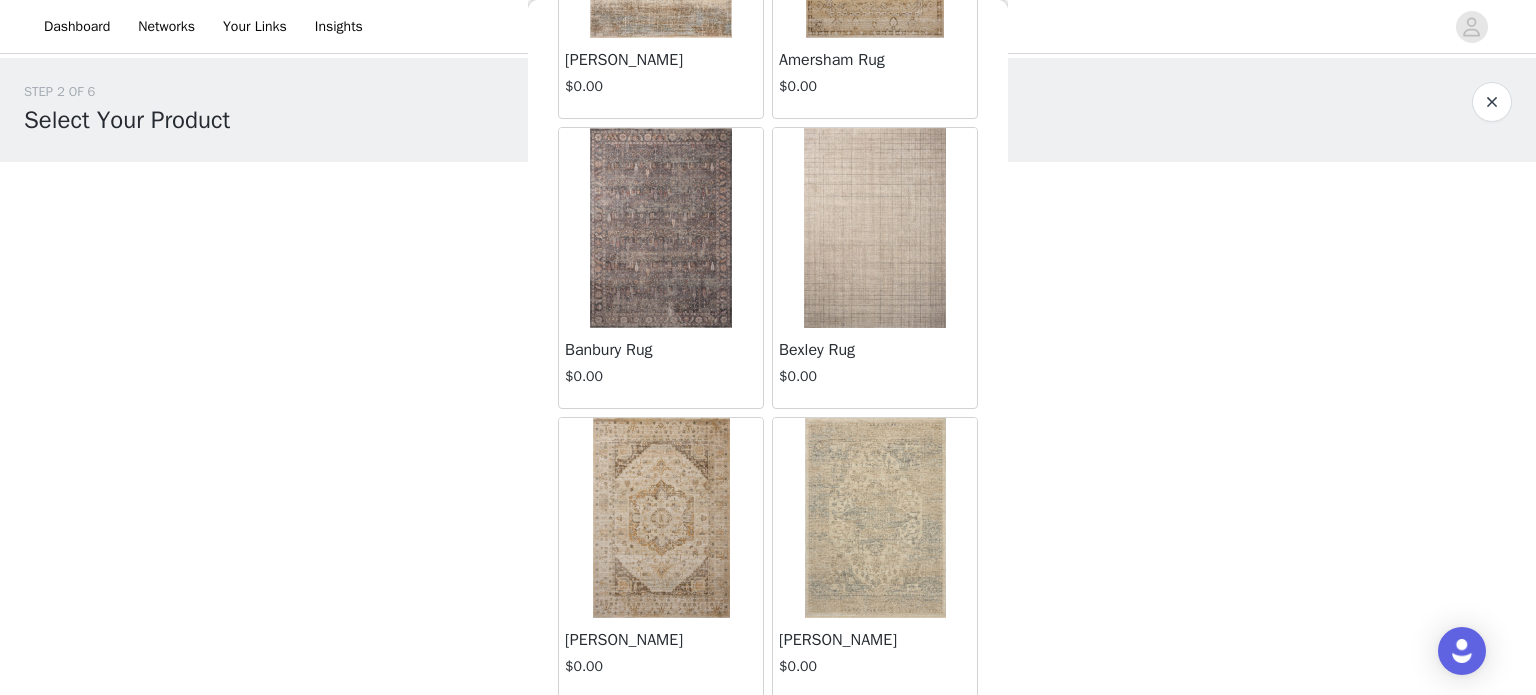 scroll, scrollTop: 325, scrollLeft: 0, axis: vertical 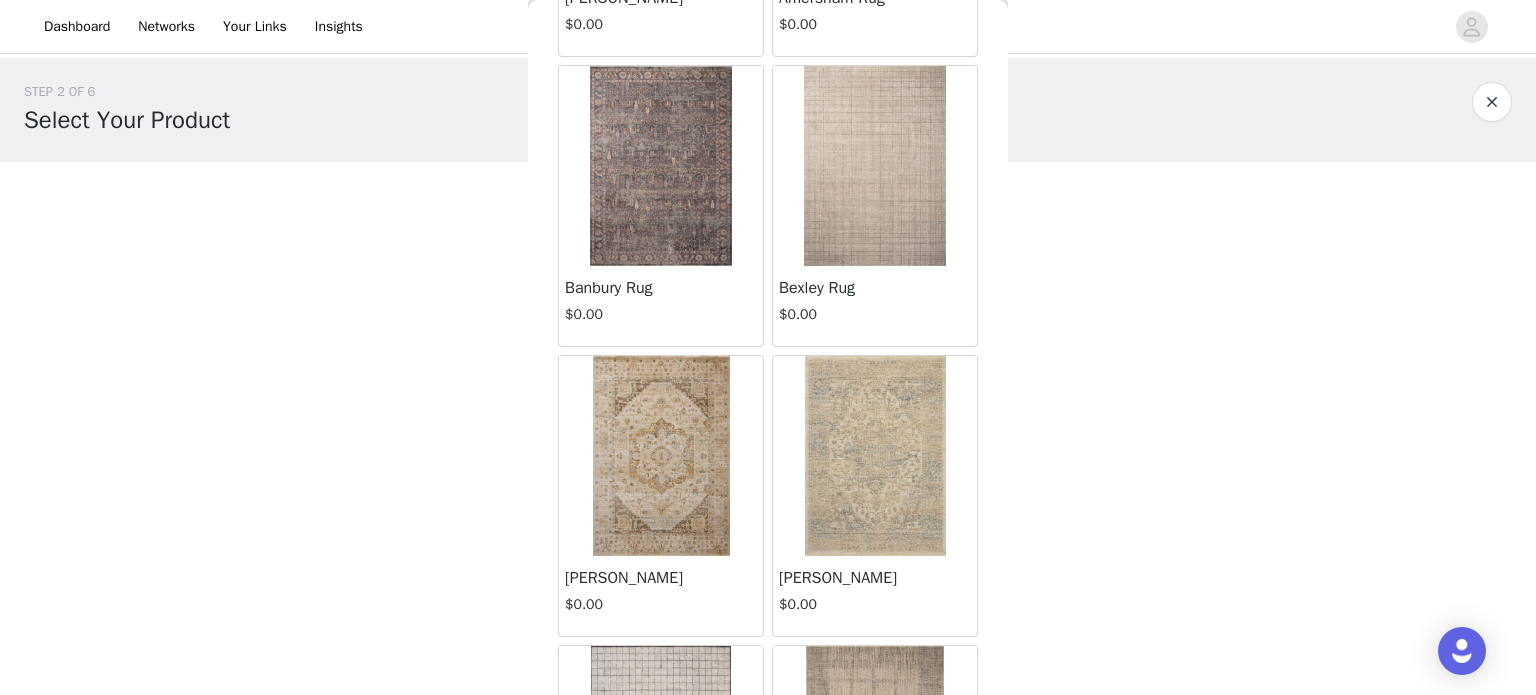 click at bounding box center [660, 166] 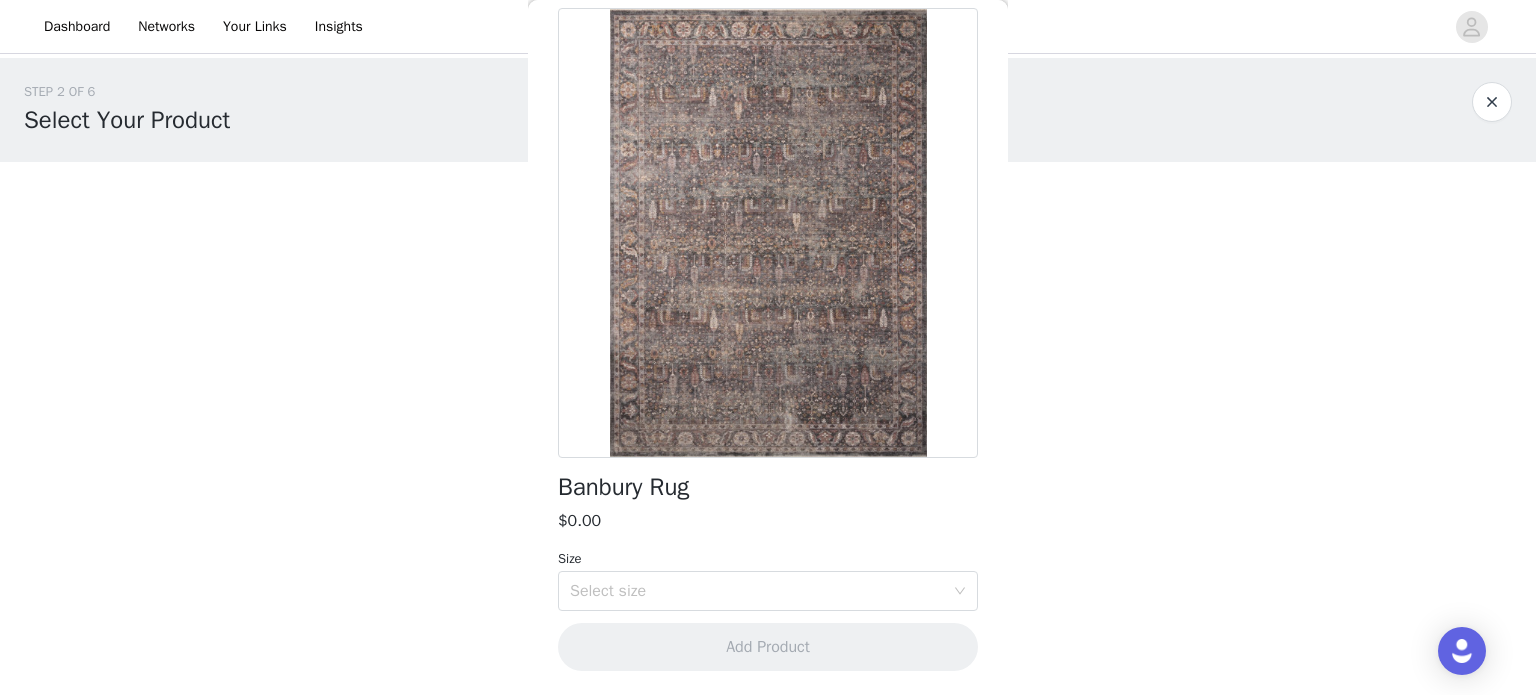 scroll, scrollTop: 91, scrollLeft: 0, axis: vertical 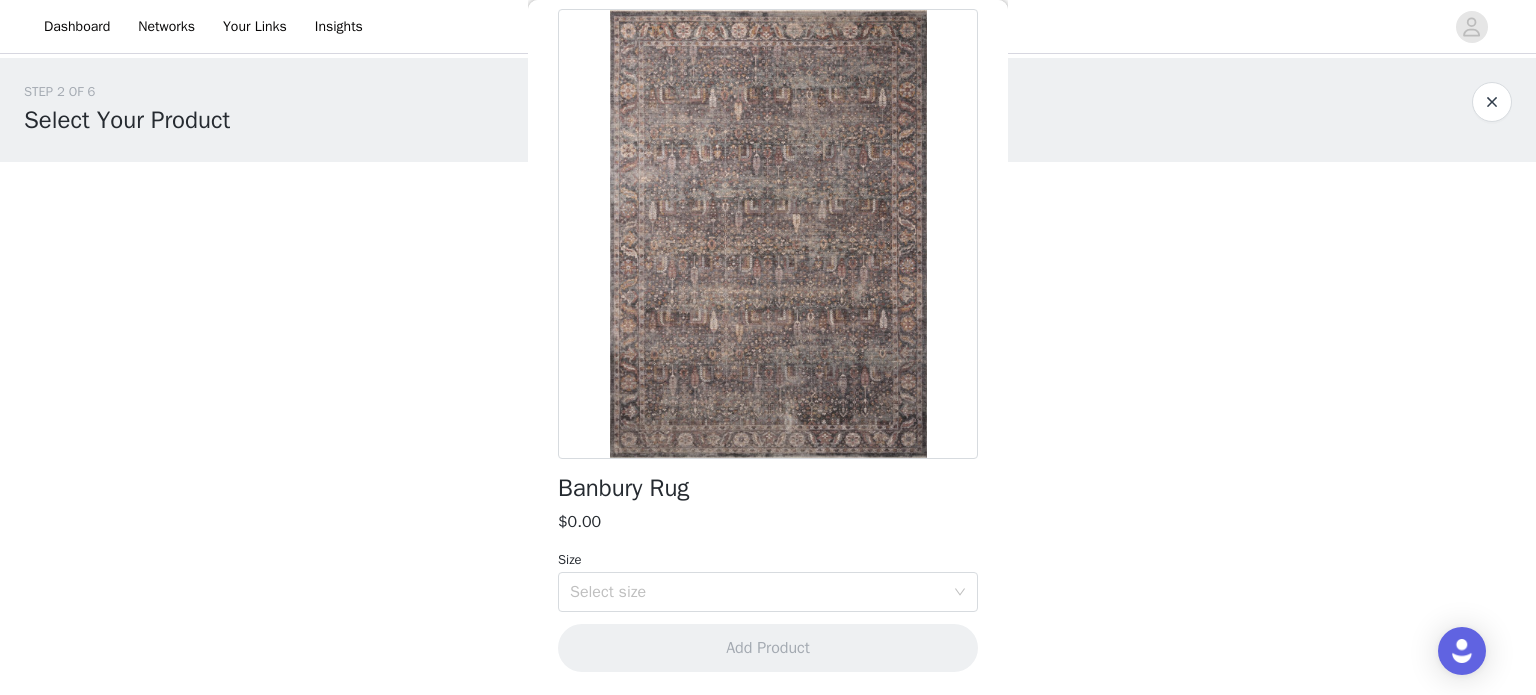click at bounding box center [768, 234] 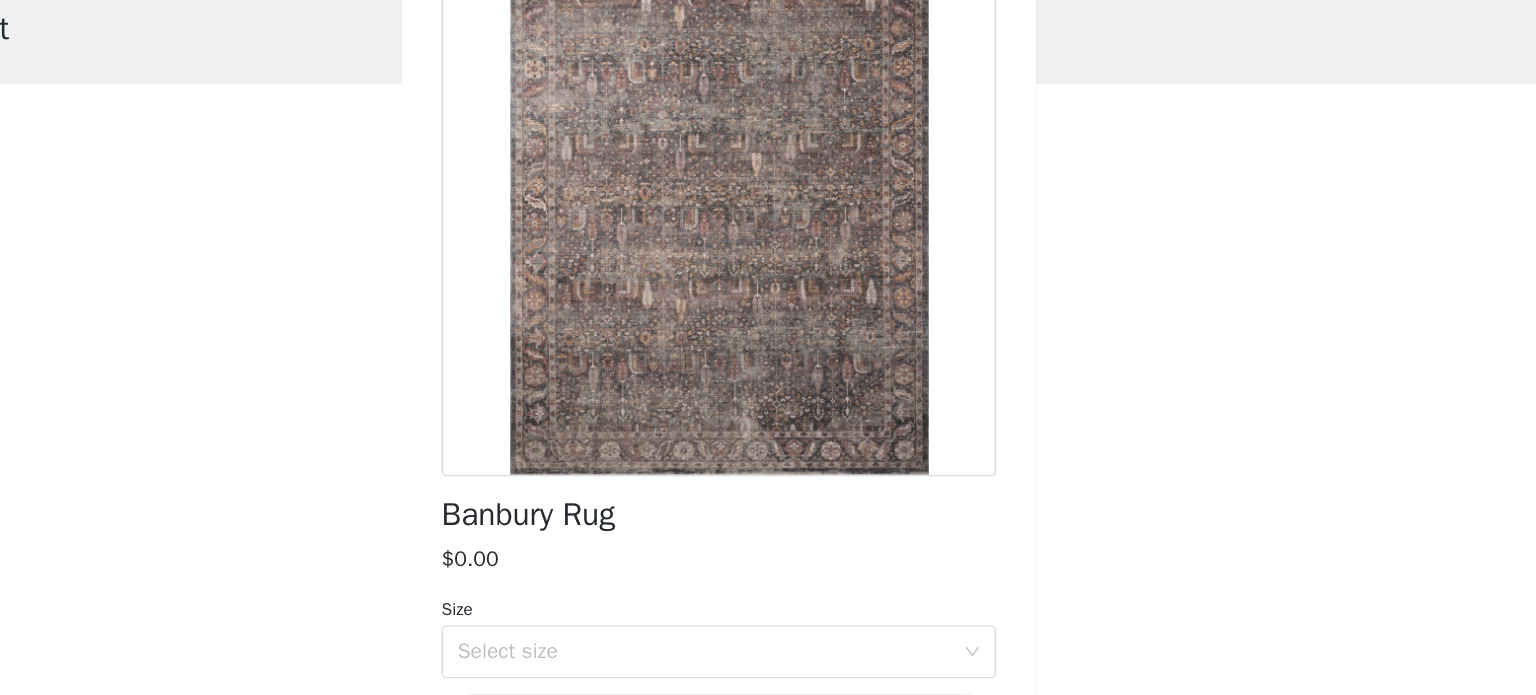 click on "STEP 2 OF 6
Select Your Product
Please note that all items are first come, first served. If your selection is no longer available, we will reach out to you for another product pick.       0/1 Selected           Add Product       Back     Banbury Rug       $0.00         Size   Select size     Add Product
Step 2 of 6" at bounding box center [768, 309] 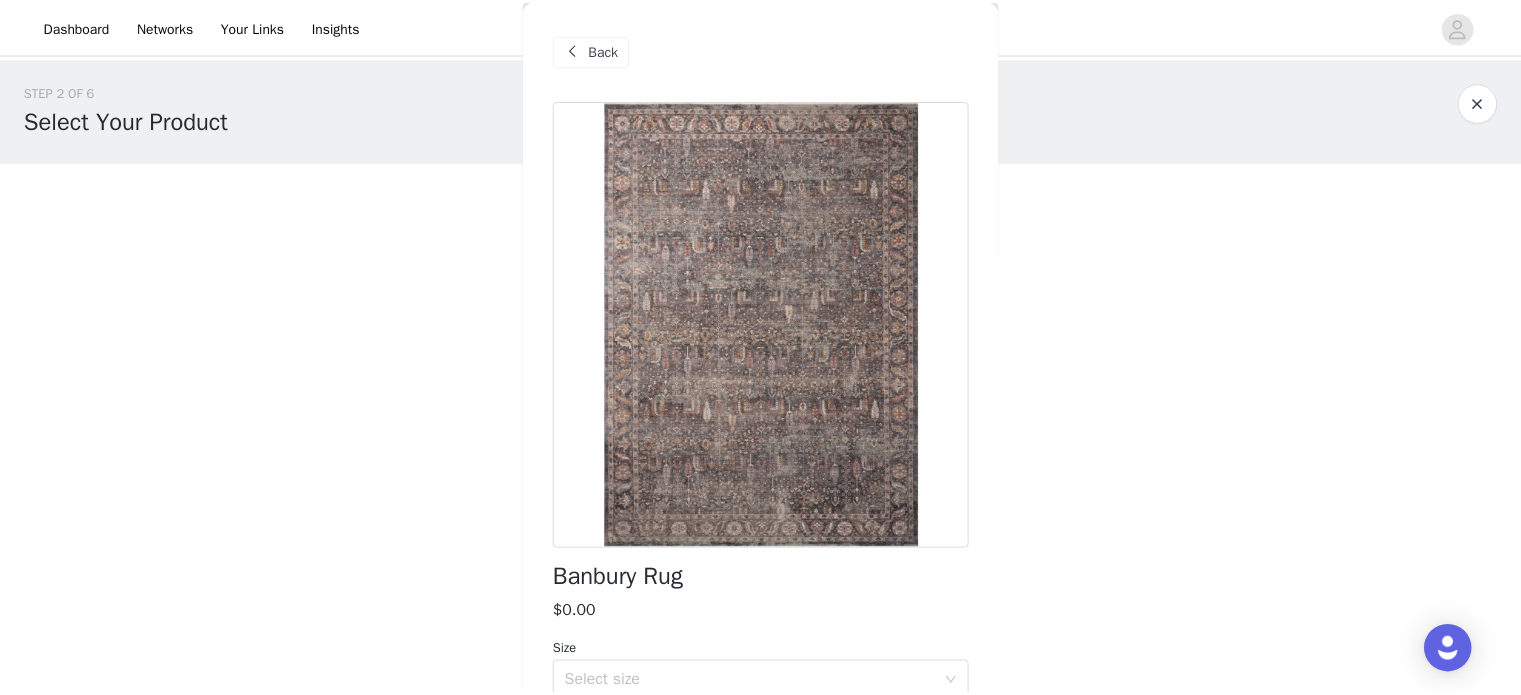 scroll, scrollTop: 91, scrollLeft: 0, axis: vertical 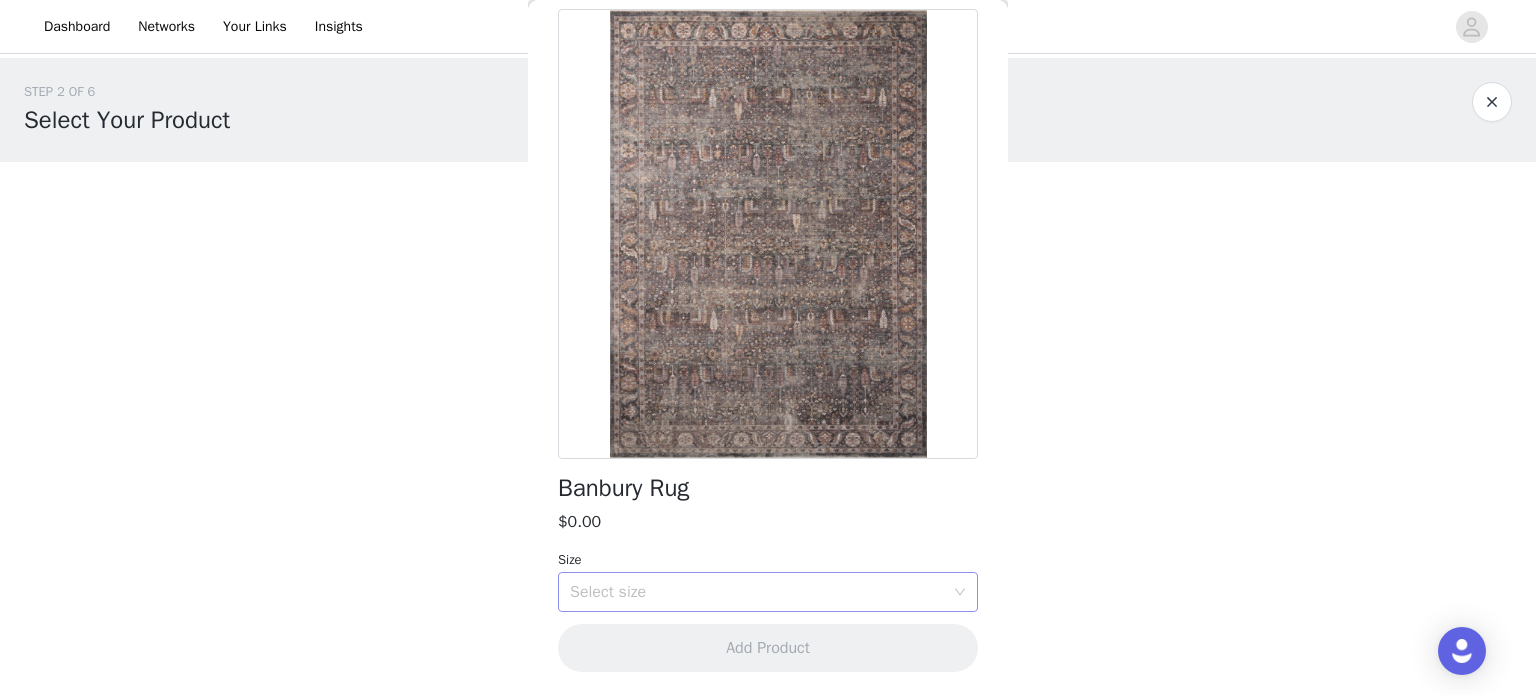 click 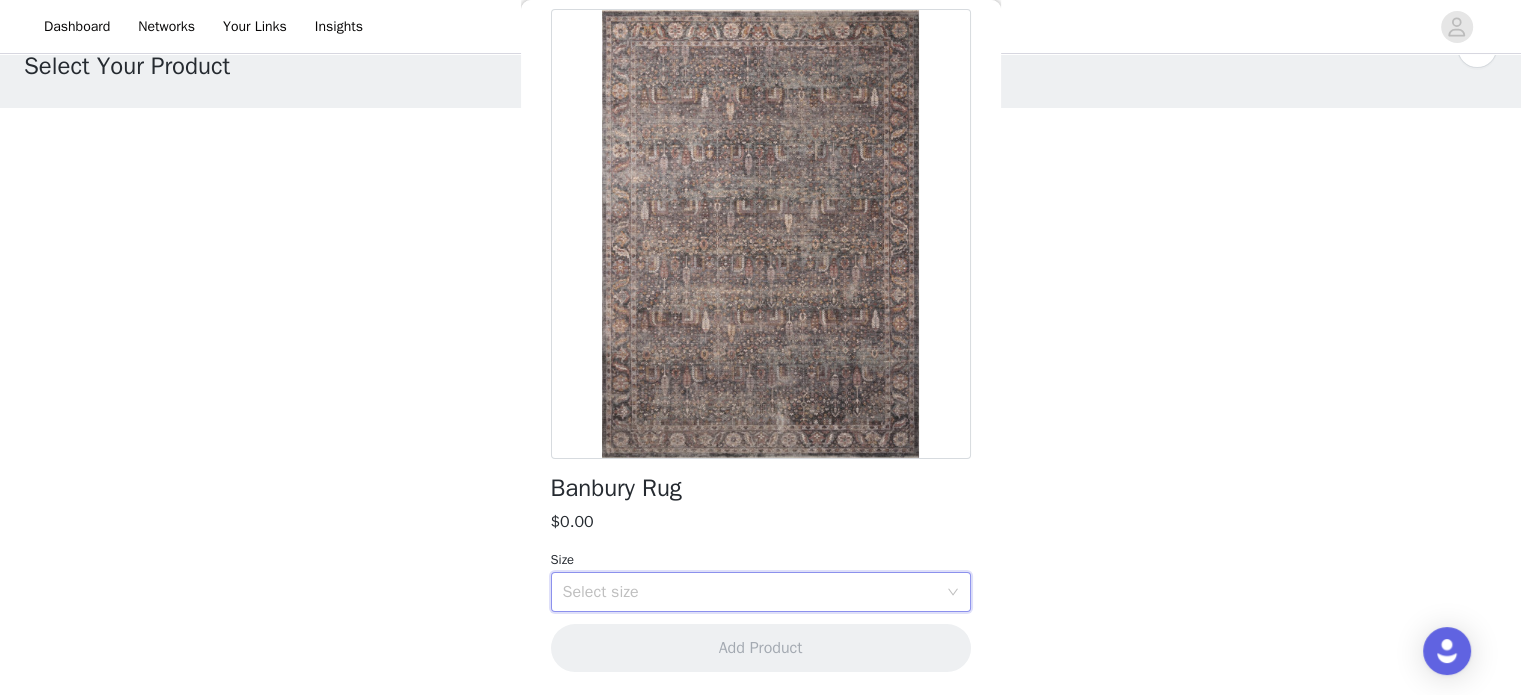 click on "Banbury Rug       $0.00         Size   Select size     Add Product" at bounding box center [761, 352] 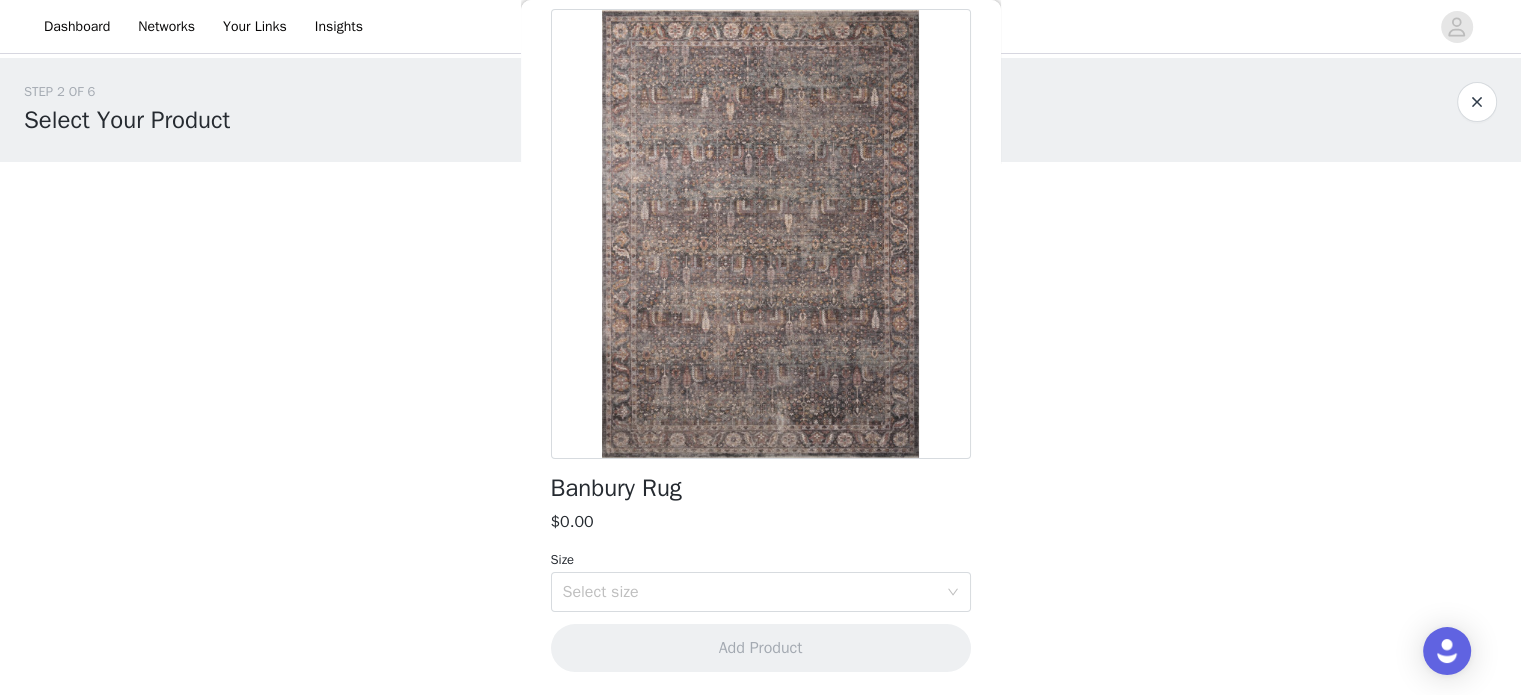 scroll, scrollTop: 0, scrollLeft: 0, axis: both 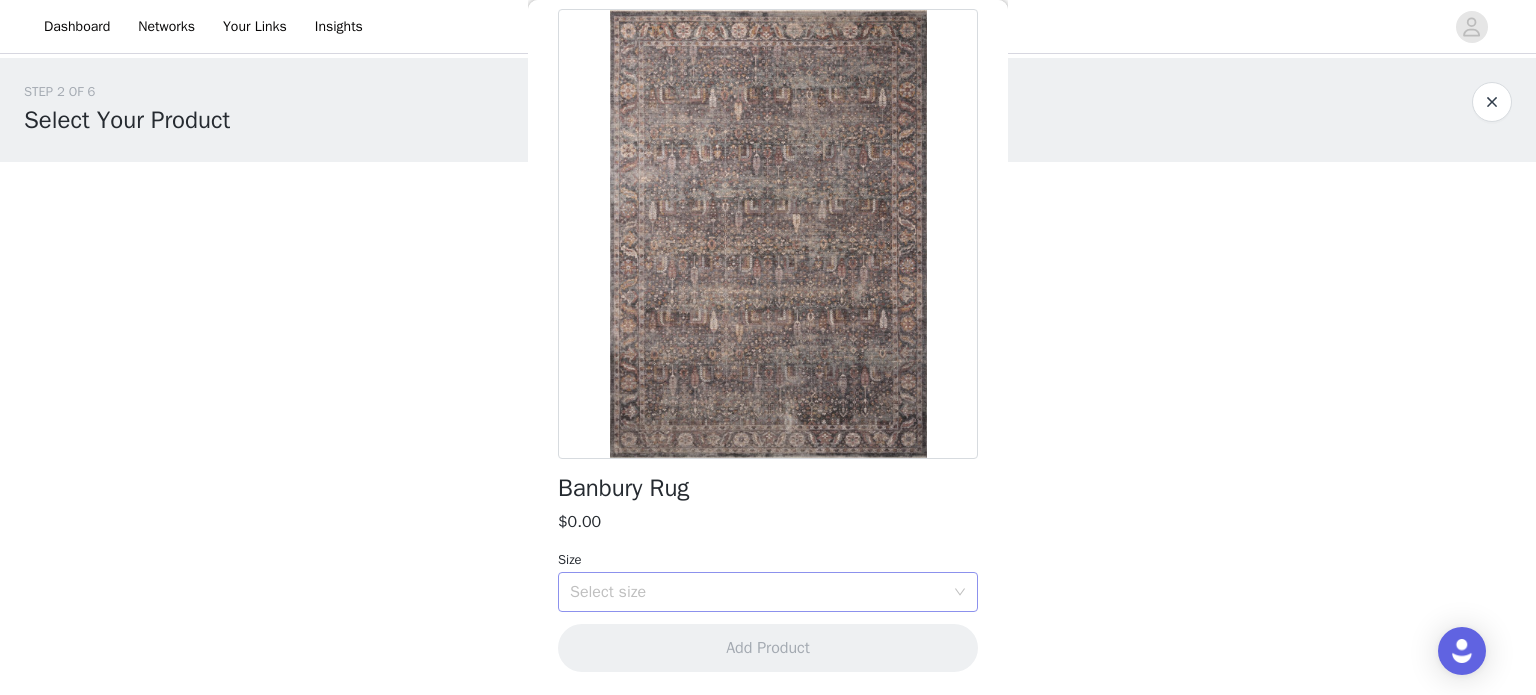 click 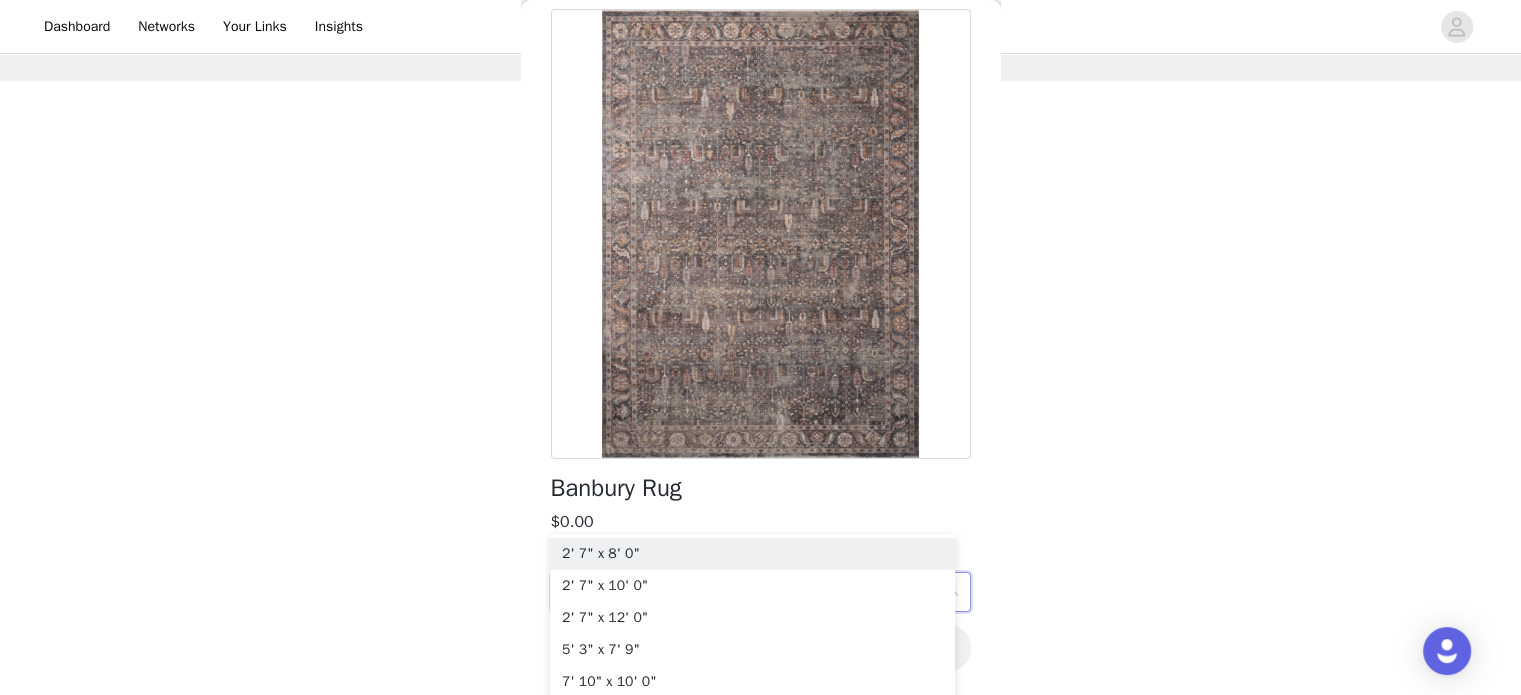 scroll, scrollTop: 80, scrollLeft: 0, axis: vertical 